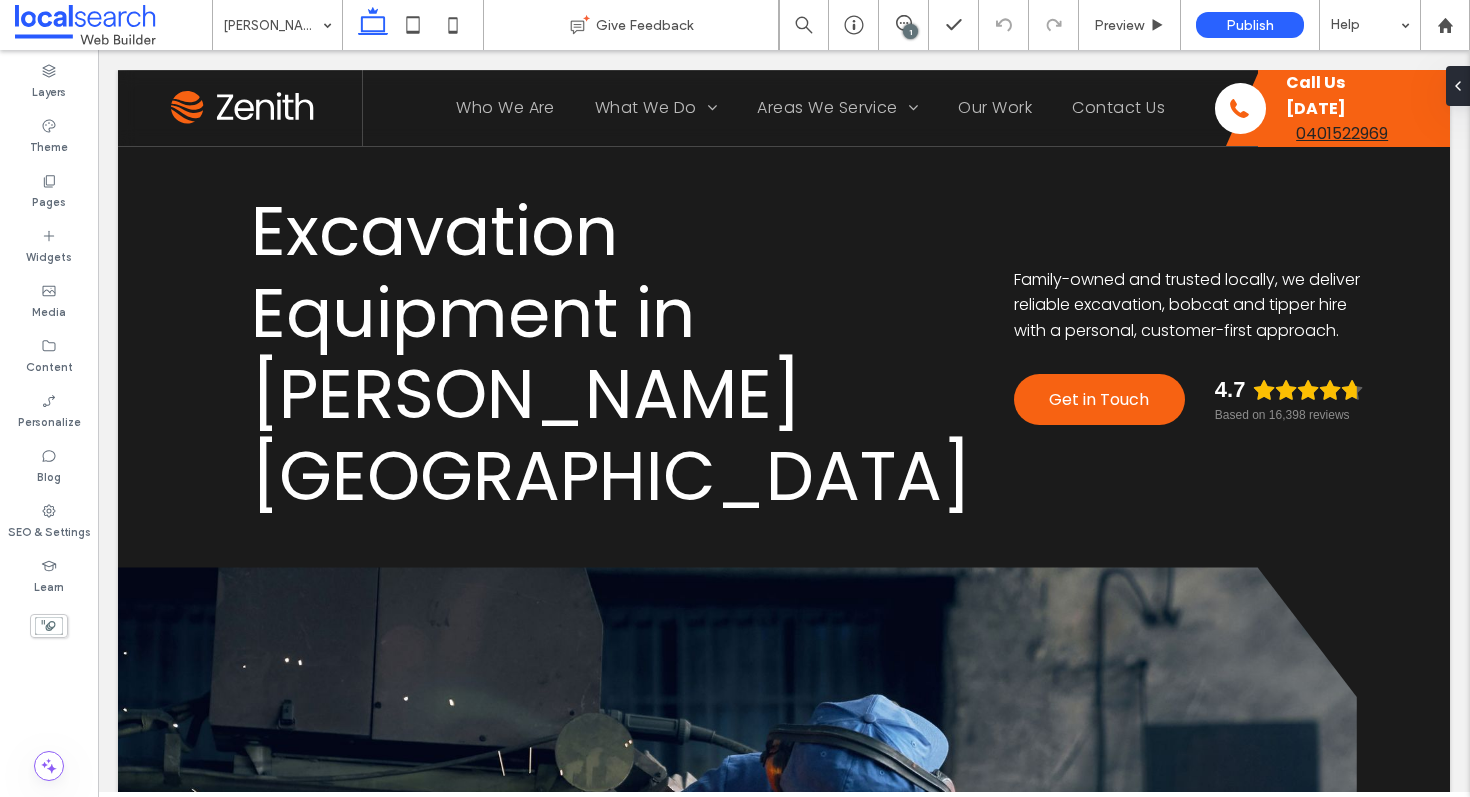 scroll, scrollTop: 0, scrollLeft: 0, axis: both 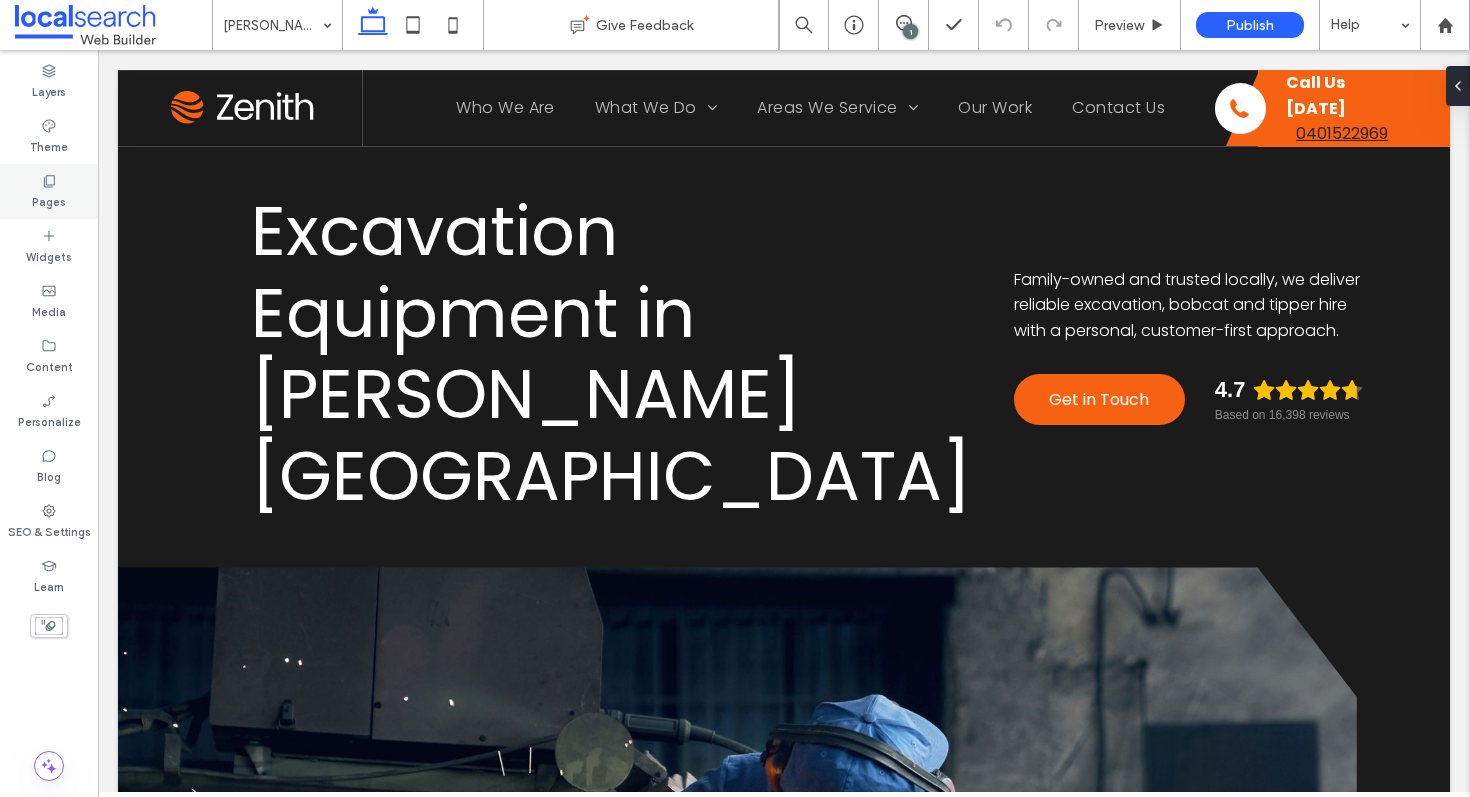 click on "Pages" at bounding box center [49, 191] 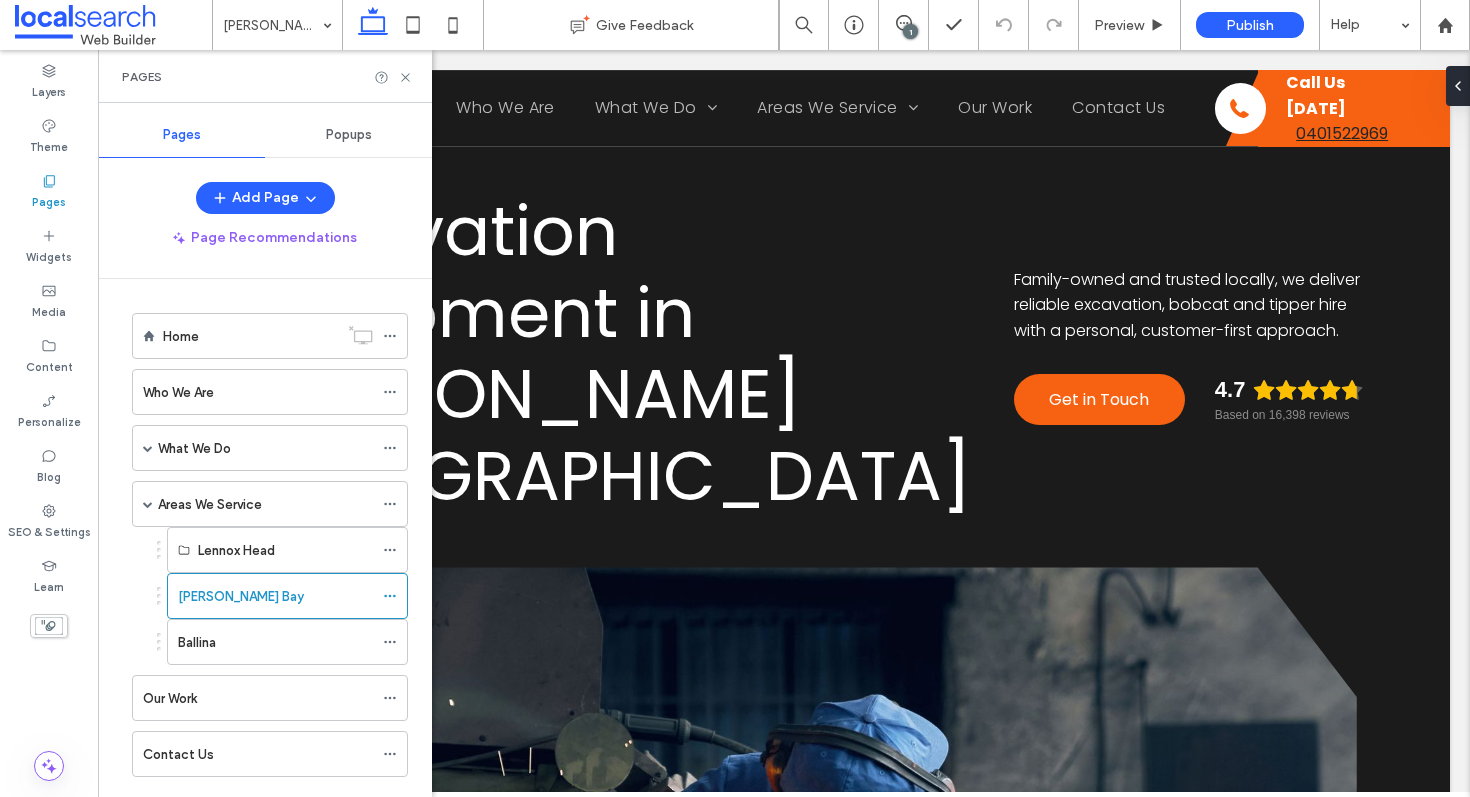 scroll, scrollTop: 40, scrollLeft: 0, axis: vertical 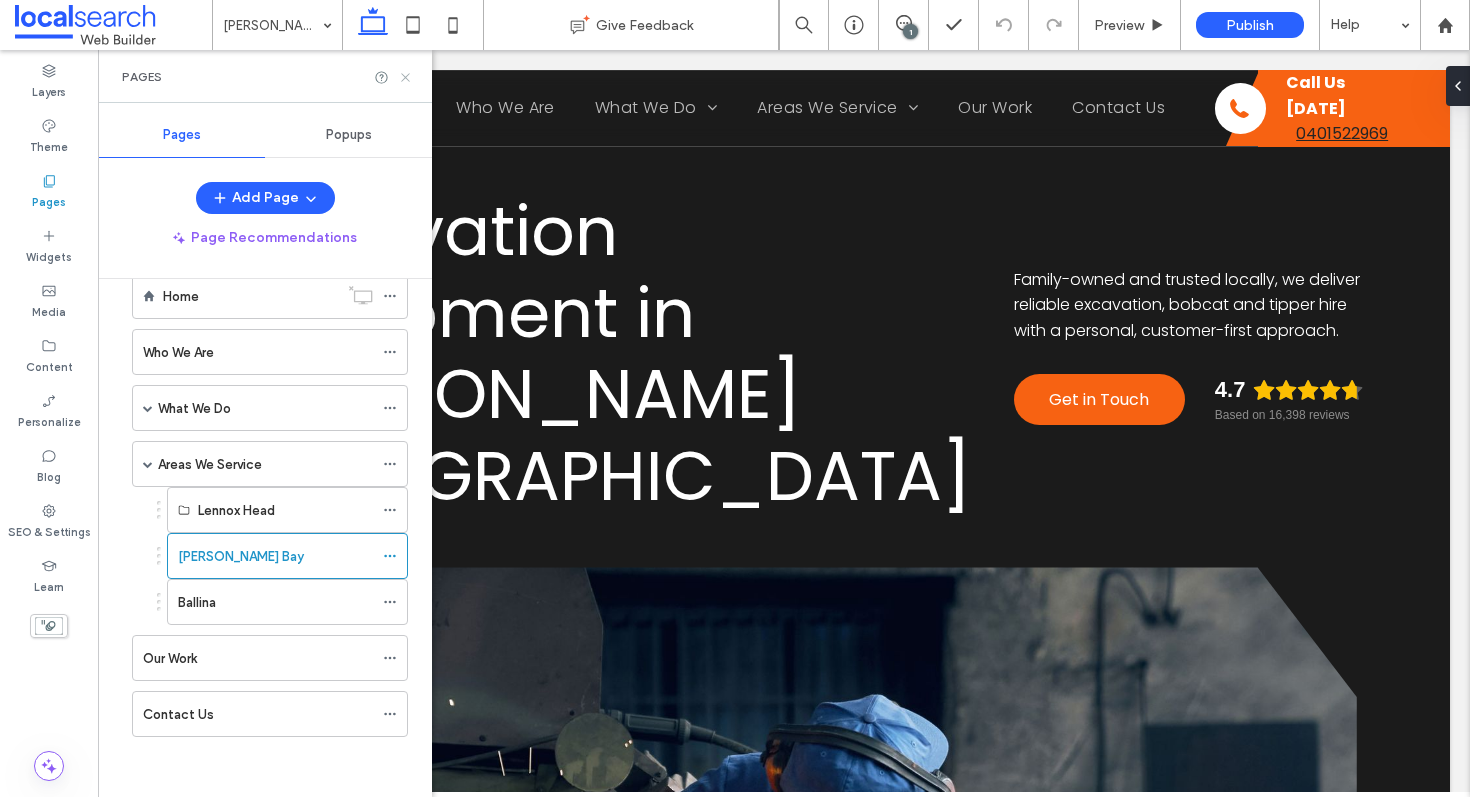 click 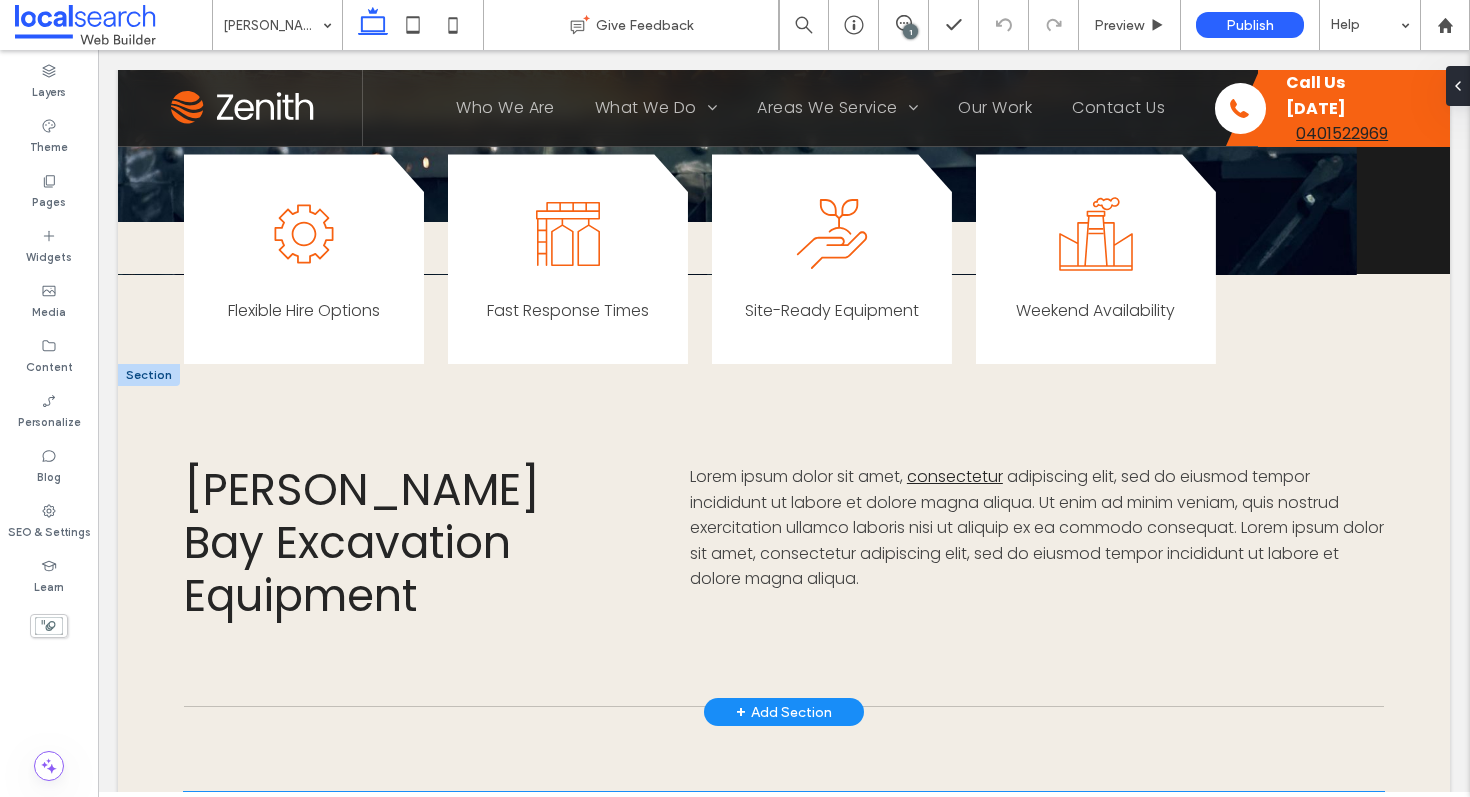 scroll, scrollTop: 1008, scrollLeft: 0, axis: vertical 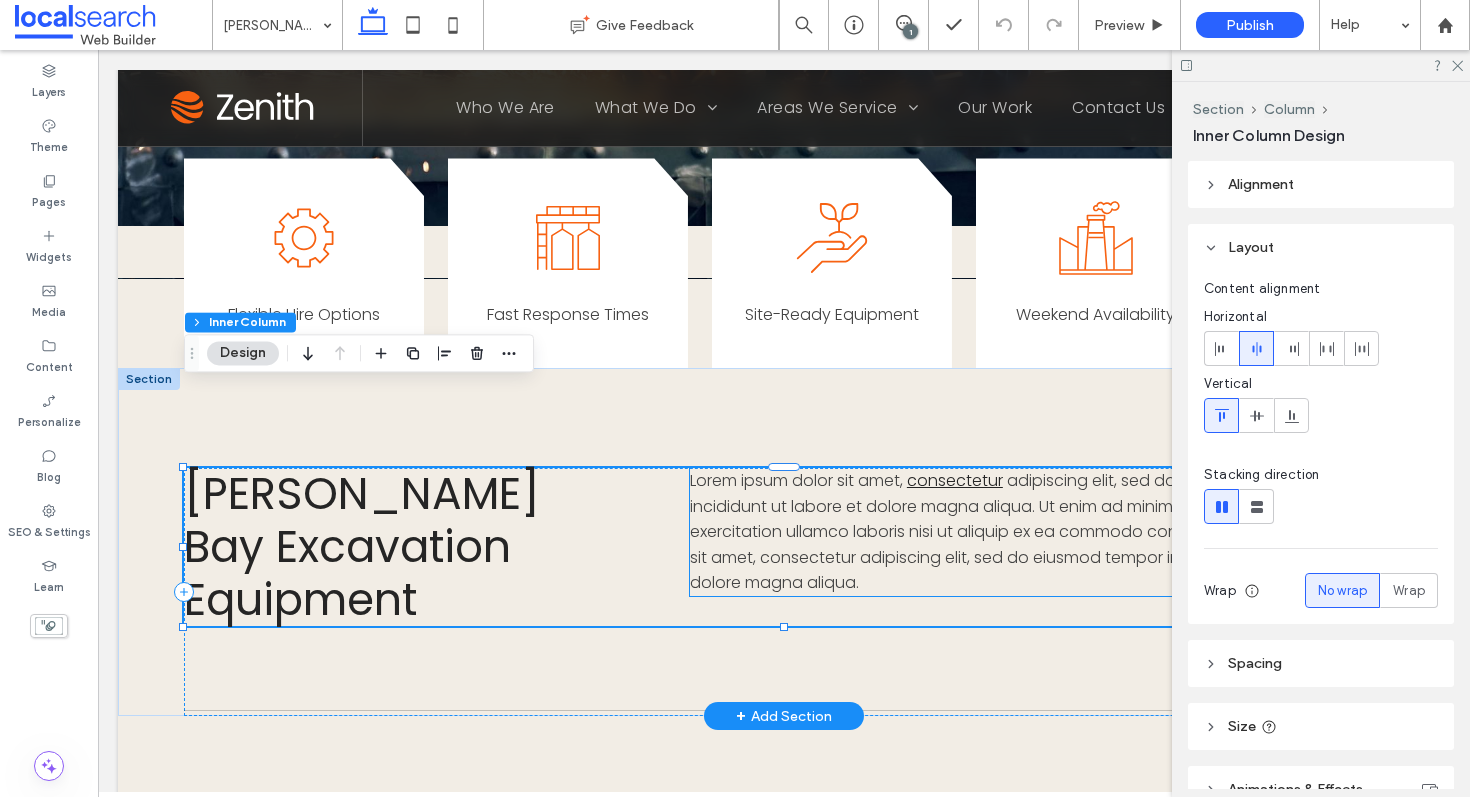 click on "adipiscing elit, sed do eiusmod tempor incididunt ut labore et dolore magna aliqua. Ut enim ad minim veniam, quis nostrud exercitation ullamco laboris nisi ut aliquip ex ea commodo consequat. Lorem ipsum dolor sit amet, consectetur adipiscing elit, sed do eiusmod tempor incididunt ut labore et dolore magna aliqua." at bounding box center (1037, 531) 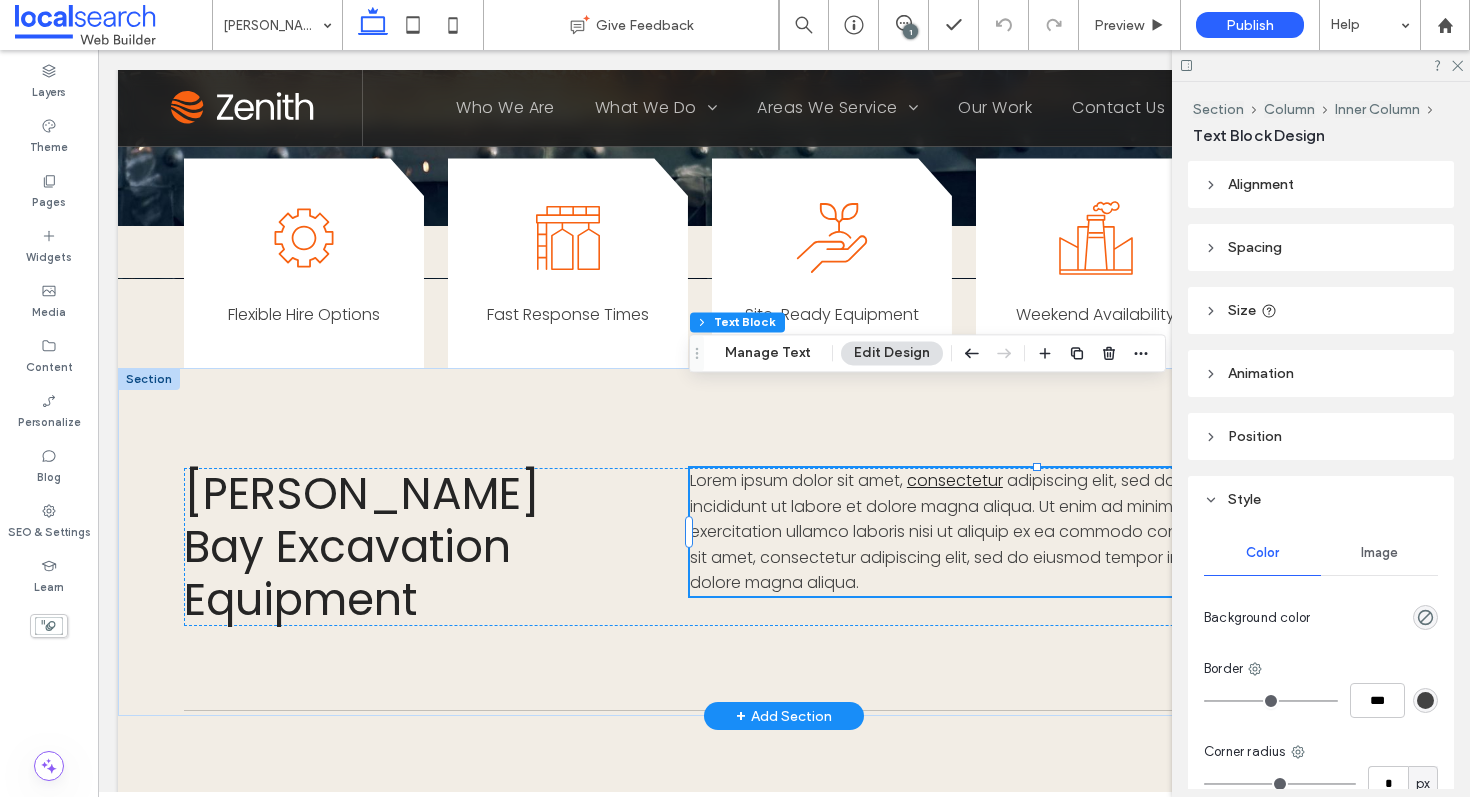 click on "adipiscing elit, sed do eiusmod tempor incididunt ut labore et dolore magna aliqua. Ut enim ad minim veniam, quis nostrud exercitation ullamco laboris nisi ut aliquip ex ea commodo consequat. Lorem ipsum dolor sit amet, consectetur adipiscing elit, sed do eiusmod tempor incididunt ut labore et dolore magna aliqua." at bounding box center [1037, 531] 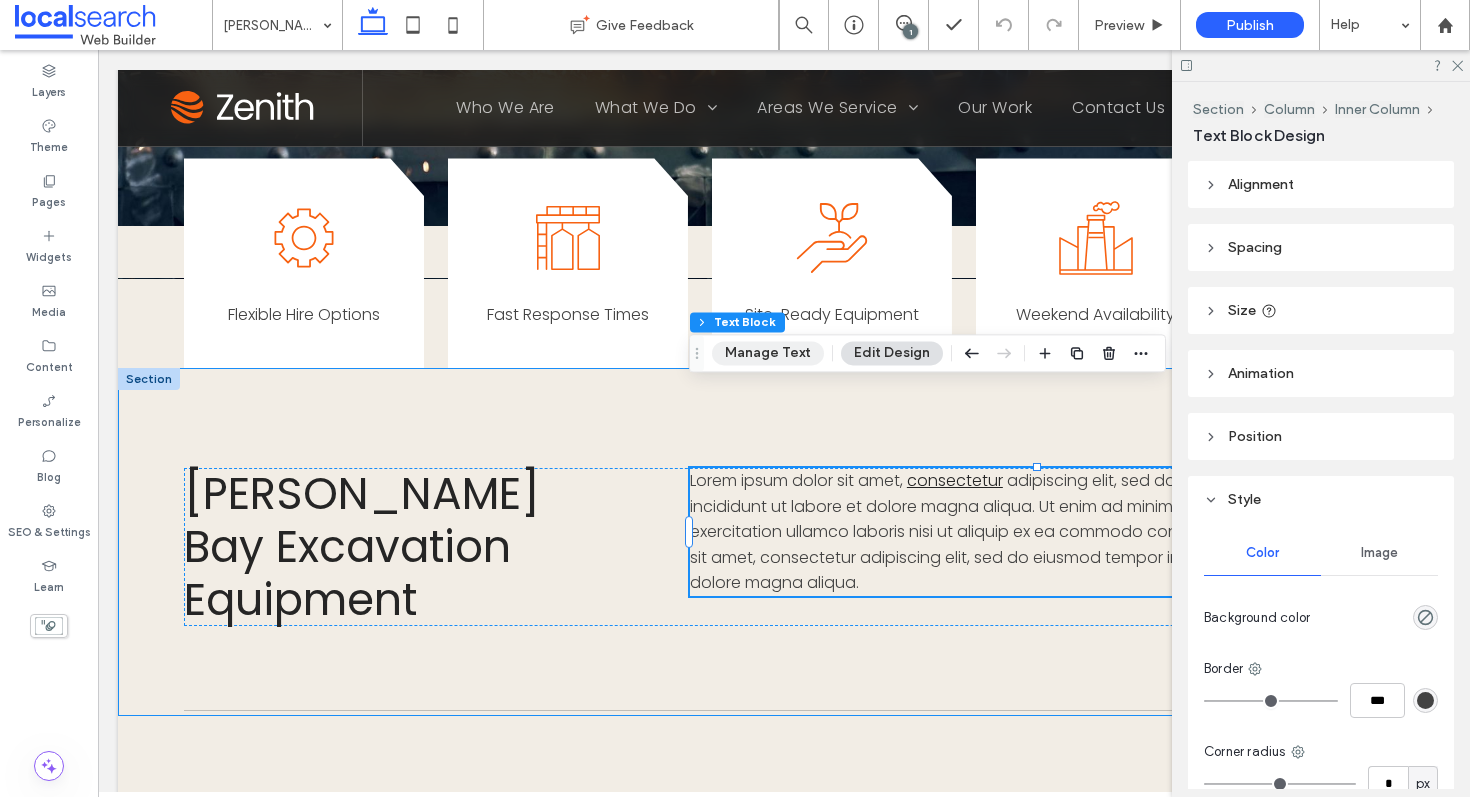 click on "Manage Text" at bounding box center [768, 353] 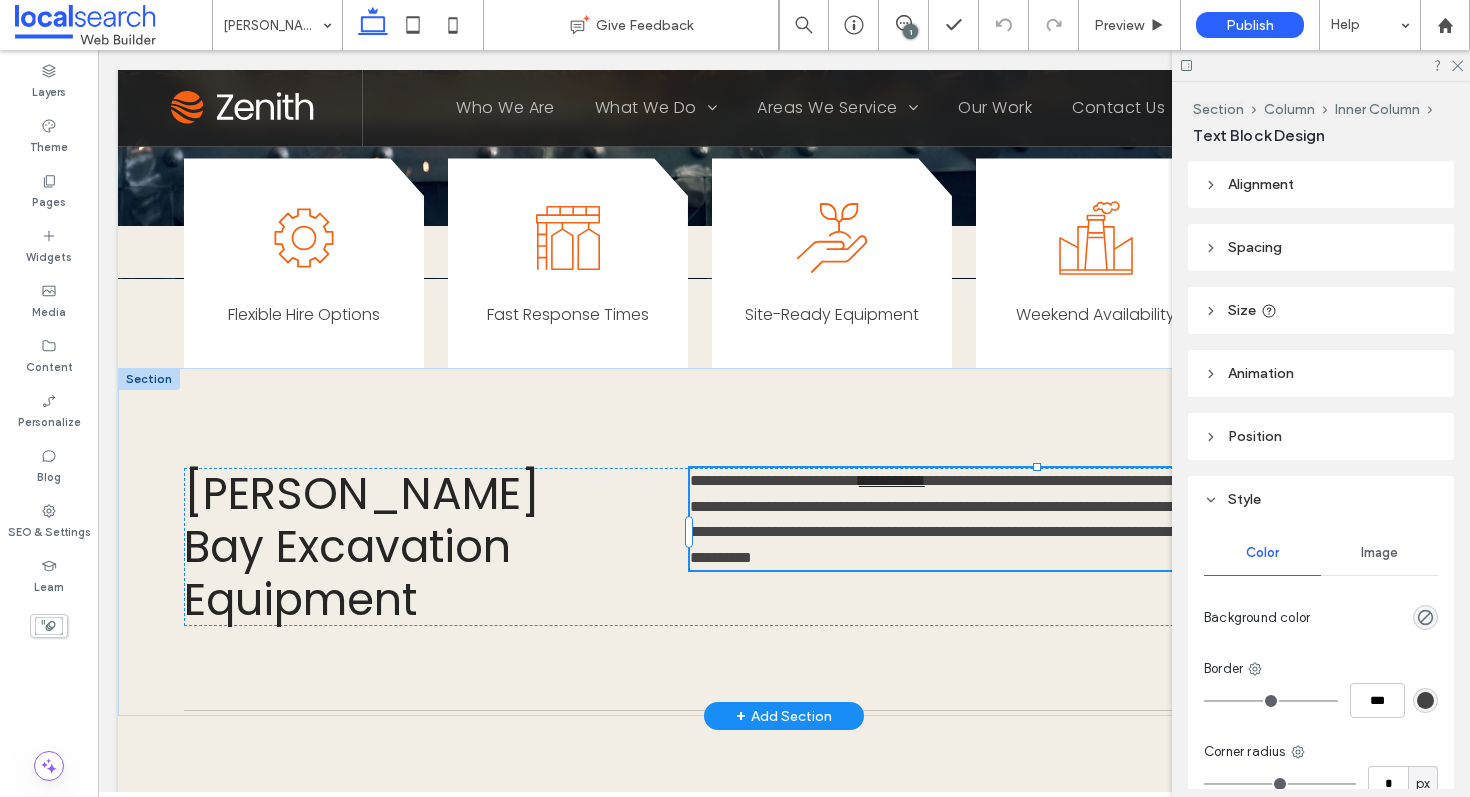 type on "*******" 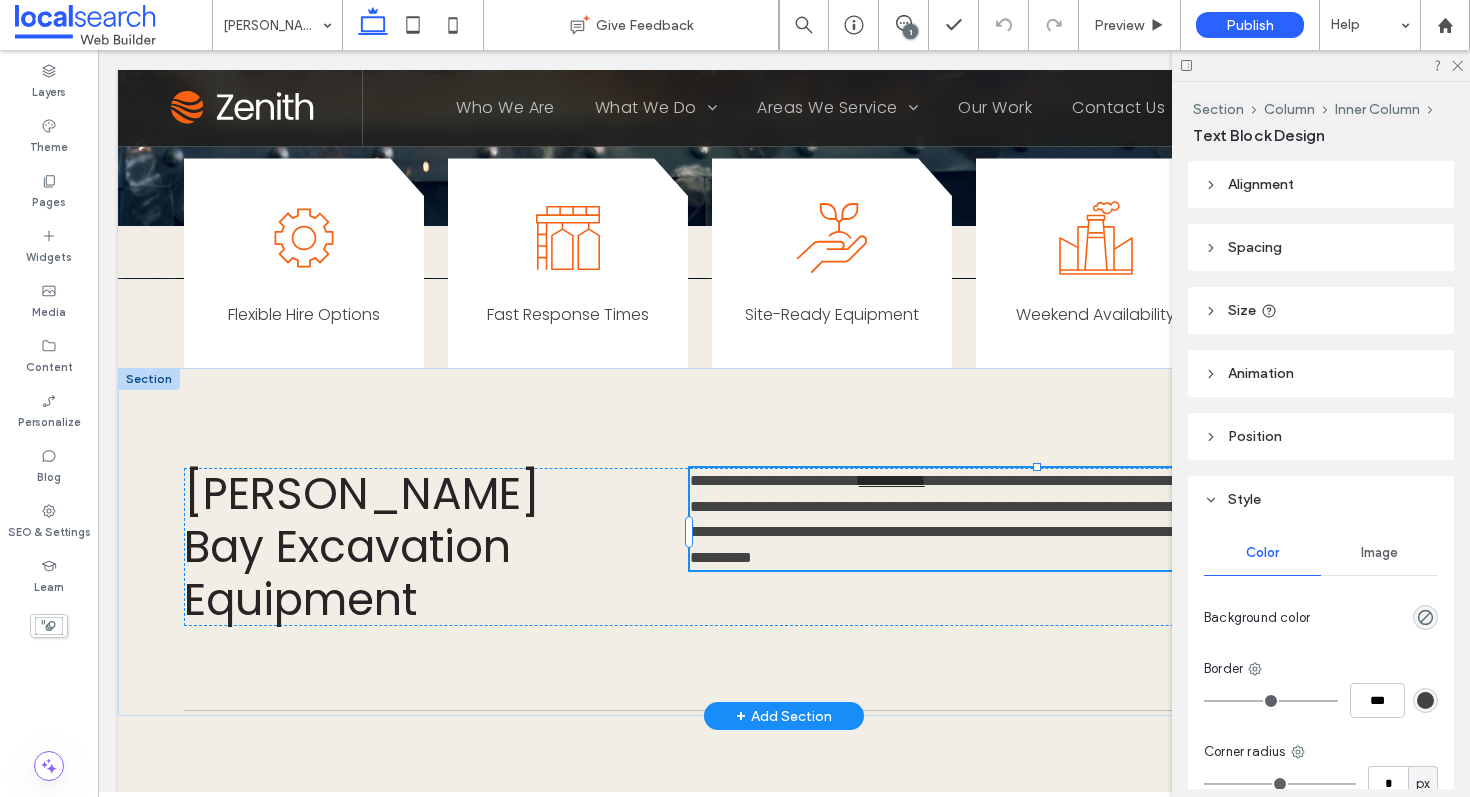 type on "**" 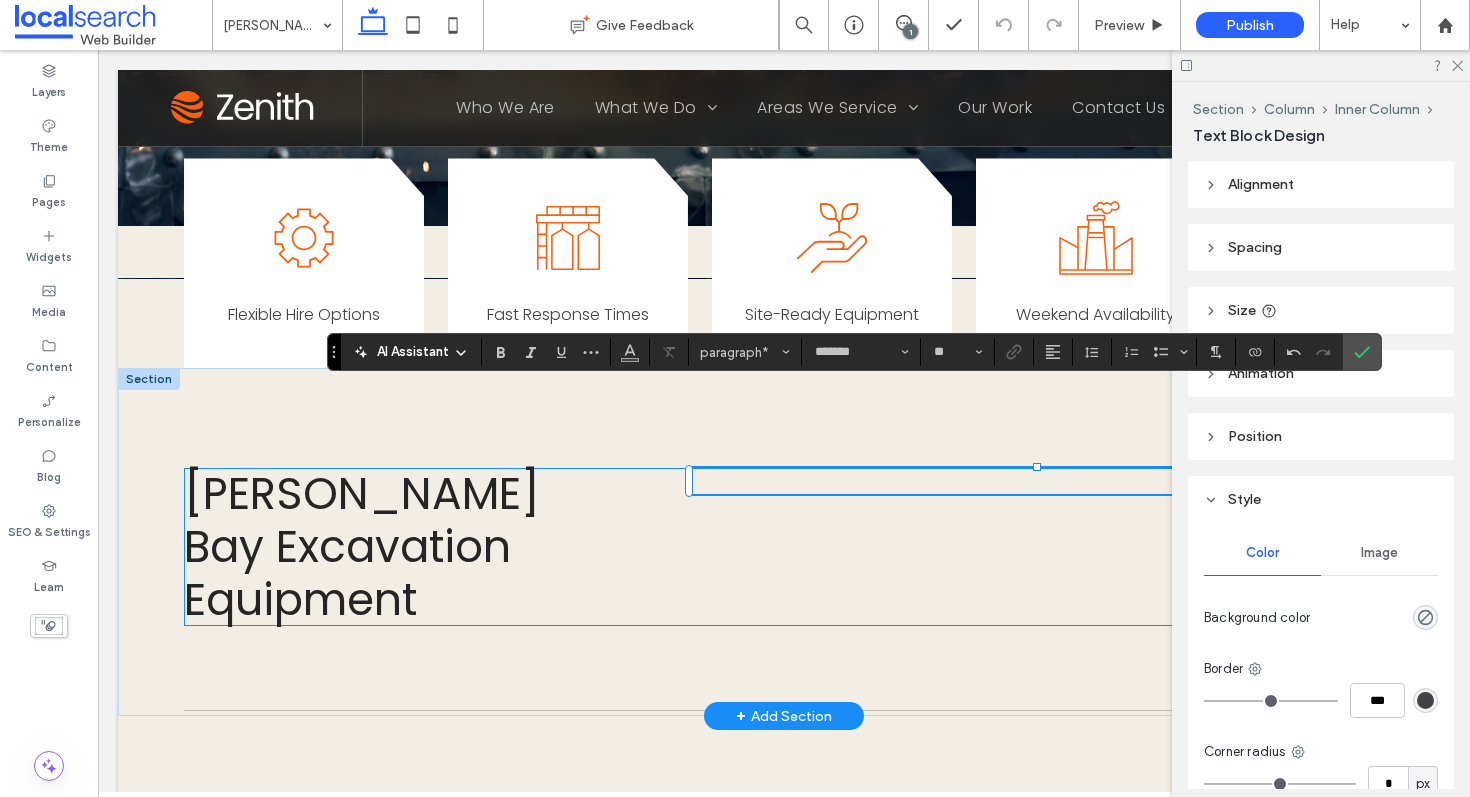 scroll, scrollTop: 0, scrollLeft: 0, axis: both 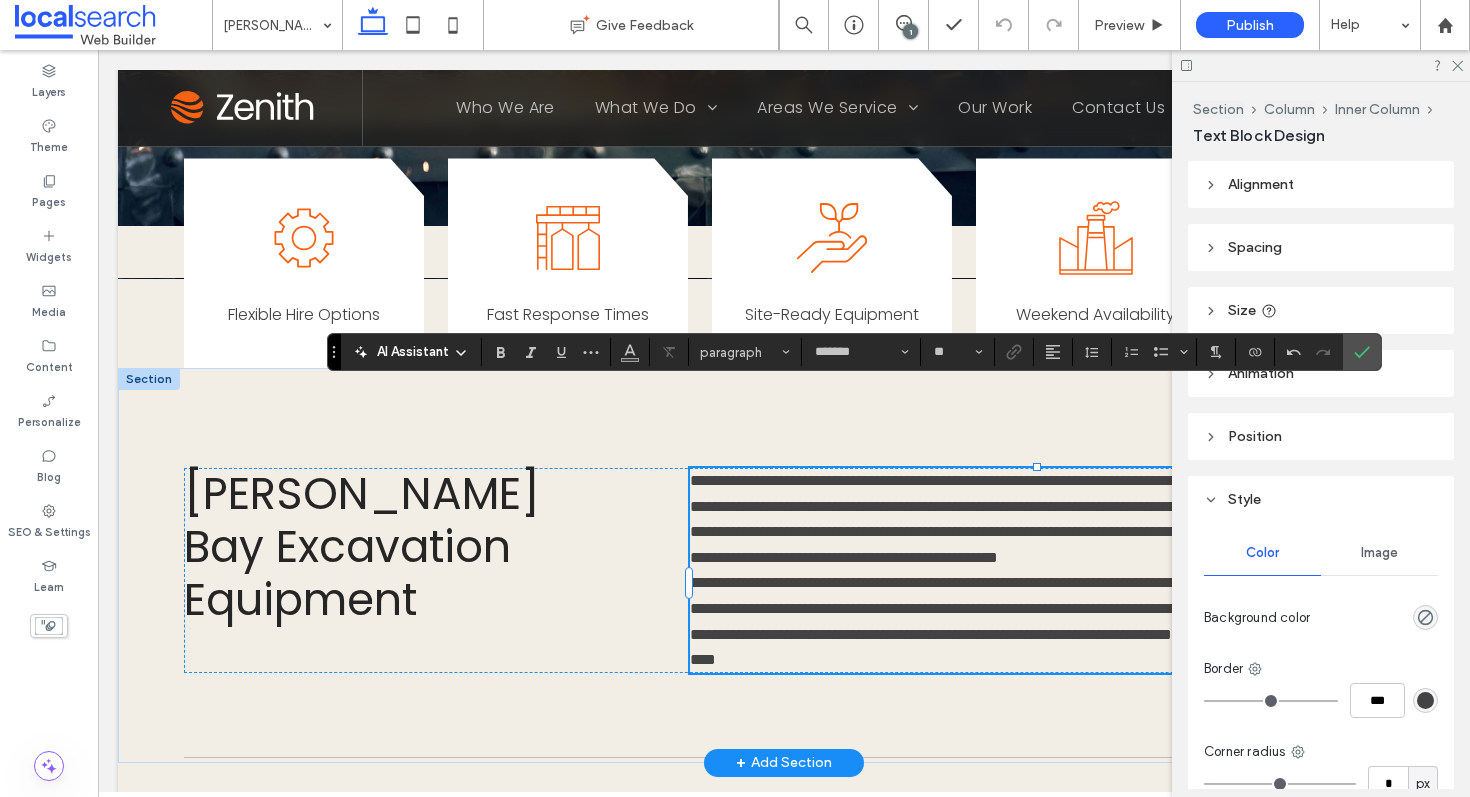 click on "**********" at bounding box center [1037, 519] 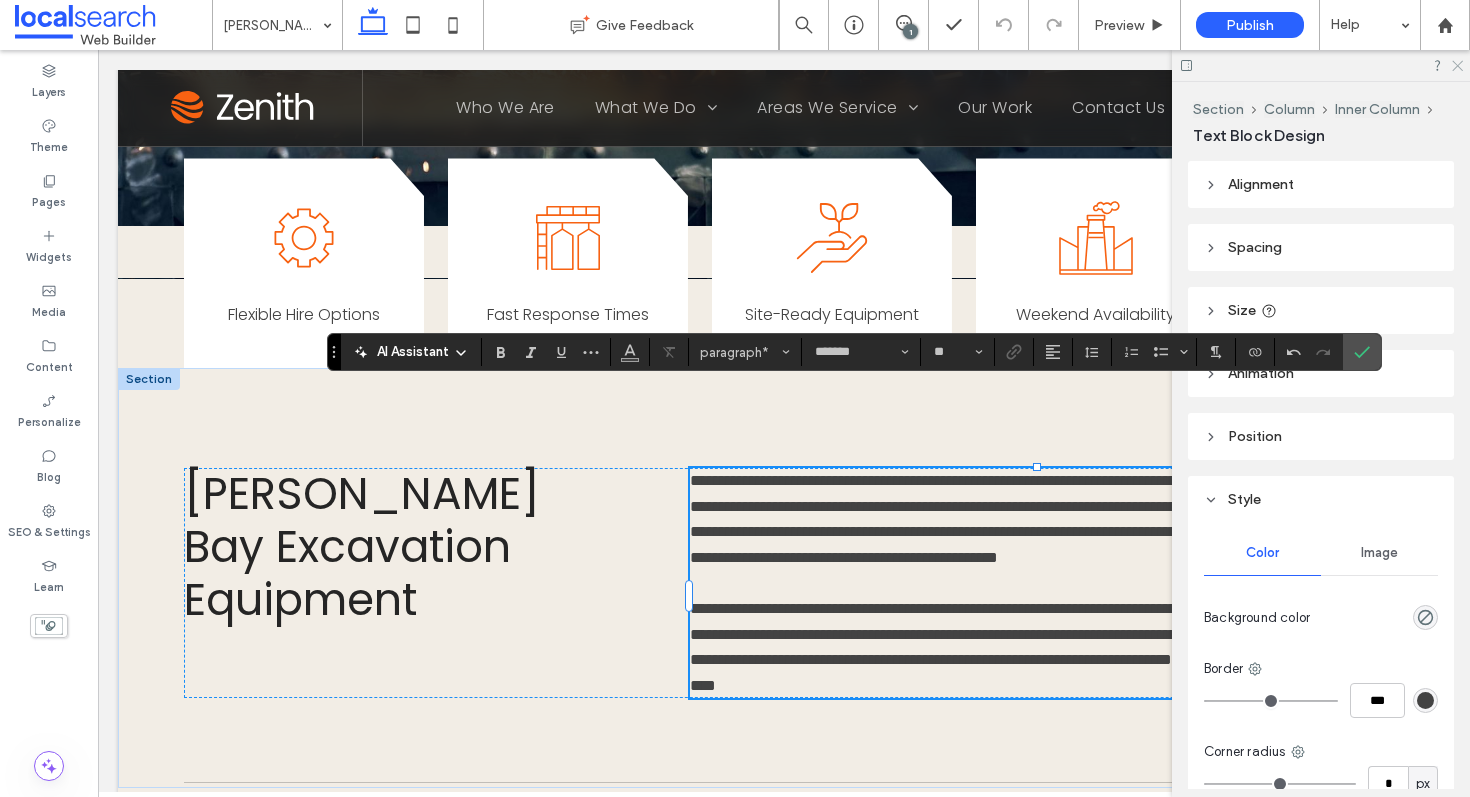 click 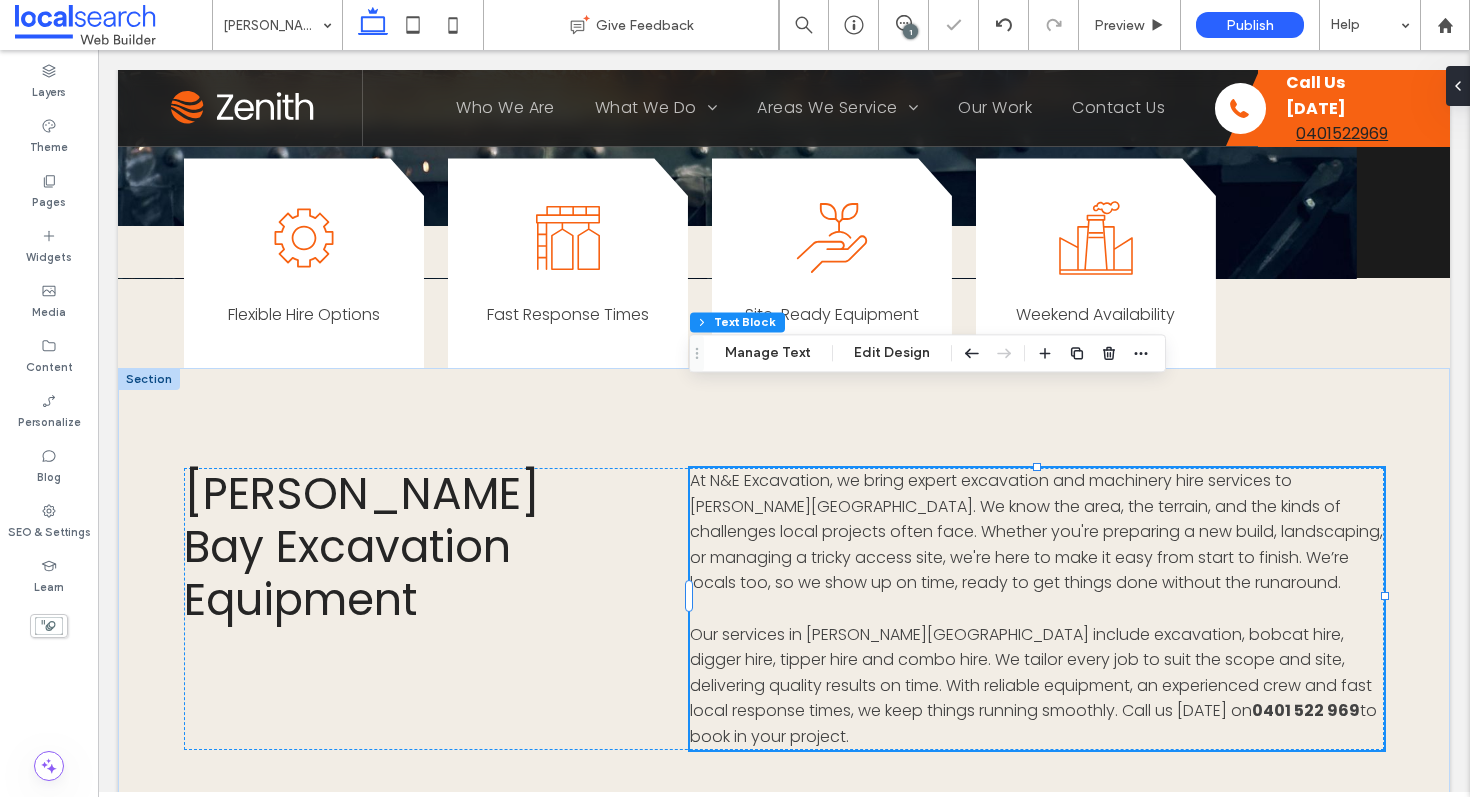 click on "Our services in [PERSON_NAME][GEOGRAPHIC_DATA] include excavation, bobcat hire, digger hire, tipper hire and combo hire. We tailor every job to suit the scope and site, delivering quality results on time. With reliable equipment, an experienced crew and fast local response times, we keep things running smoothly. Call us [DATE] on" at bounding box center (1031, 673) 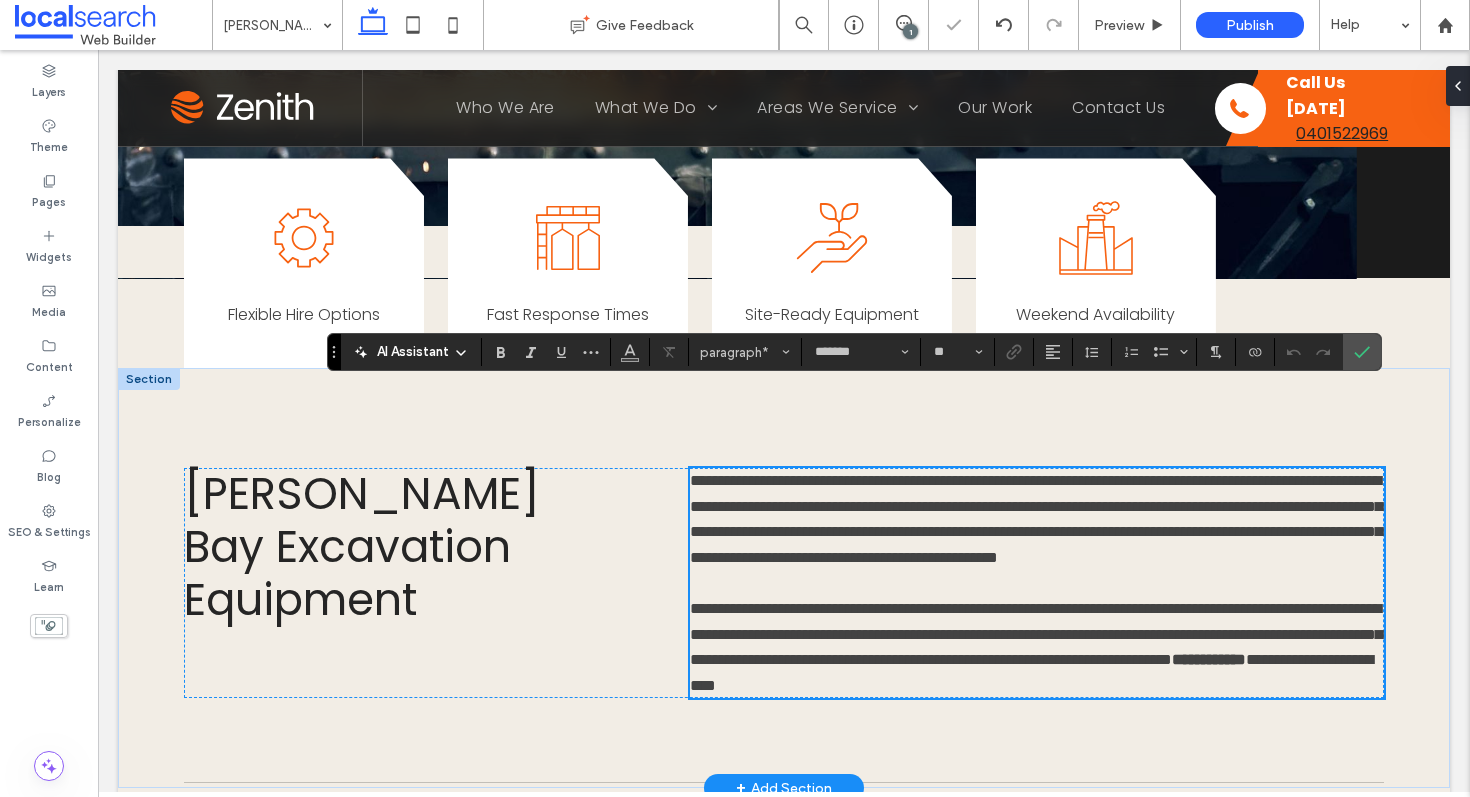 scroll, scrollTop: 1106, scrollLeft: 0, axis: vertical 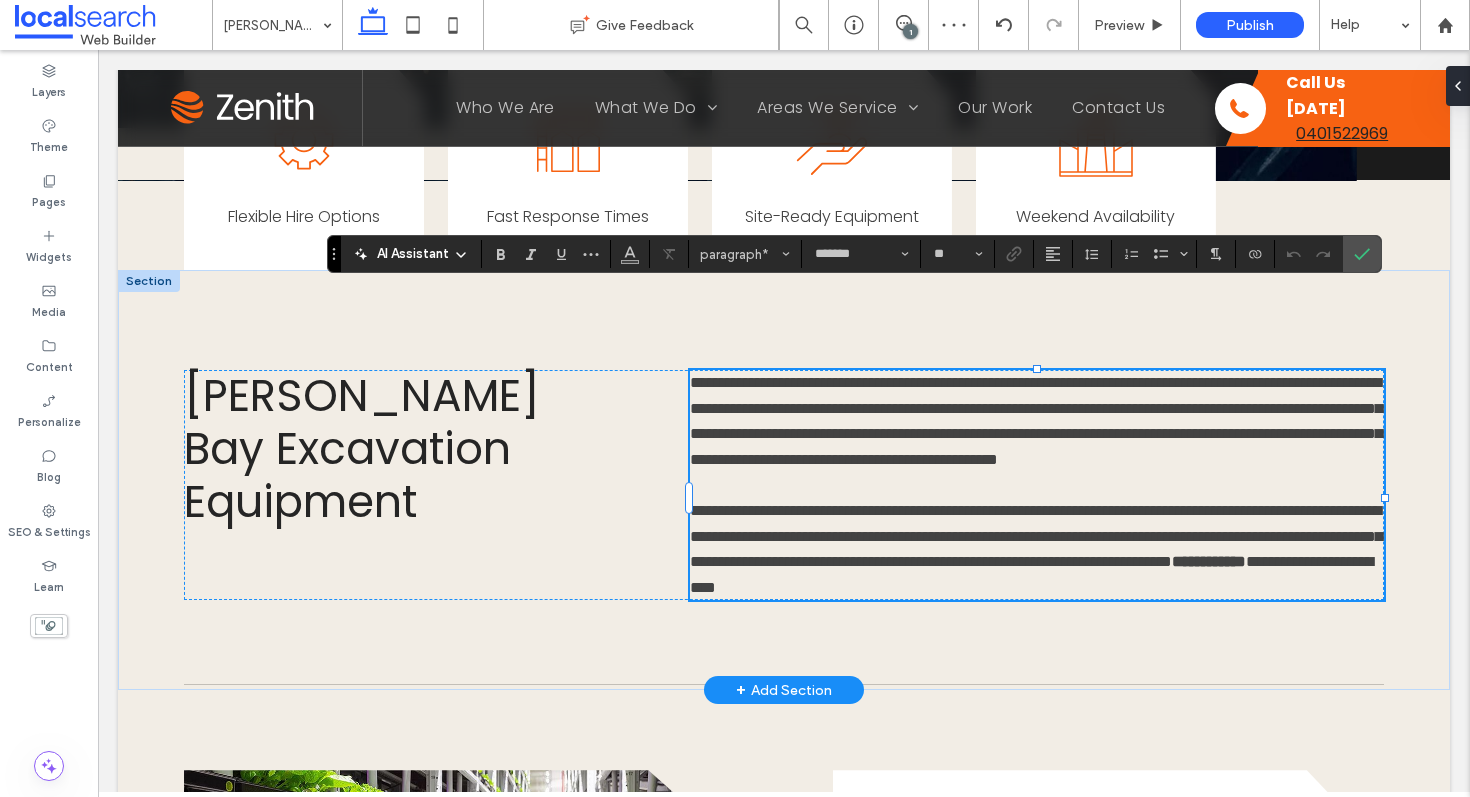 click on "**********" at bounding box center (1209, 561) 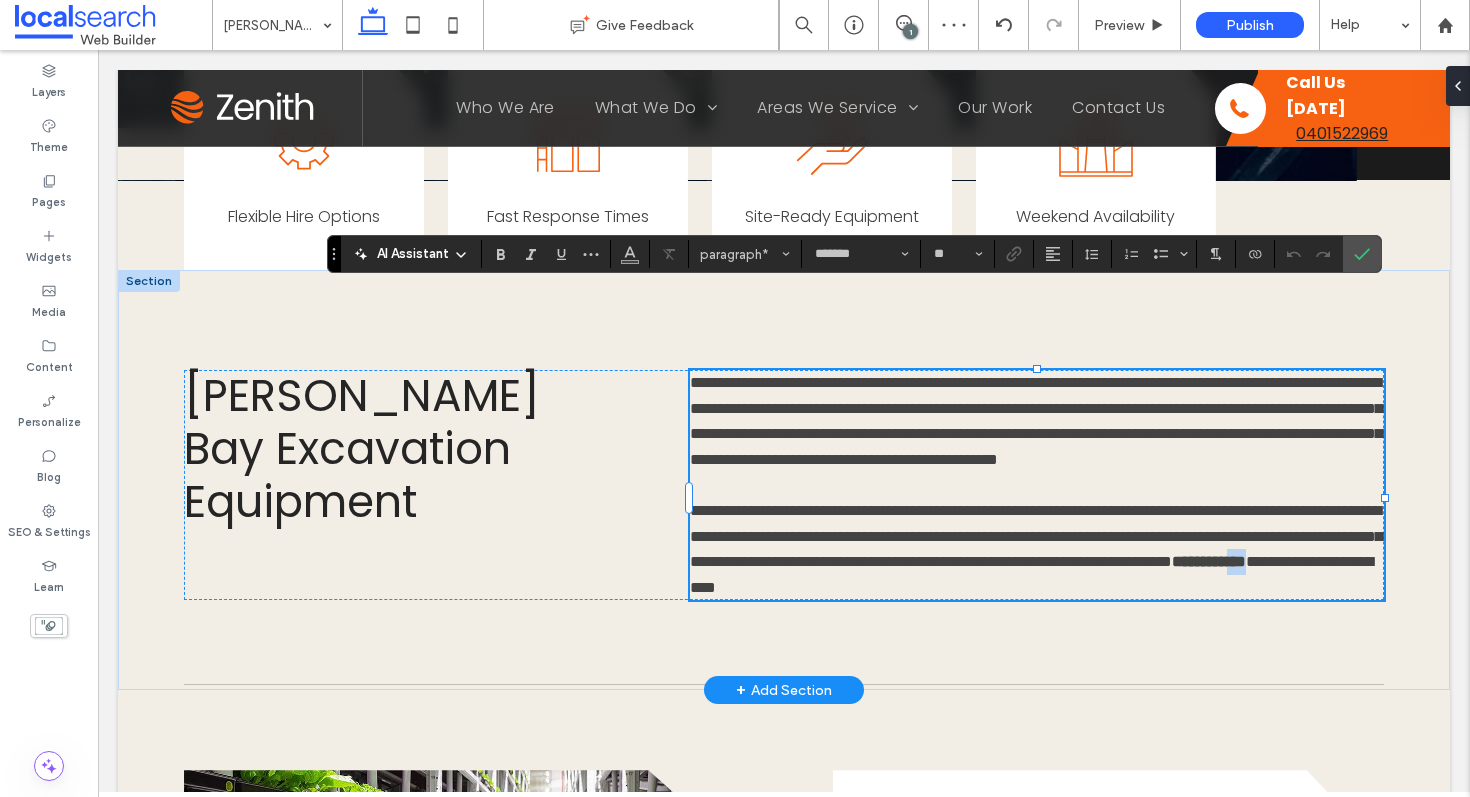 click on "**********" at bounding box center (1209, 561) 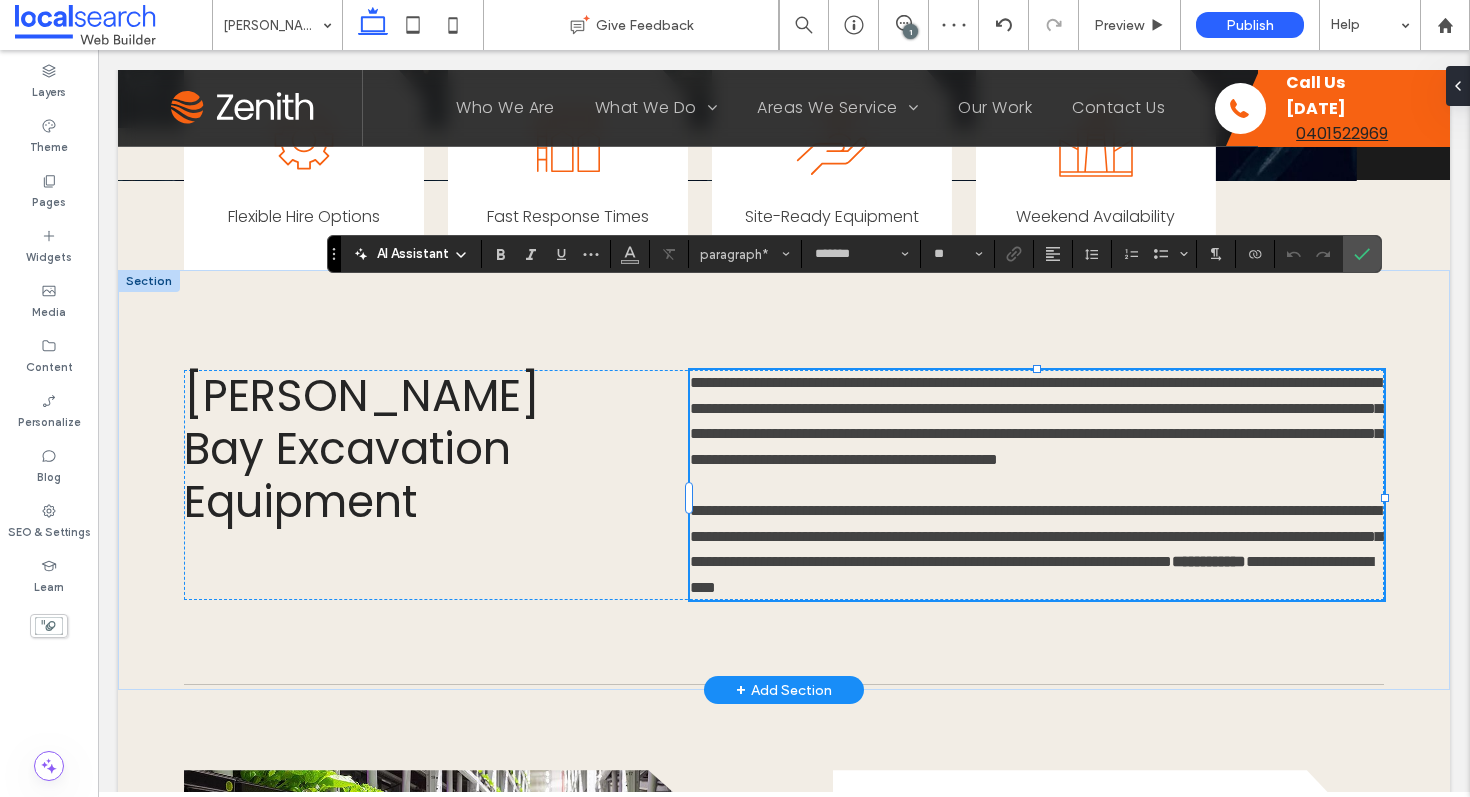 click on "**********" at bounding box center [1036, 536] 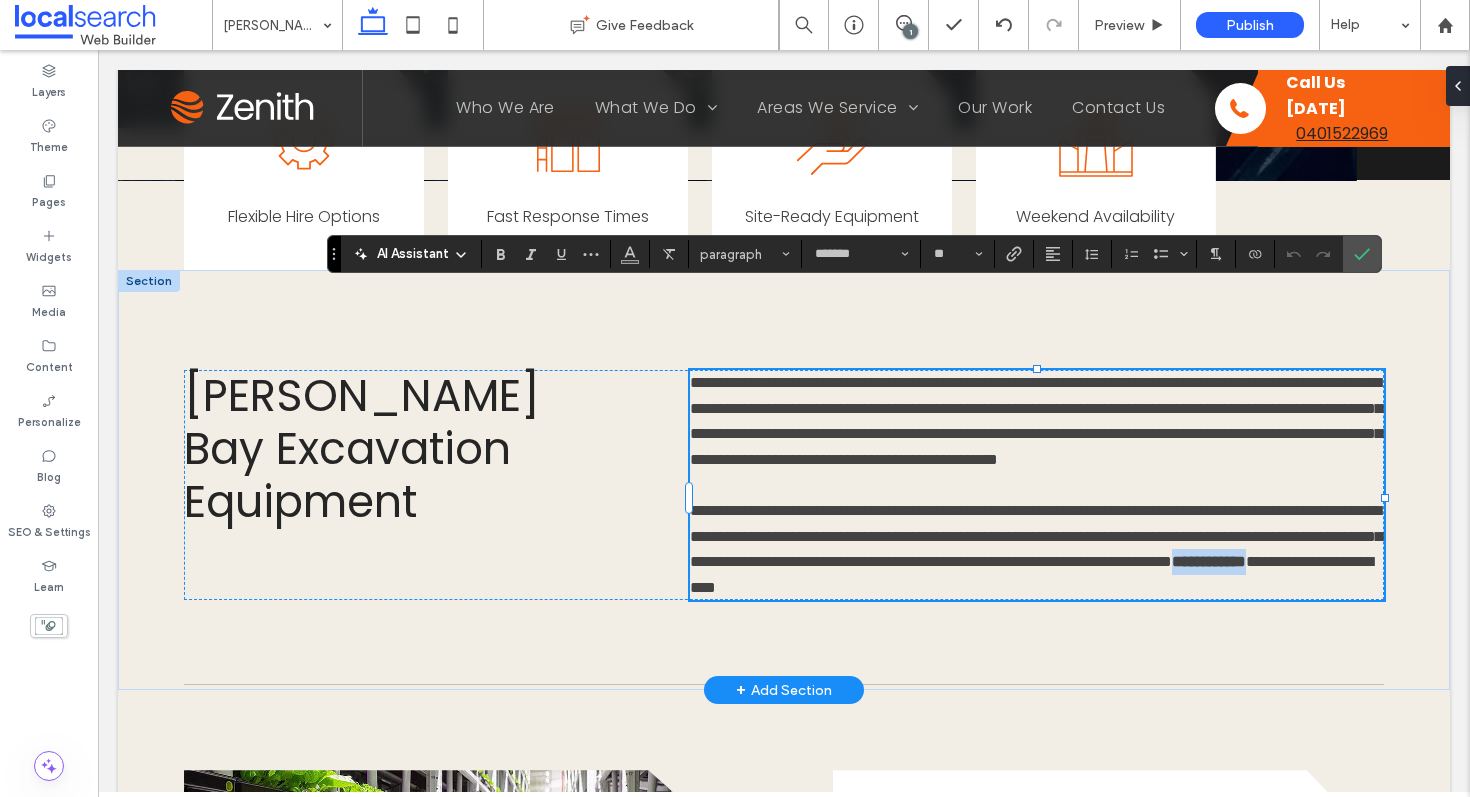 drag, startPoint x: 1064, startPoint y: 531, endPoint x: 1164, endPoint y: 530, distance: 100.005 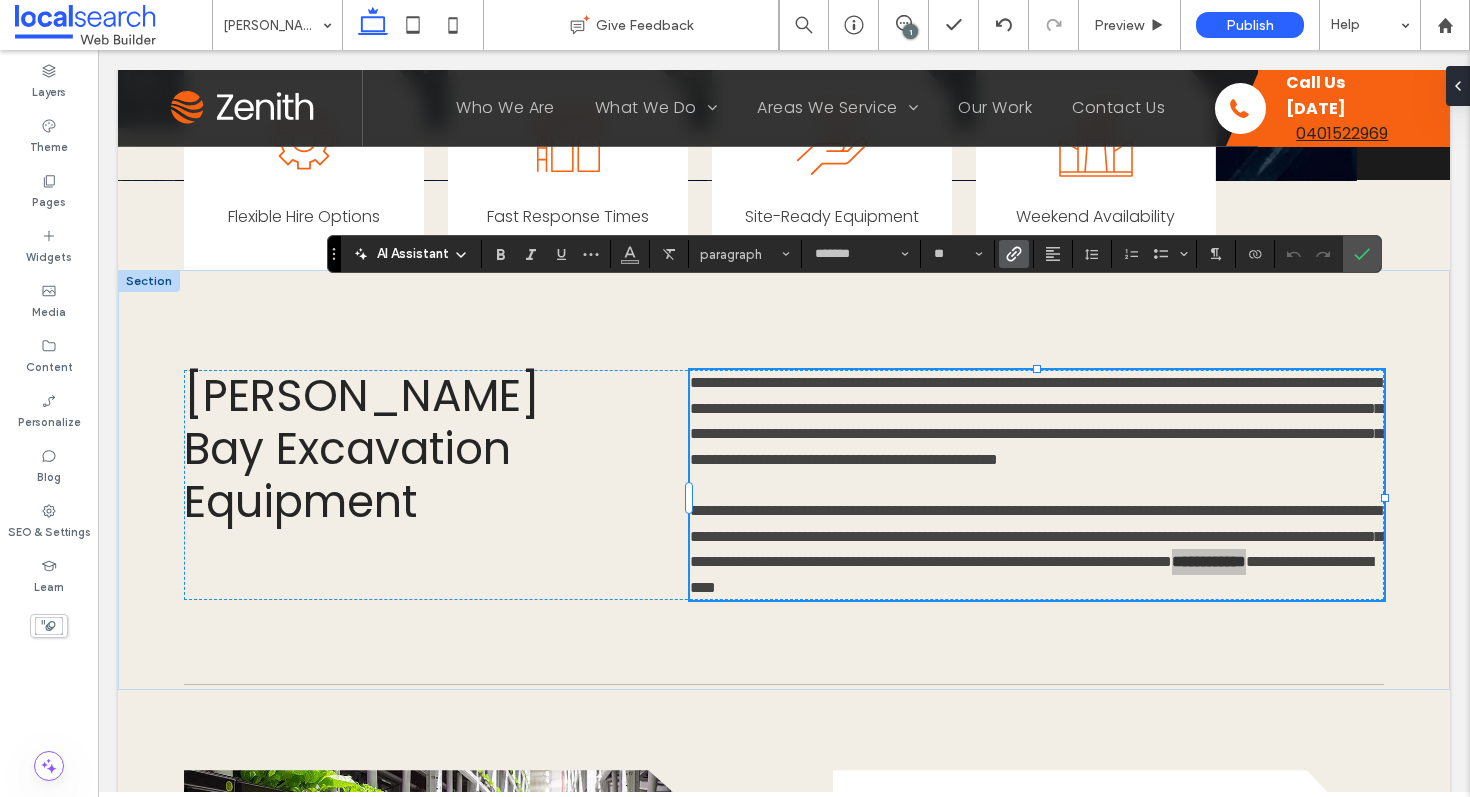 click 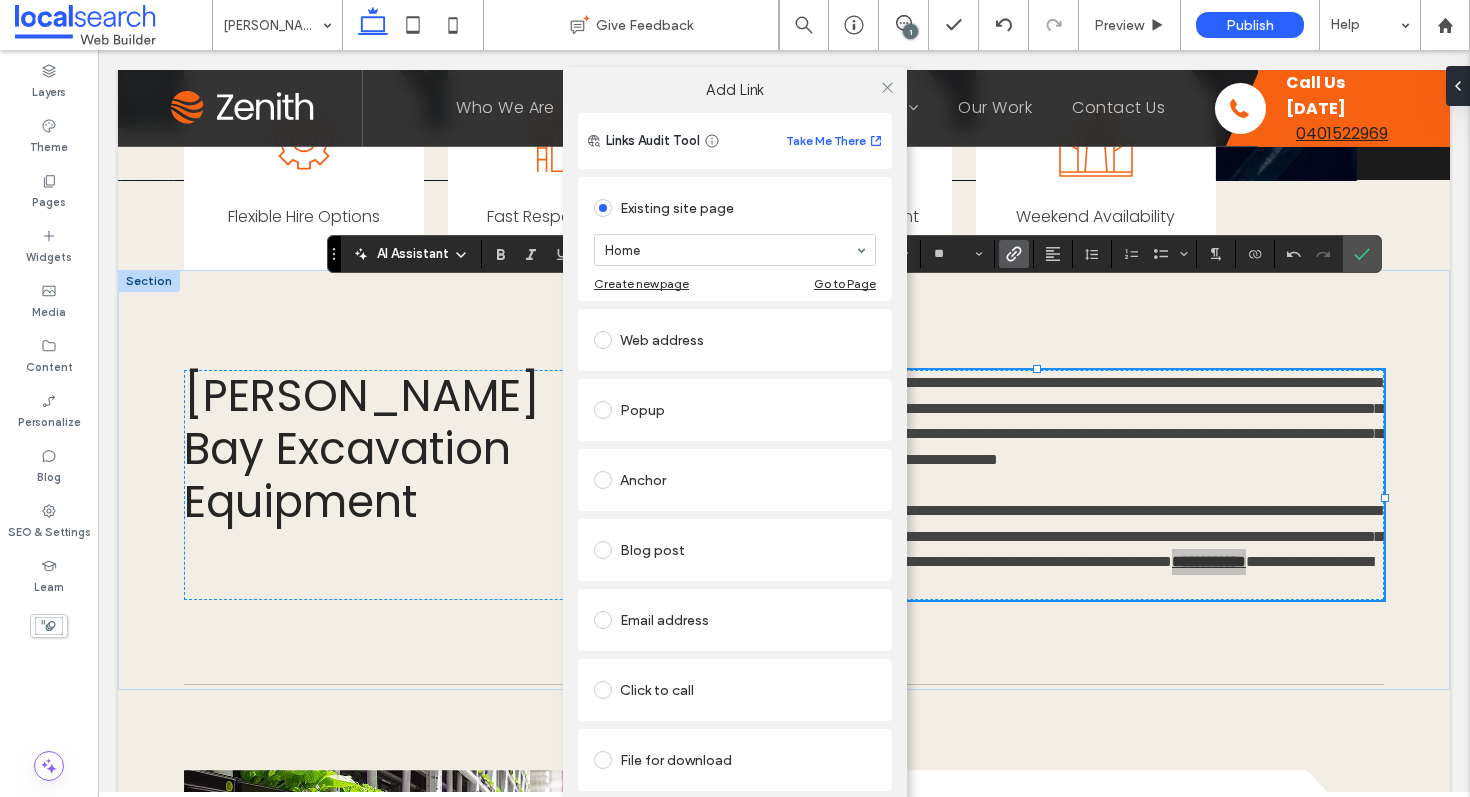 click on "Click to call" at bounding box center (735, 690) 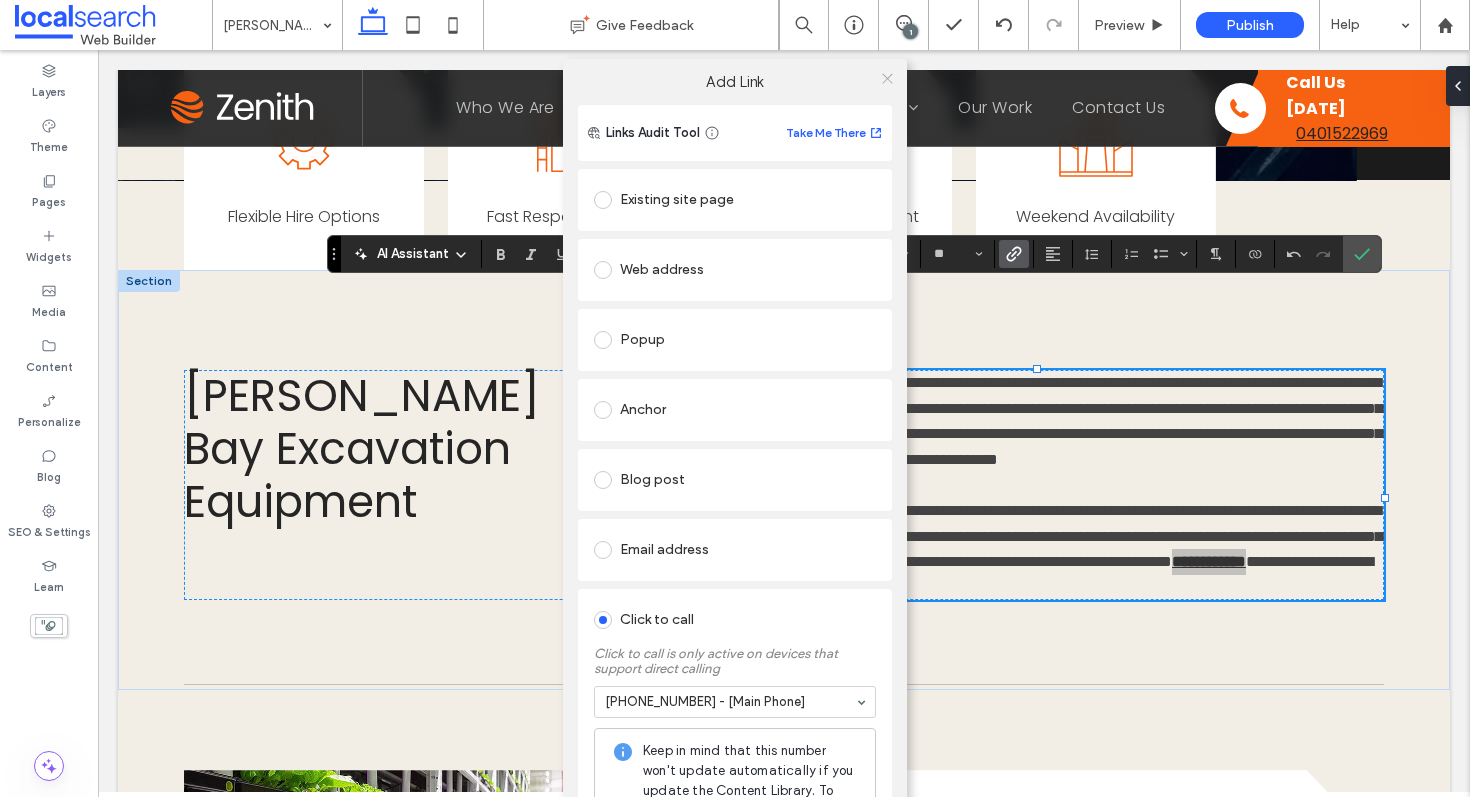 click 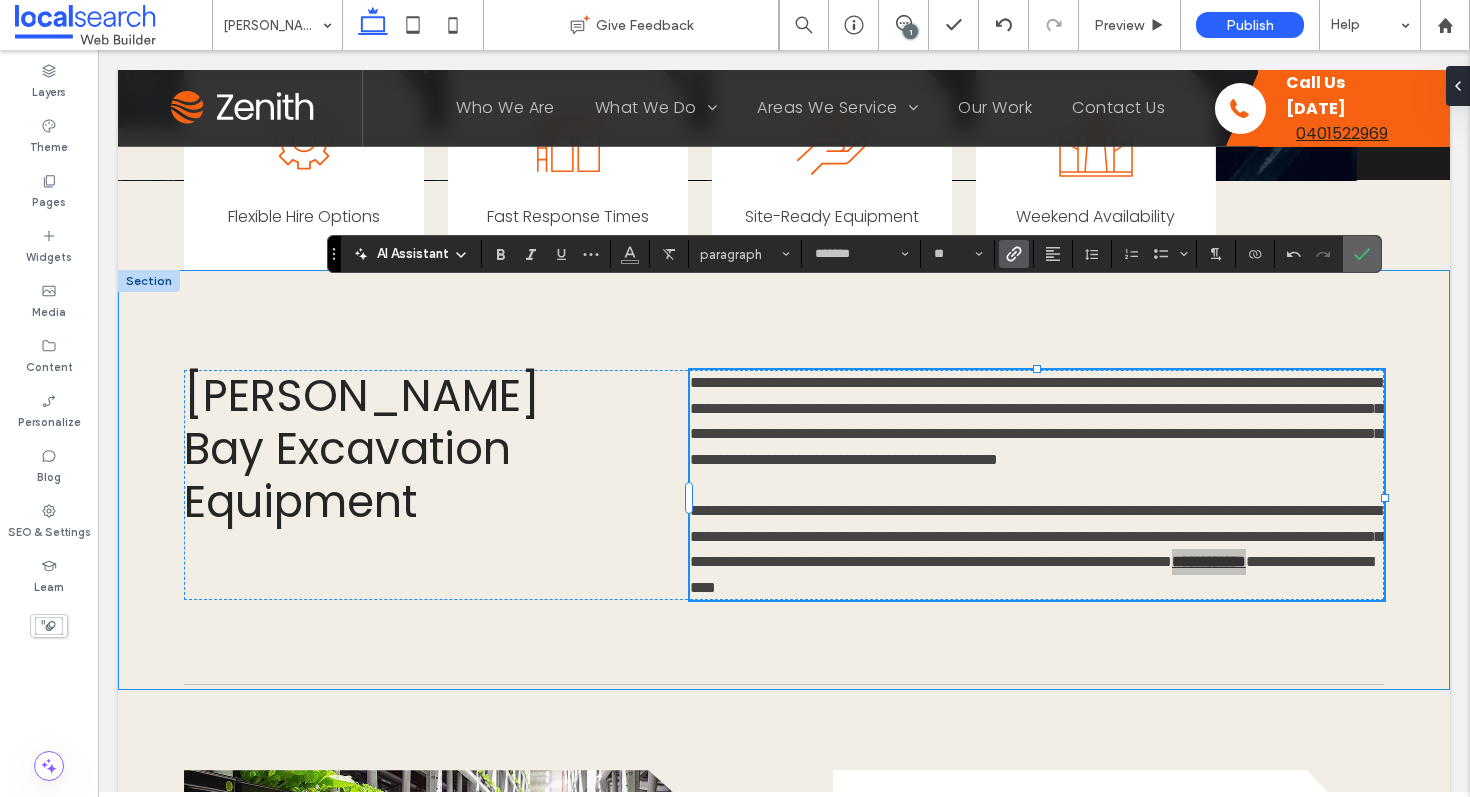 click at bounding box center (1362, 254) 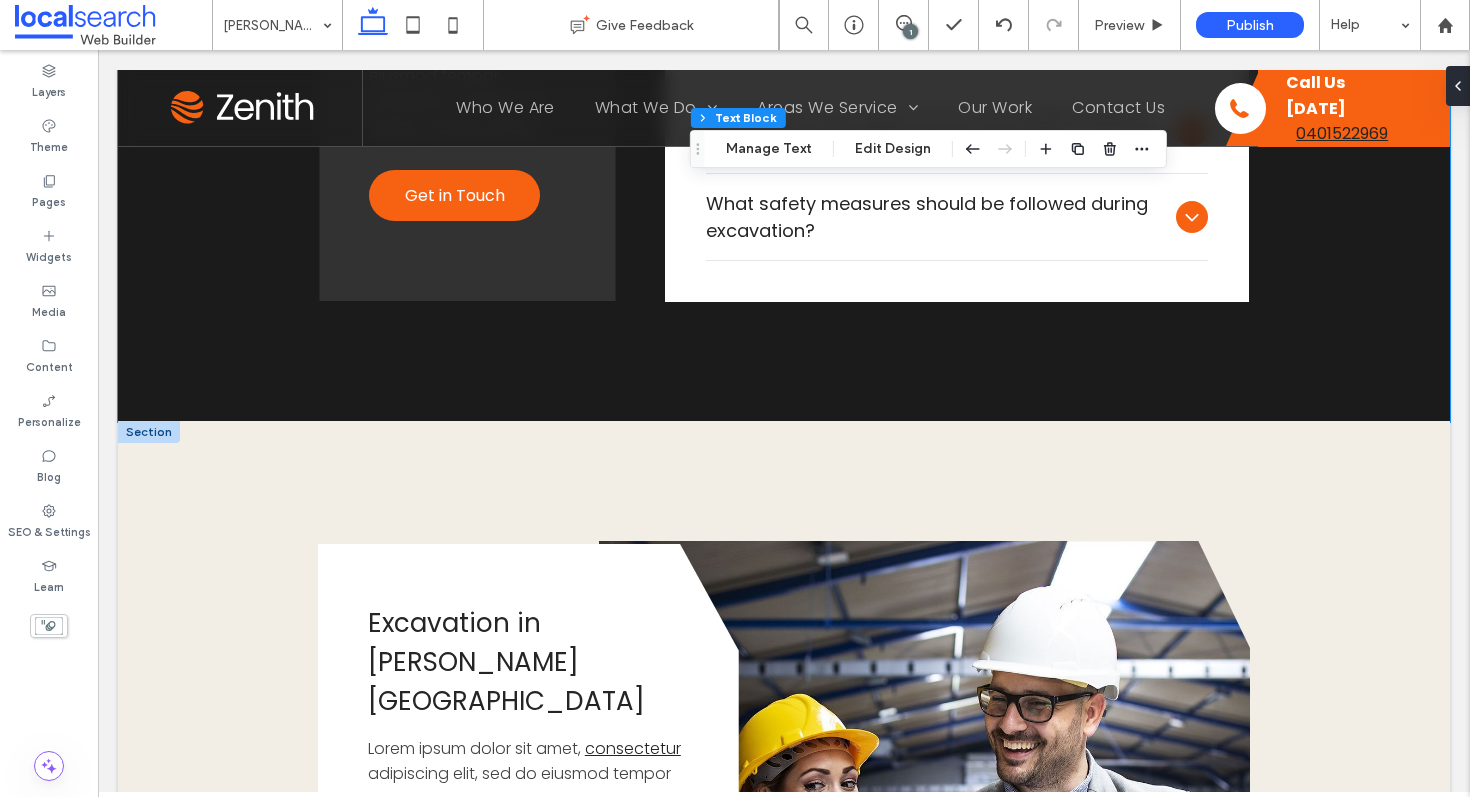 scroll, scrollTop: 3886, scrollLeft: 0, axis: vertical 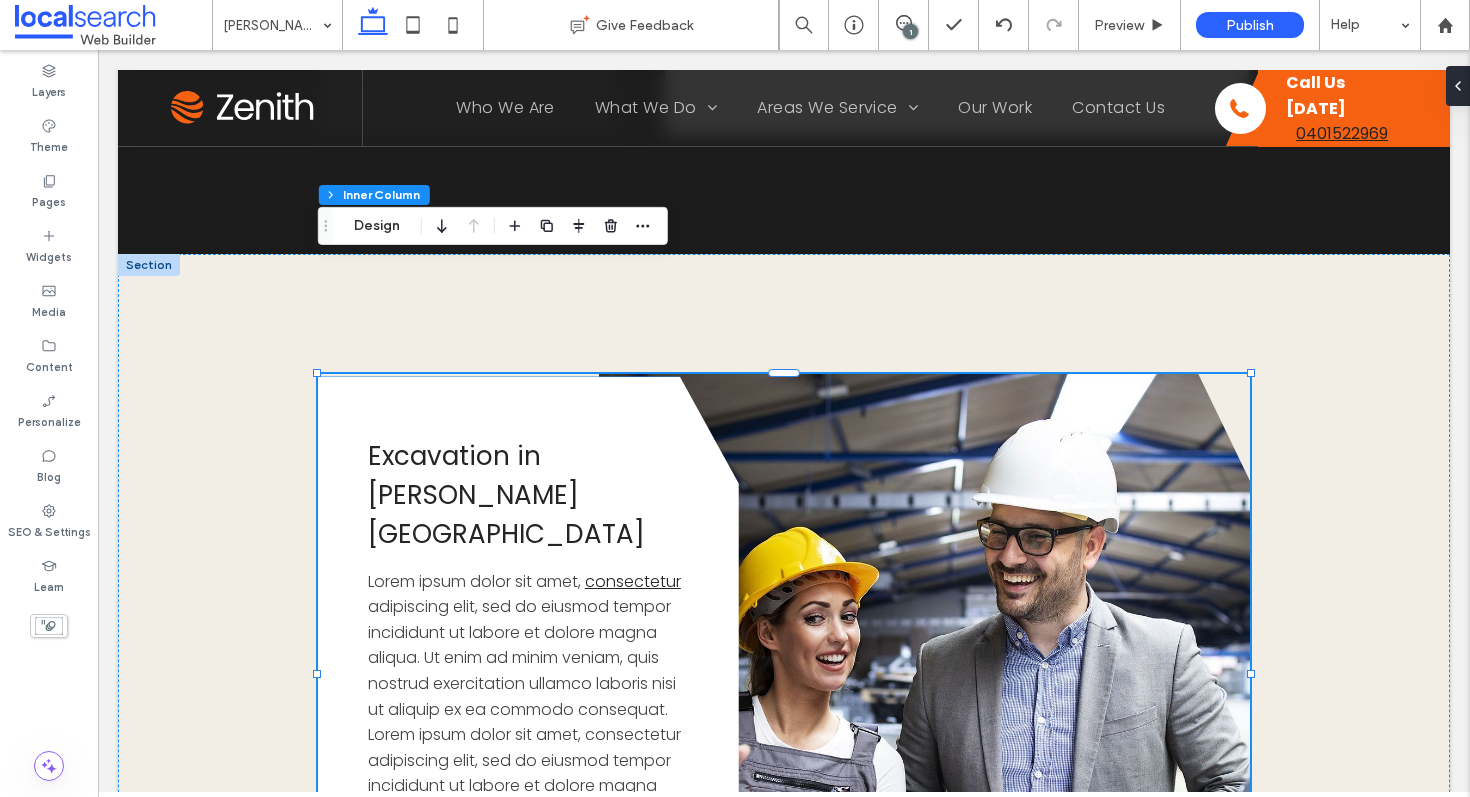click on "adipiscing elit, sed do eiusmod tempor incididunt ut labore et dolore magna aliqua. Ut enim ad minim veniam, quis nostrud exercitation ullamco laboris nisi ut aliquip ex ea commodo consequat. Lorem ipsum dolor sit amet, consectetur adipiscing elit, sed do eiusmod tempor incididunt ut labore et dolore magna aliqua." at bounding box center [524, 709] 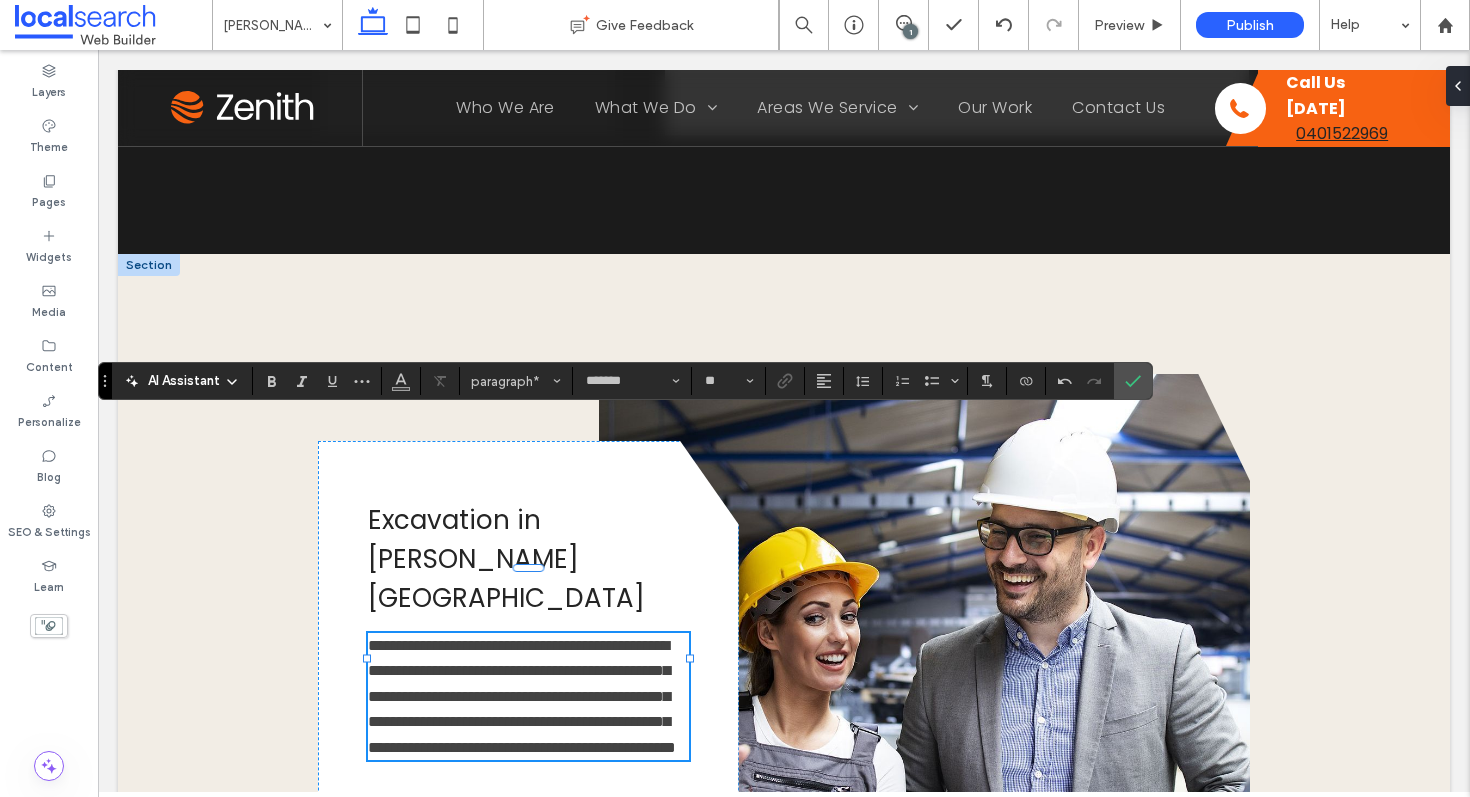 click on "**********" at bounding box center (522, 696) 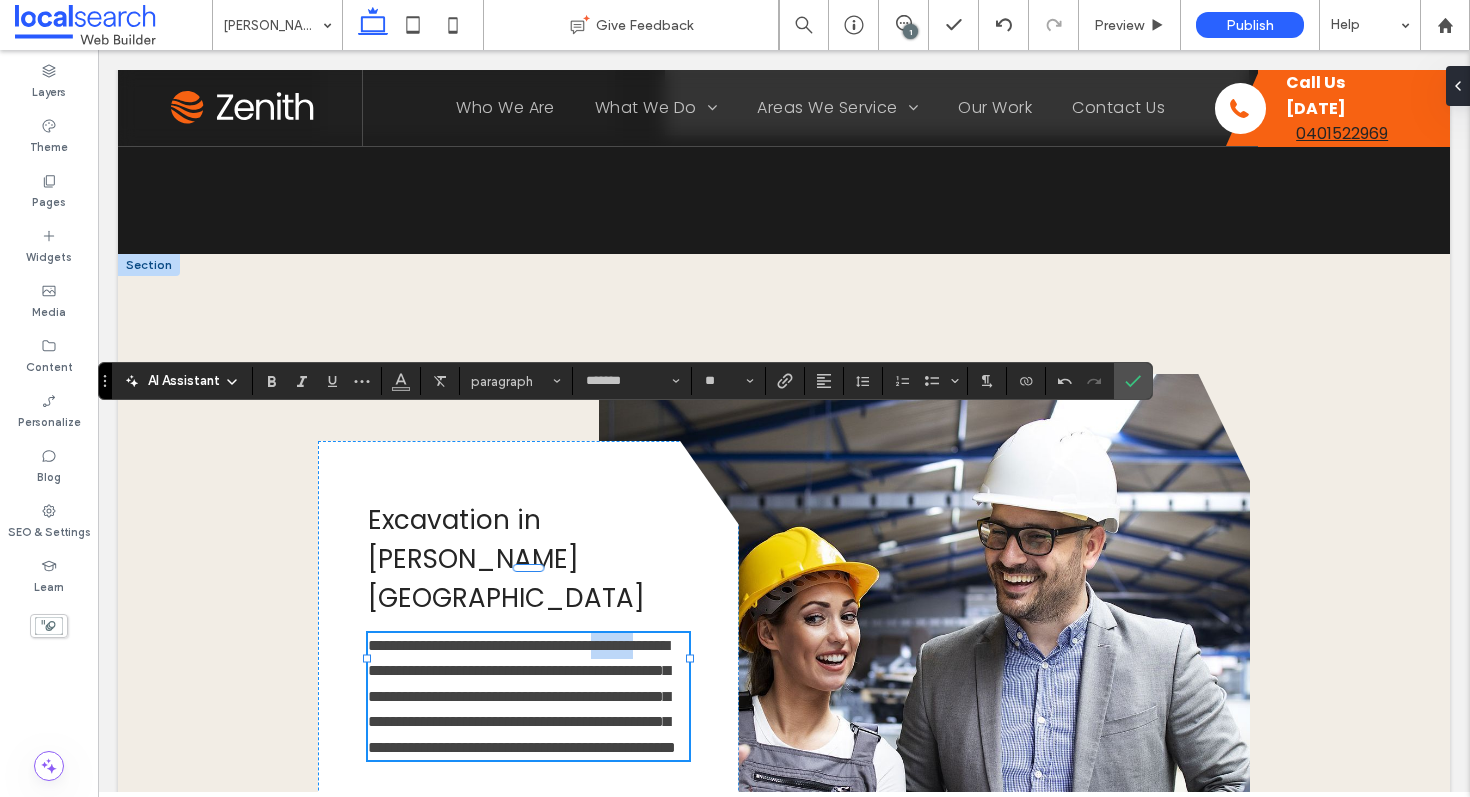 drag, startPoint x: 462, startPoint y: 491, endPoint x: 408, endPoint y: 488, distance: 54.08327 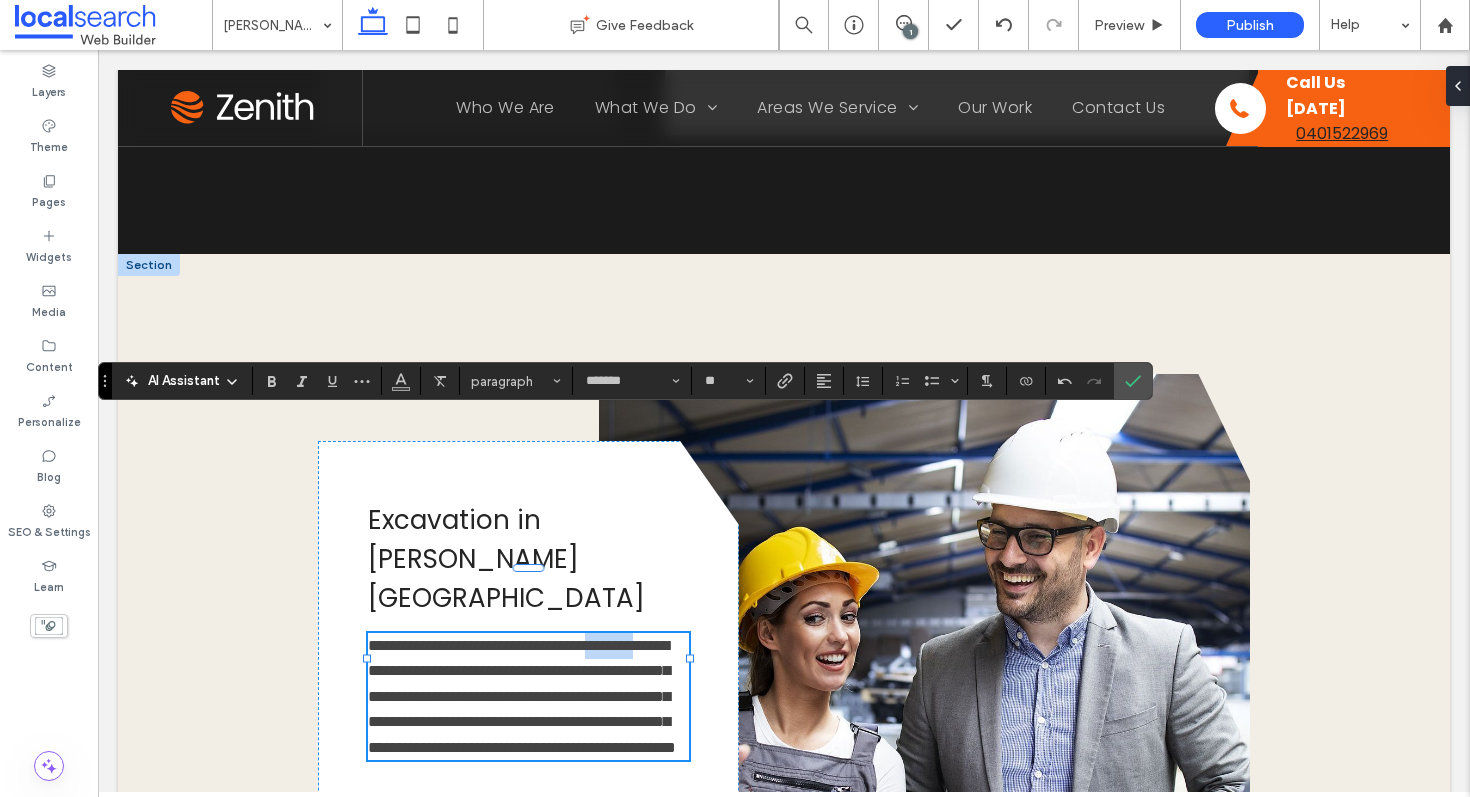click on "**********" at bounding box center [522, 696] 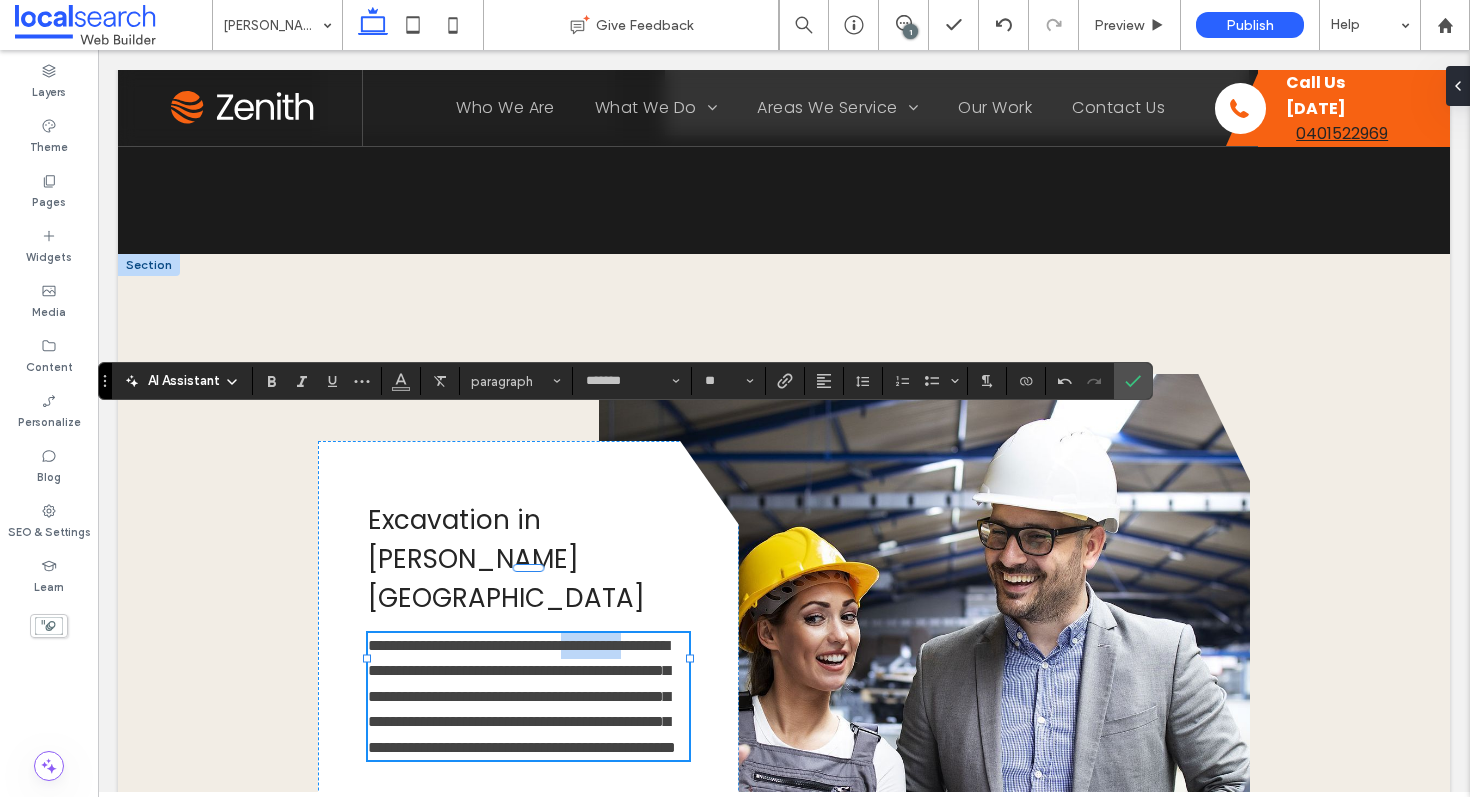 drag, startPoint x: 450, startPoint y: 495, endPoint x: 366, endPoint y: 494, distance: 84.00595 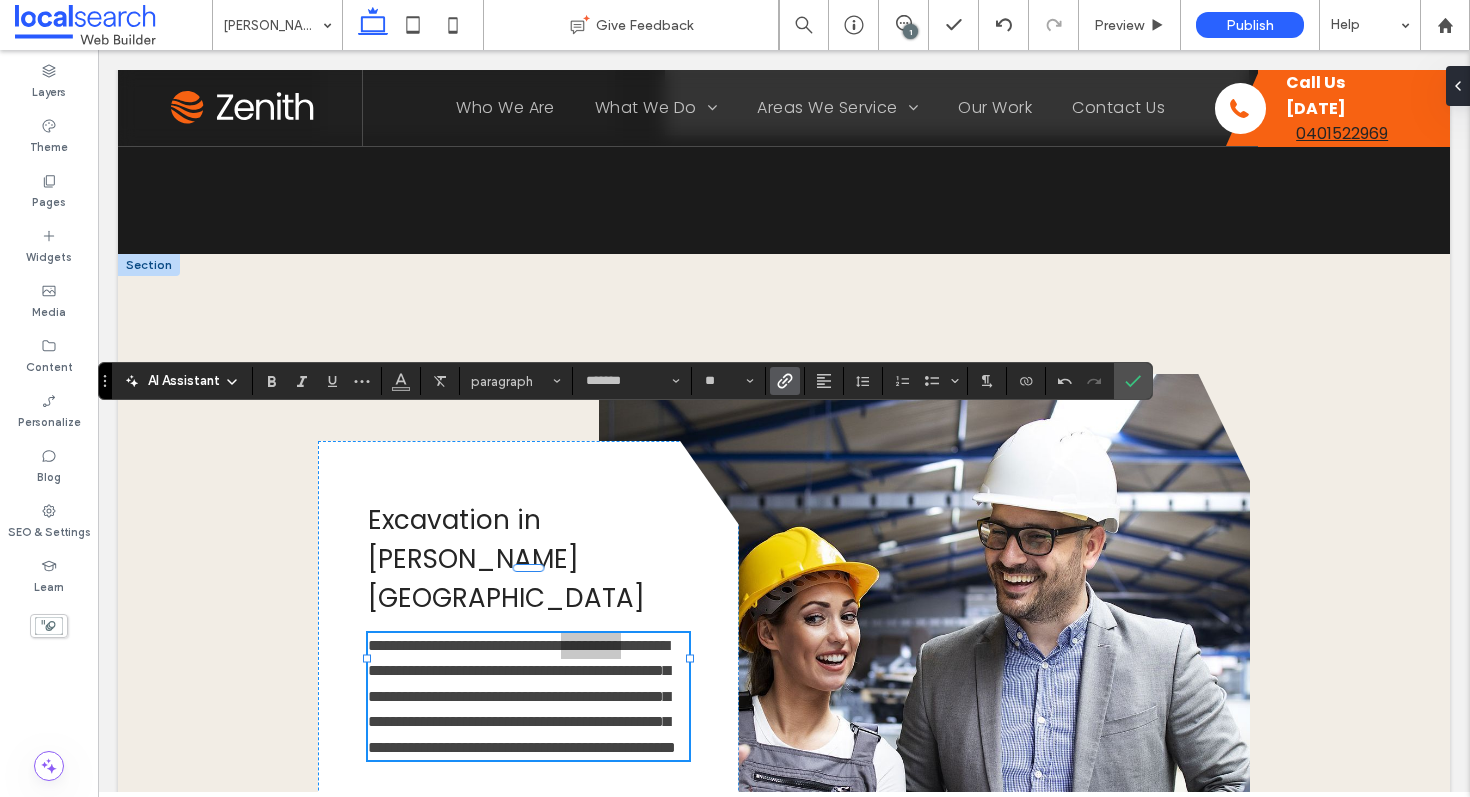 click at bounding box center [785, 381] 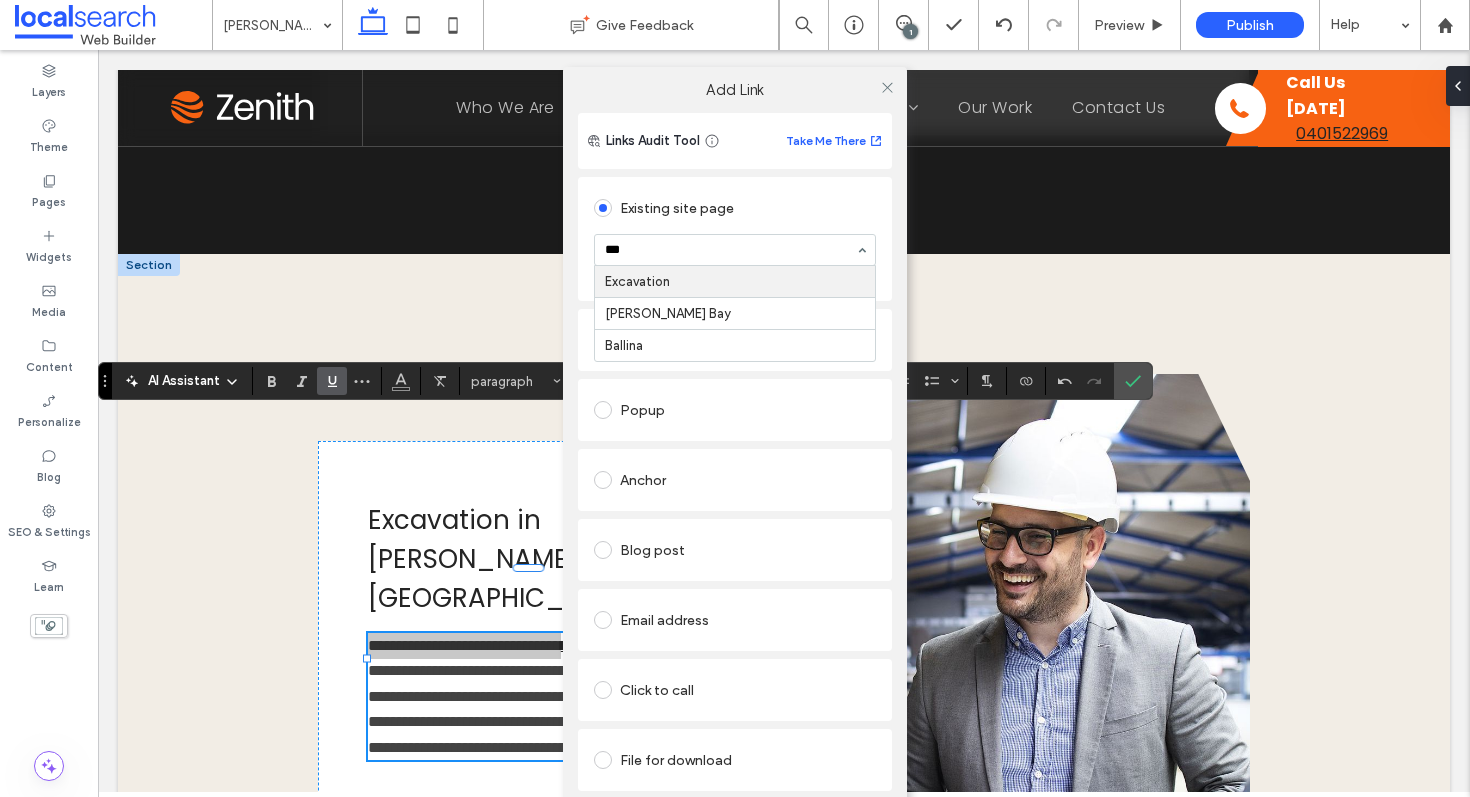 type on "****" 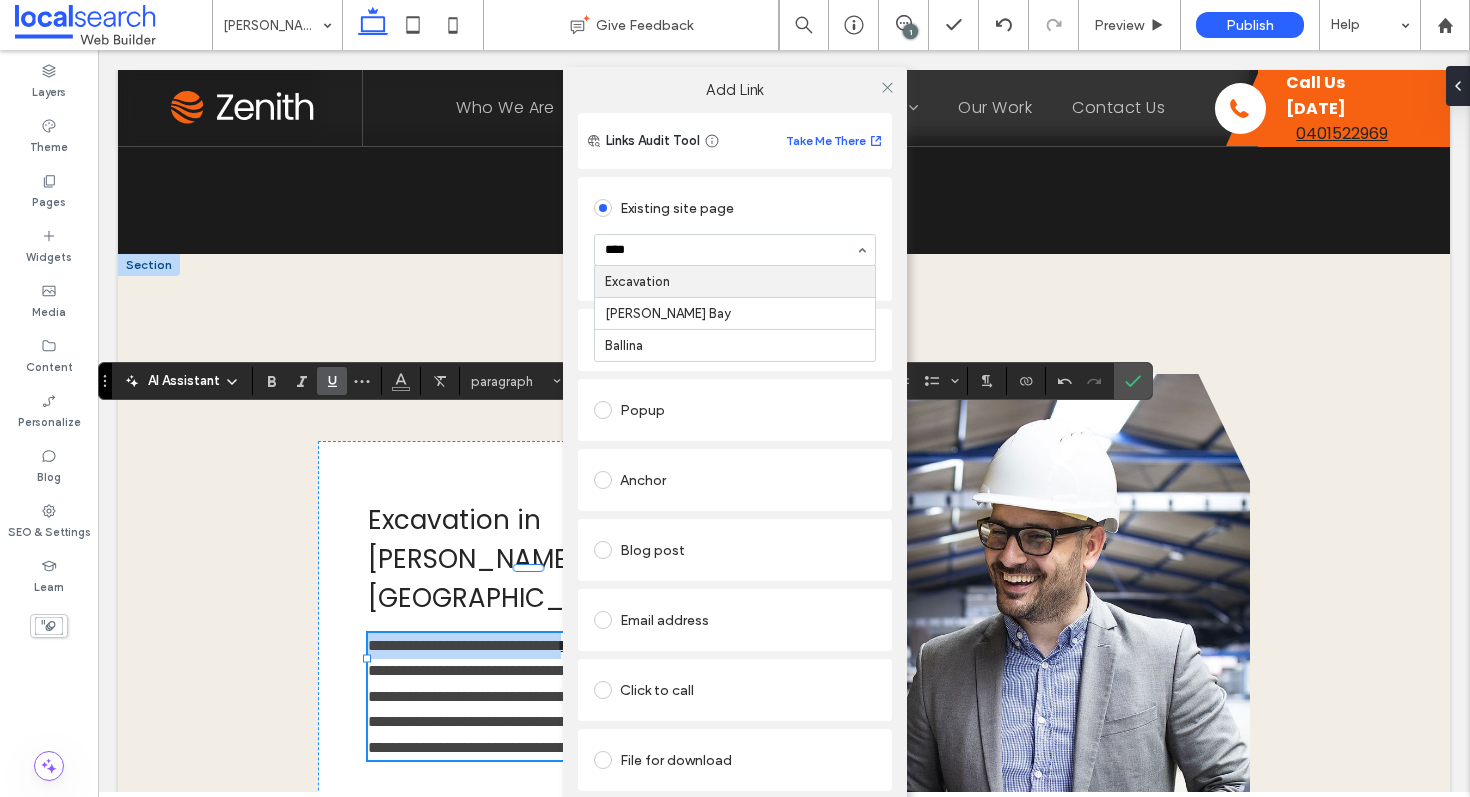 type 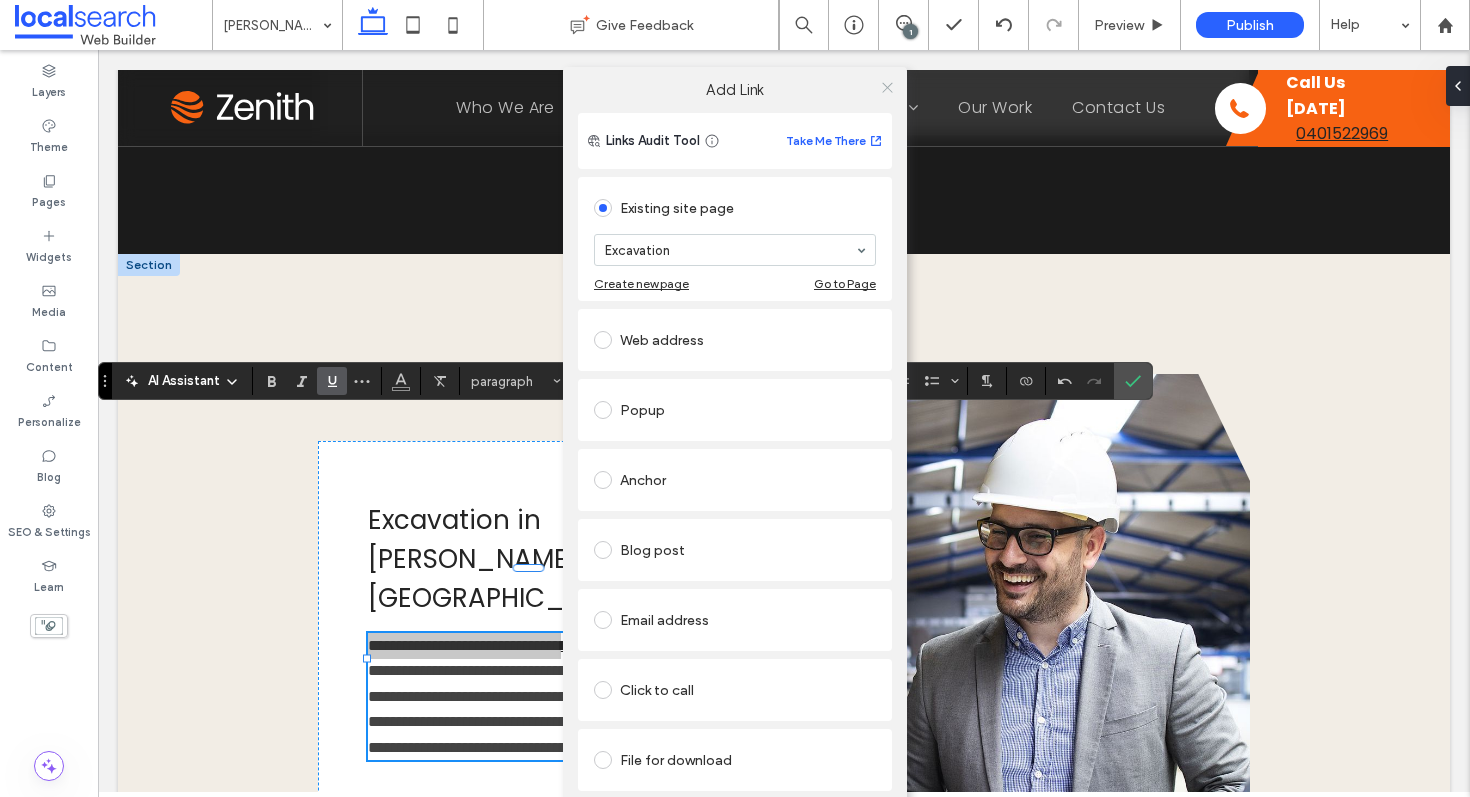 click 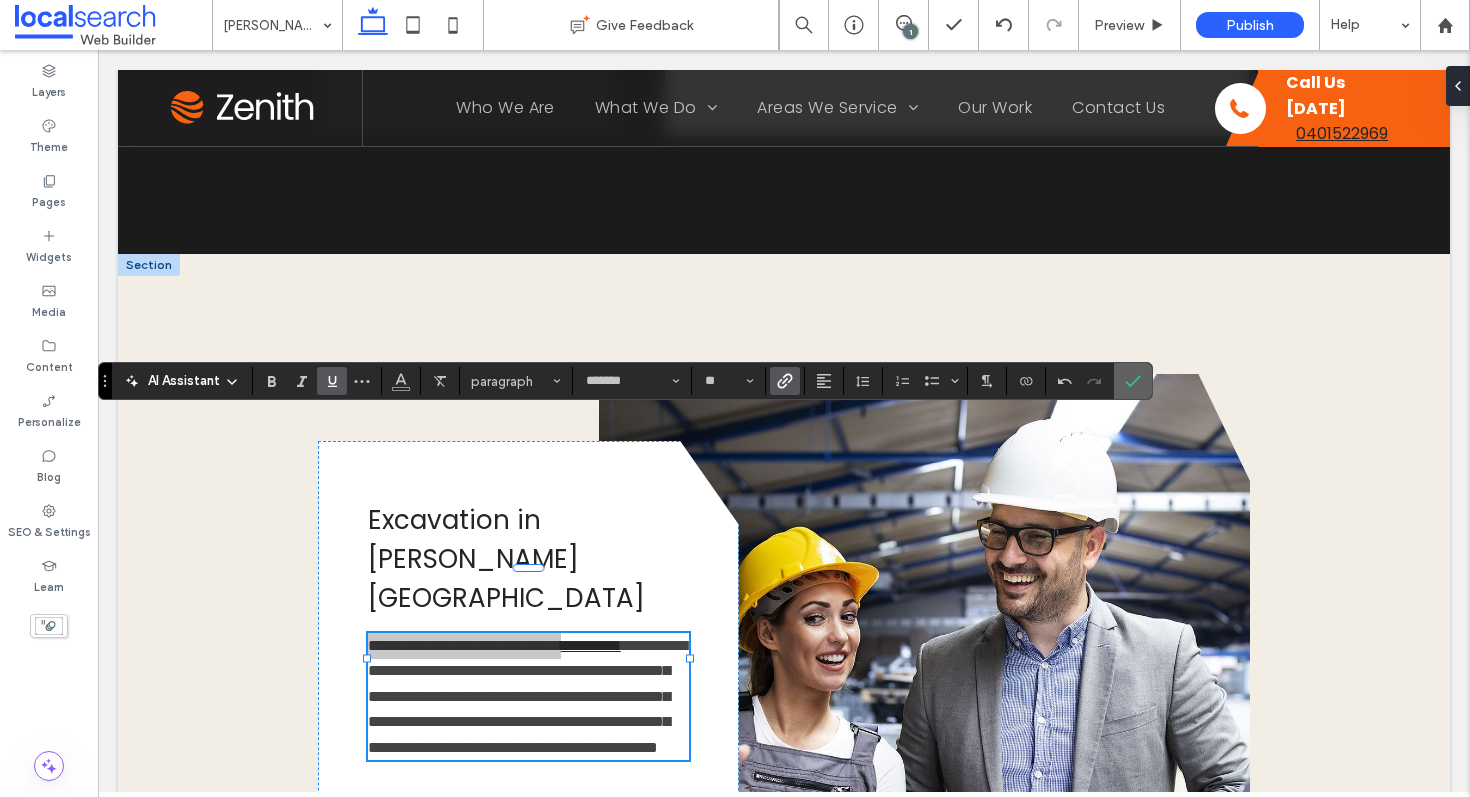 click 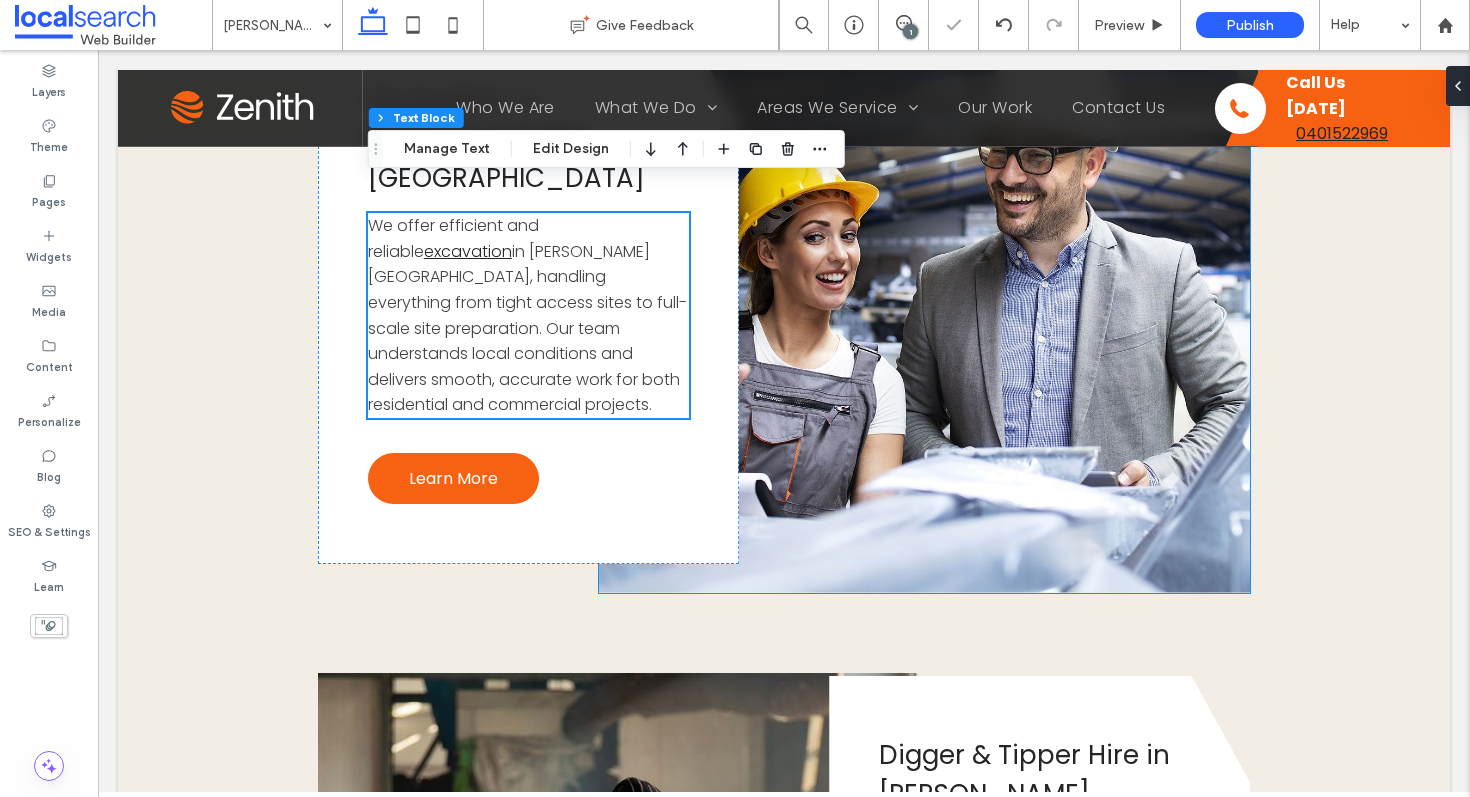 scroll, scrollTop: 4361, scrollLeft: 0, axis: vertical 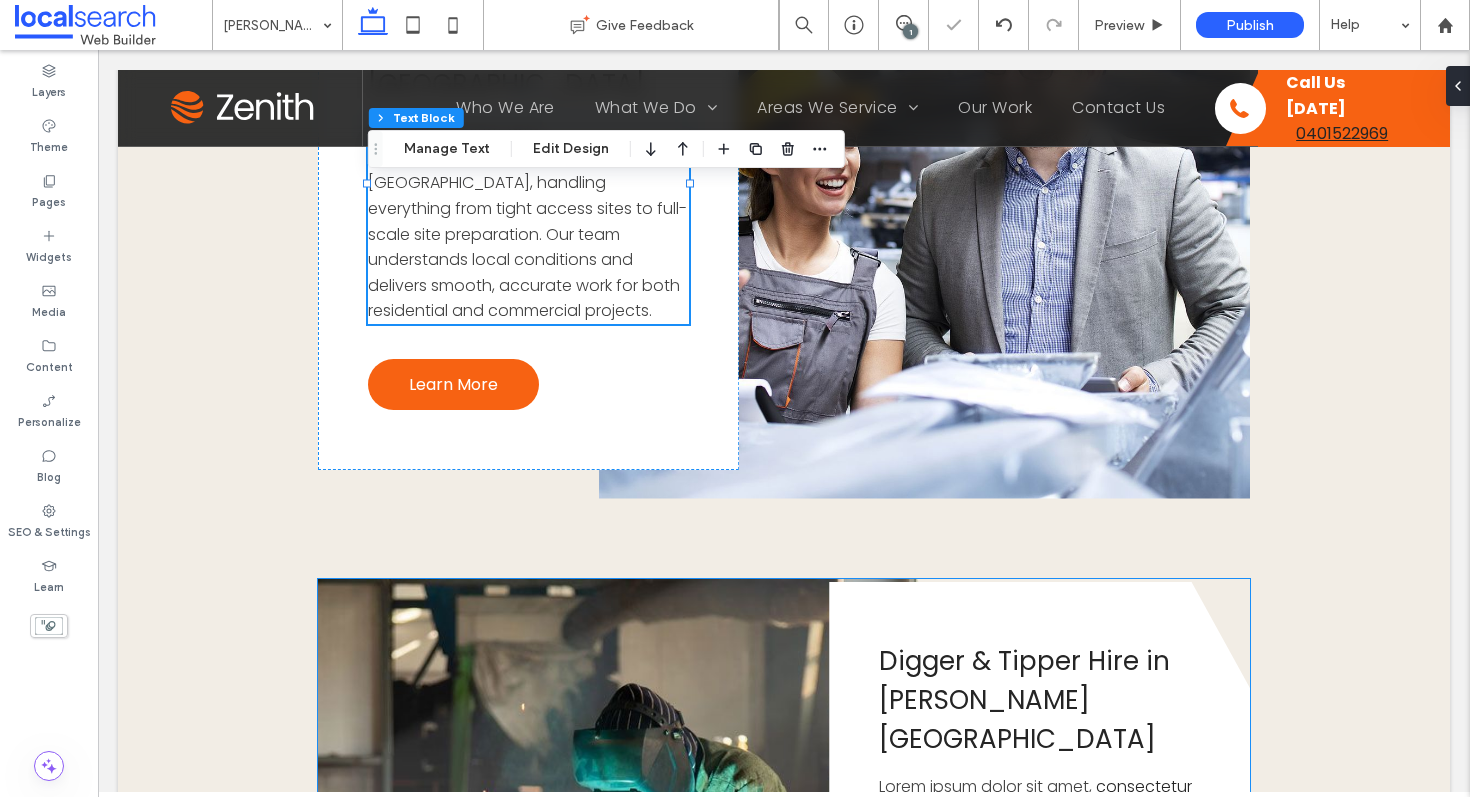 click on "adipiscing elit, sed do eiusmod tempor incididunt ut labore et dolore magna aliqua. Ut enim ad minim veniam, quis nostrud exercitation ullamco laboris nisi ut aliquip ex ea commodo consequat. Lorem ipsum dolor sit amet, consectetur adipiscing elit, sed do eiusmod tempor incididunt ut labore et dolore magna aliqua." at bounding box center [1035, 914] 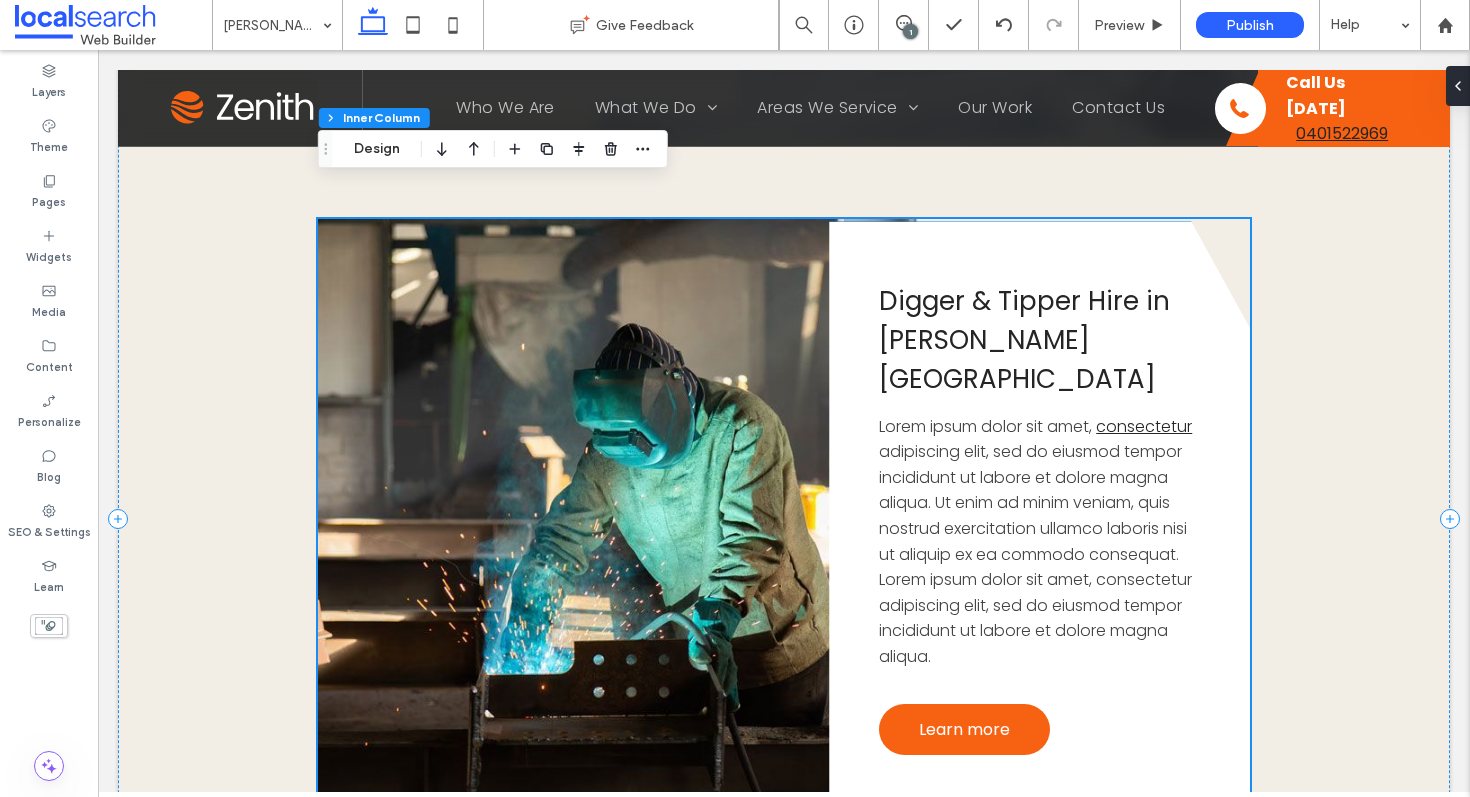 scroll, scrollTop: 4687, scrollLeft: 0, axis: vertical 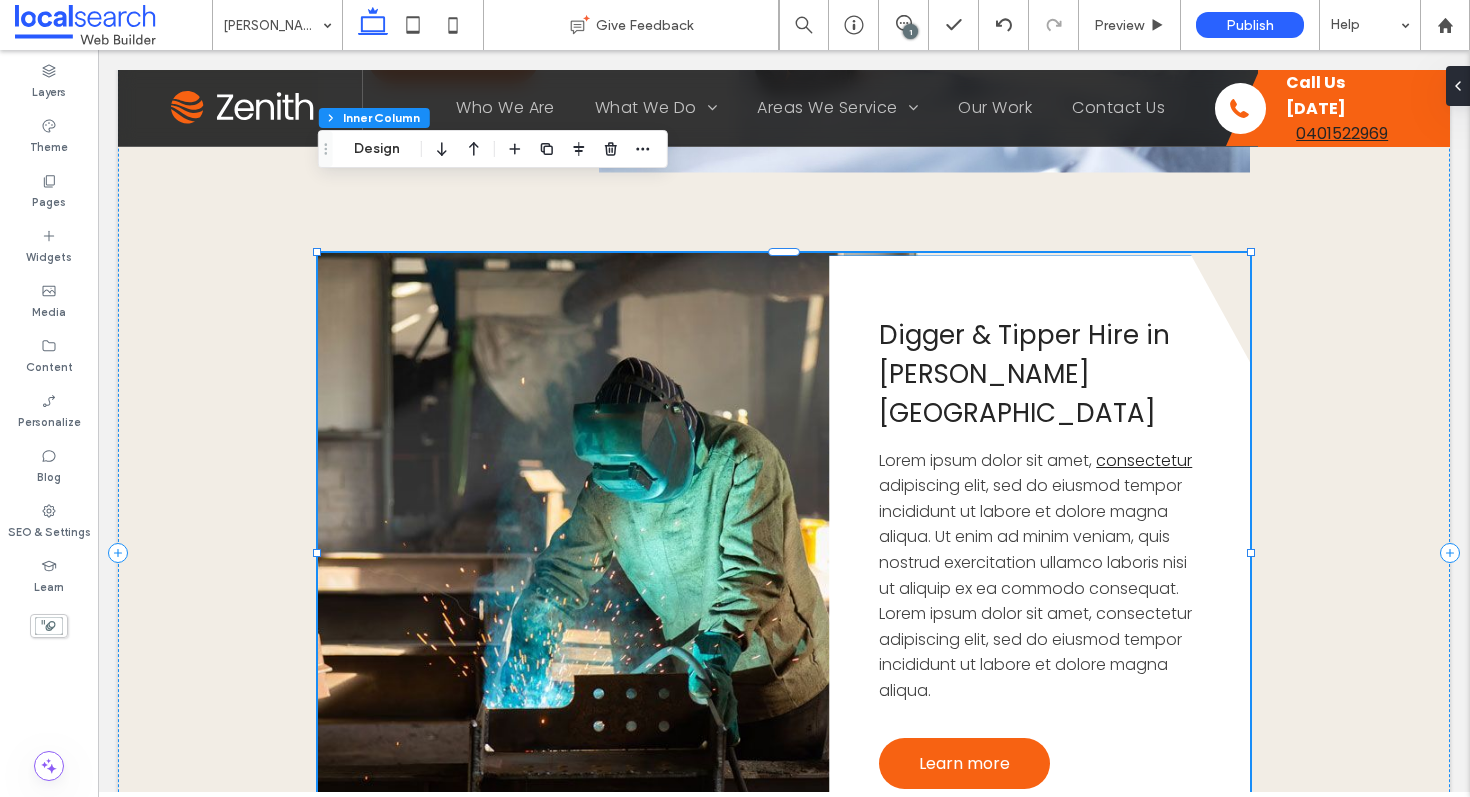 click on "adipiscing elit, sed do eiusmod tempor incididunt ut labore et dolore magna aliqua. Ut enim ad minim veniam, quis nostrud exercitation ullamco laboris nisi ut aliquip ex ea commodo consequat. Lorem ipsum dolor sit amet, consectetur adipiscing elit, sed do eiusmod tempor incididunt ut labore et dolore magna aliqua." at bounding box center (1035, 588) 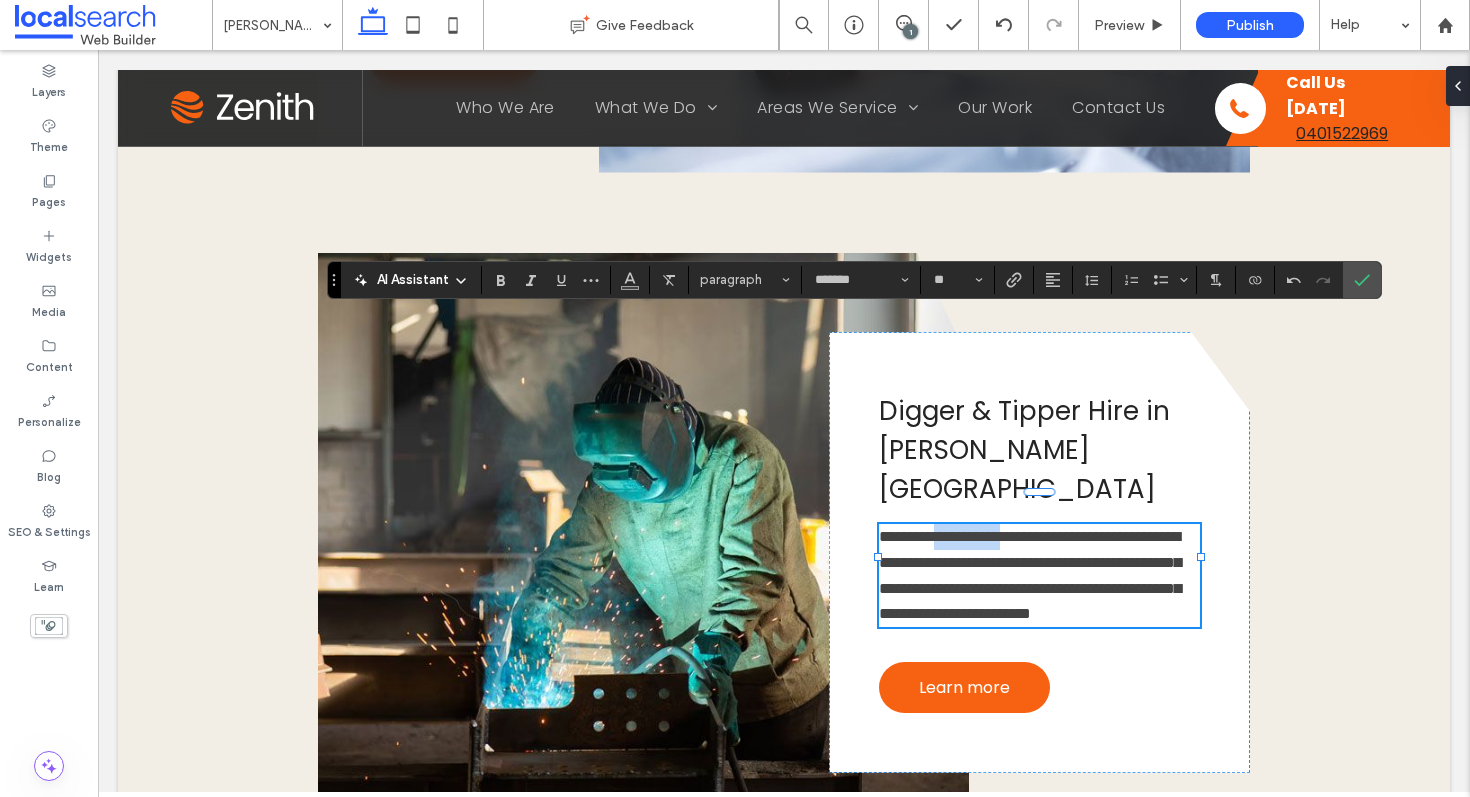 drag, startPoint x: 949, startPoint y: 390, endPoint x: 1031, endPoint y: 386, distance: 82.0975 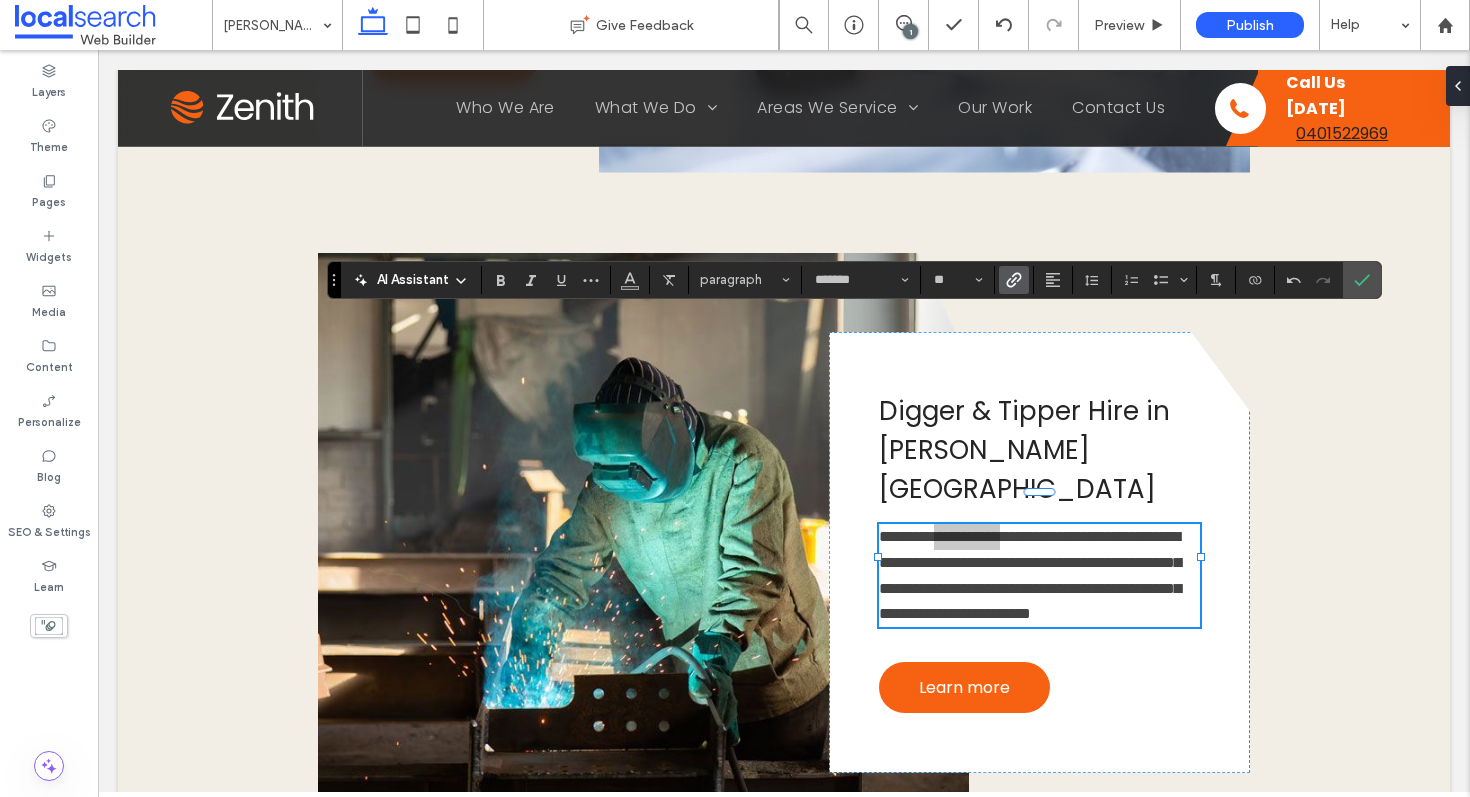 click 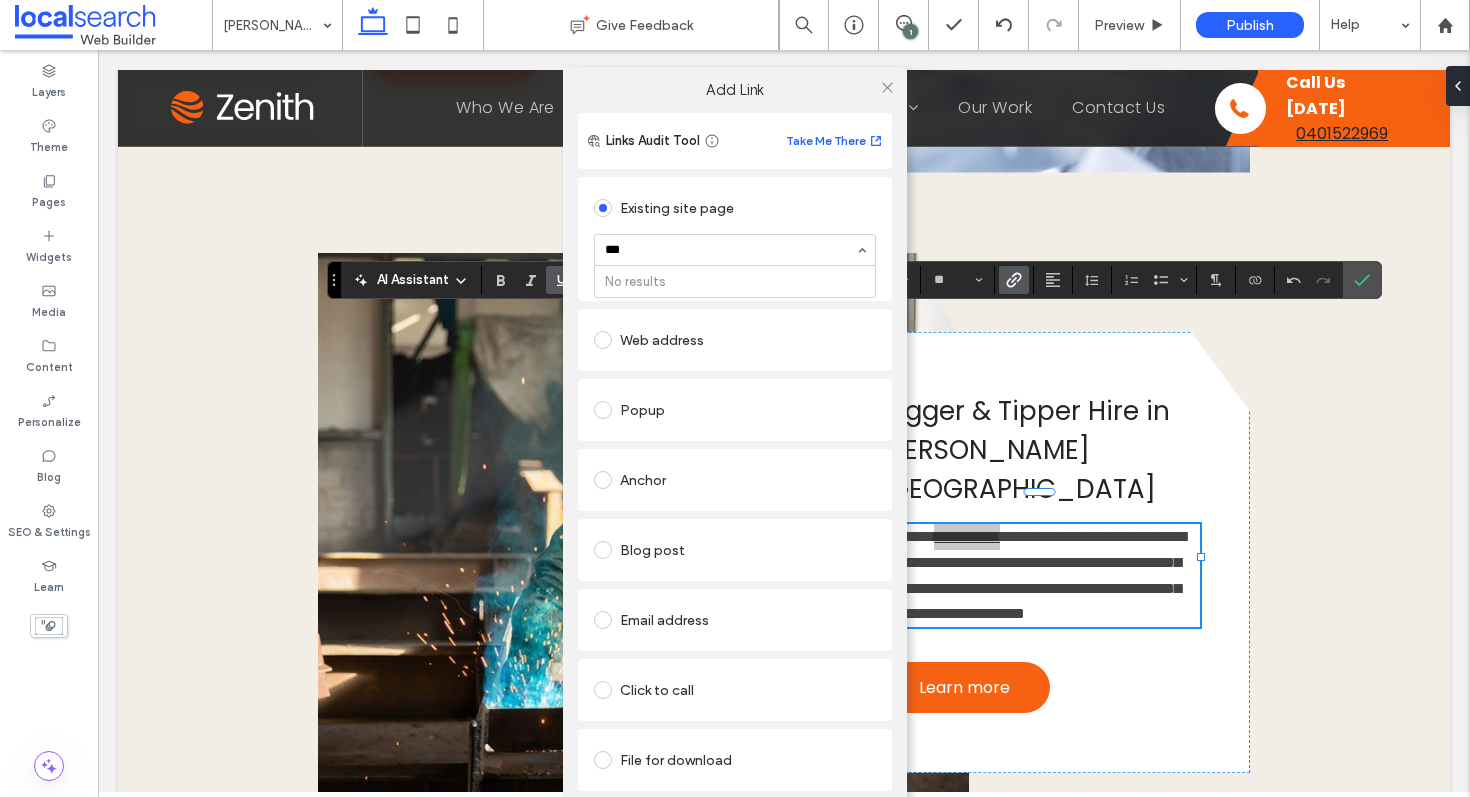 type on "**" 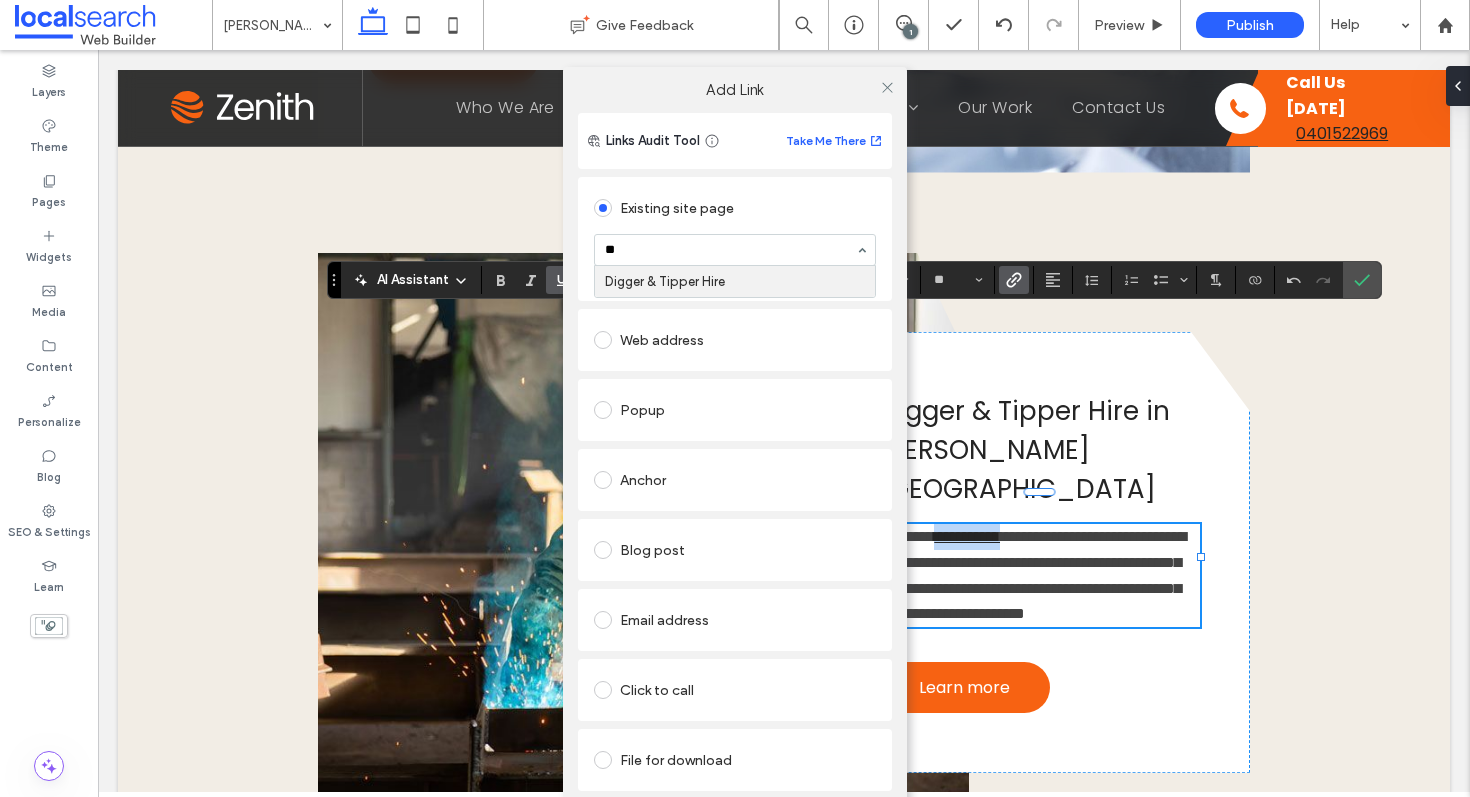 type 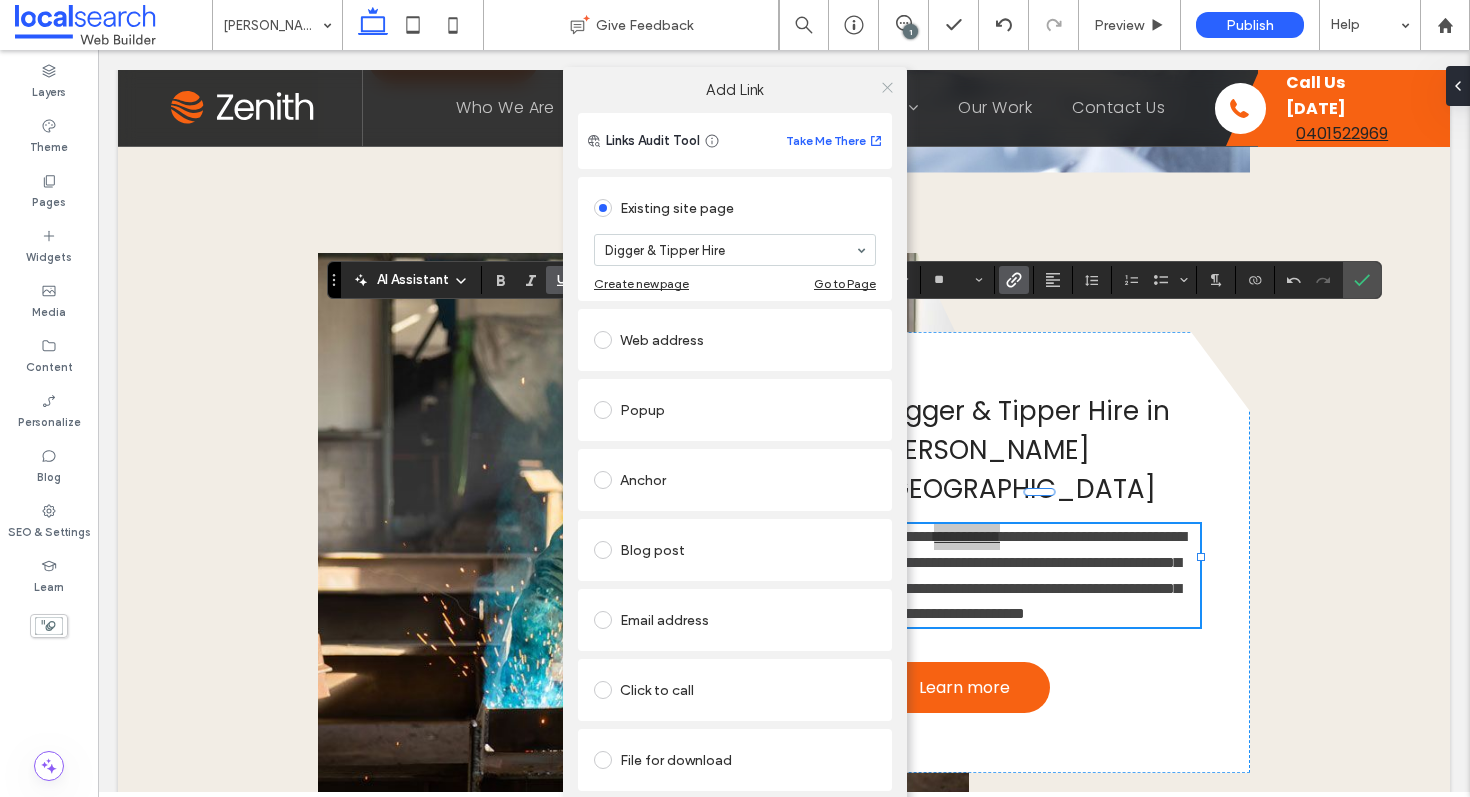 click 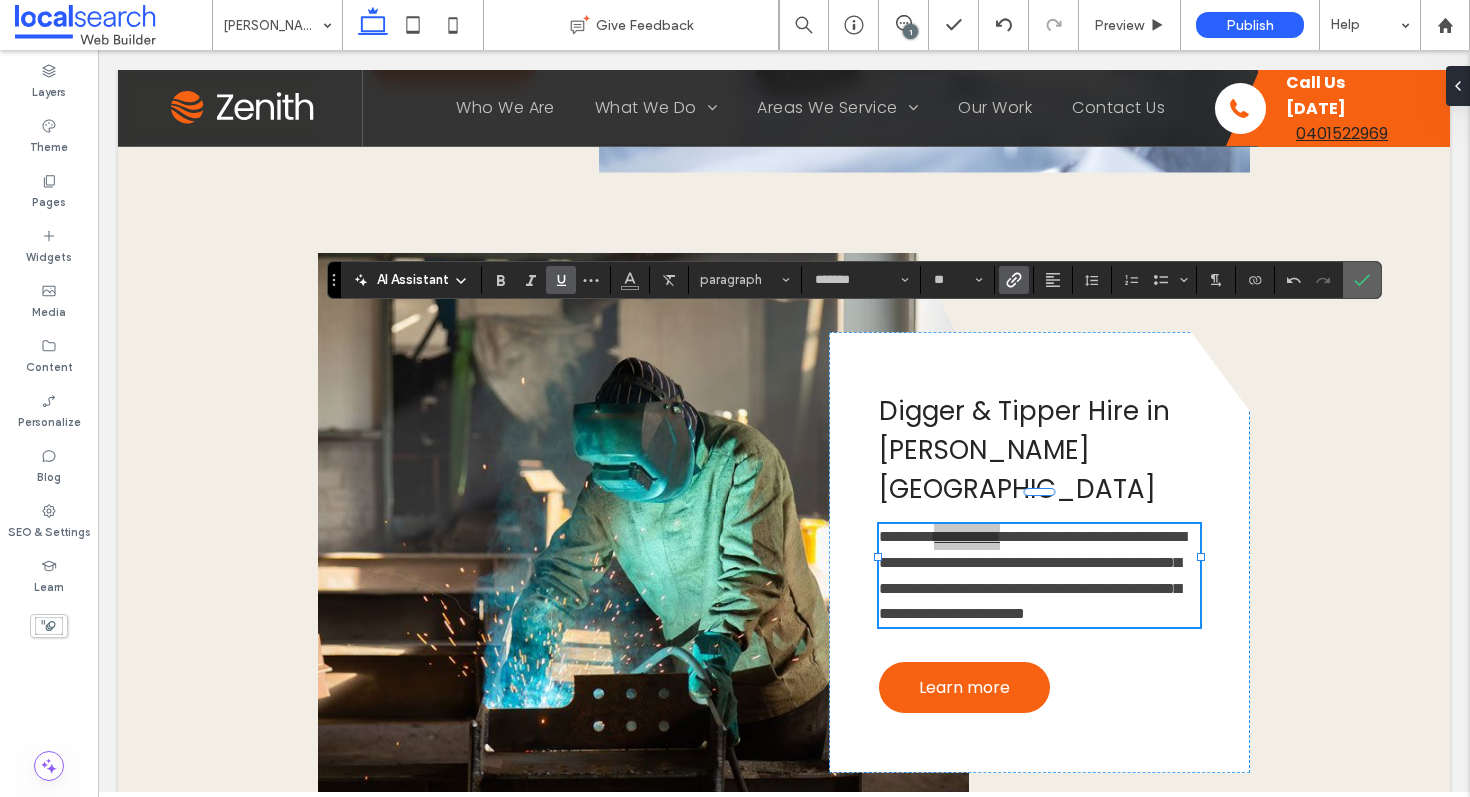 click 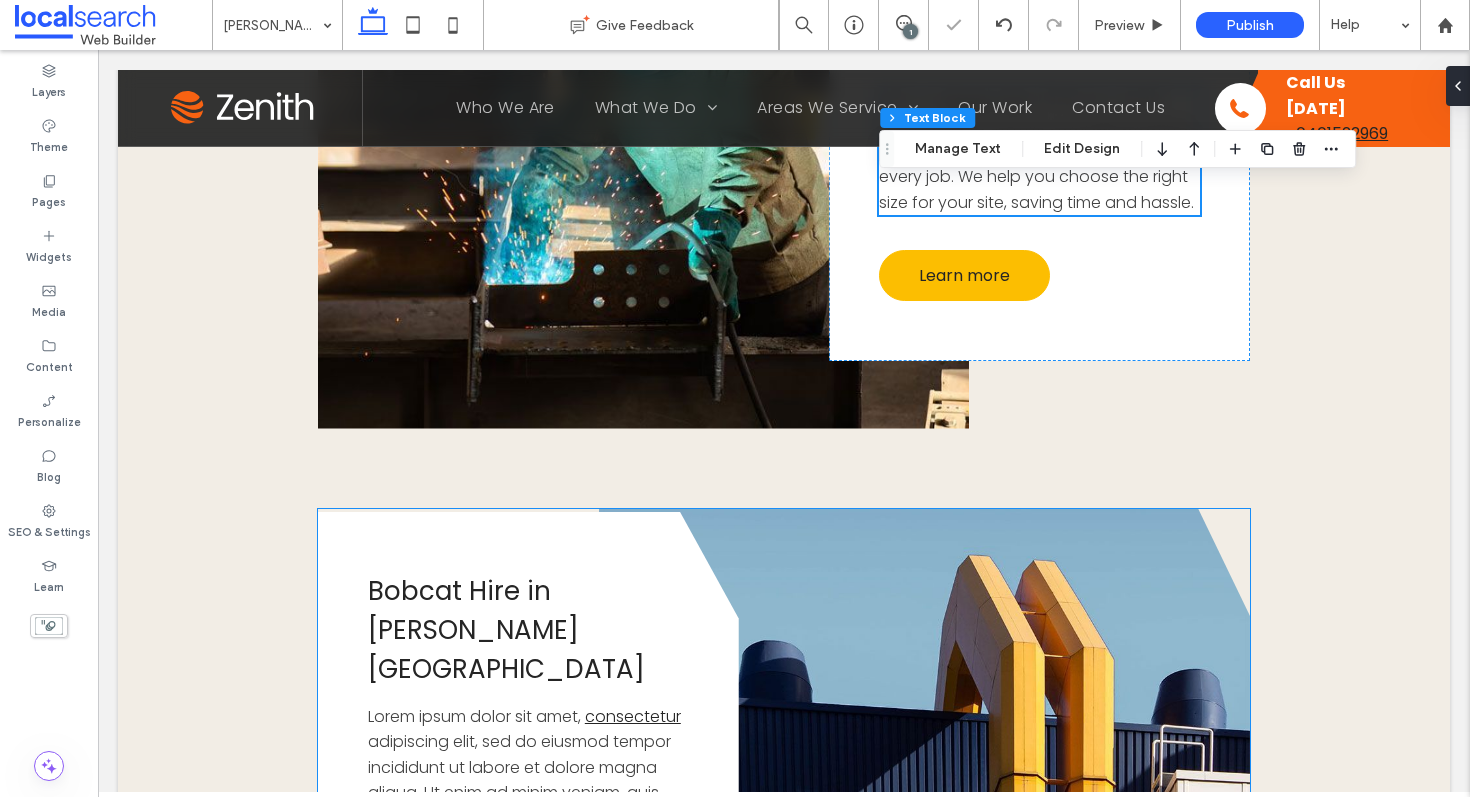 scroll, scrollTop: 5279, scrollLeft: 0, axis: vertical 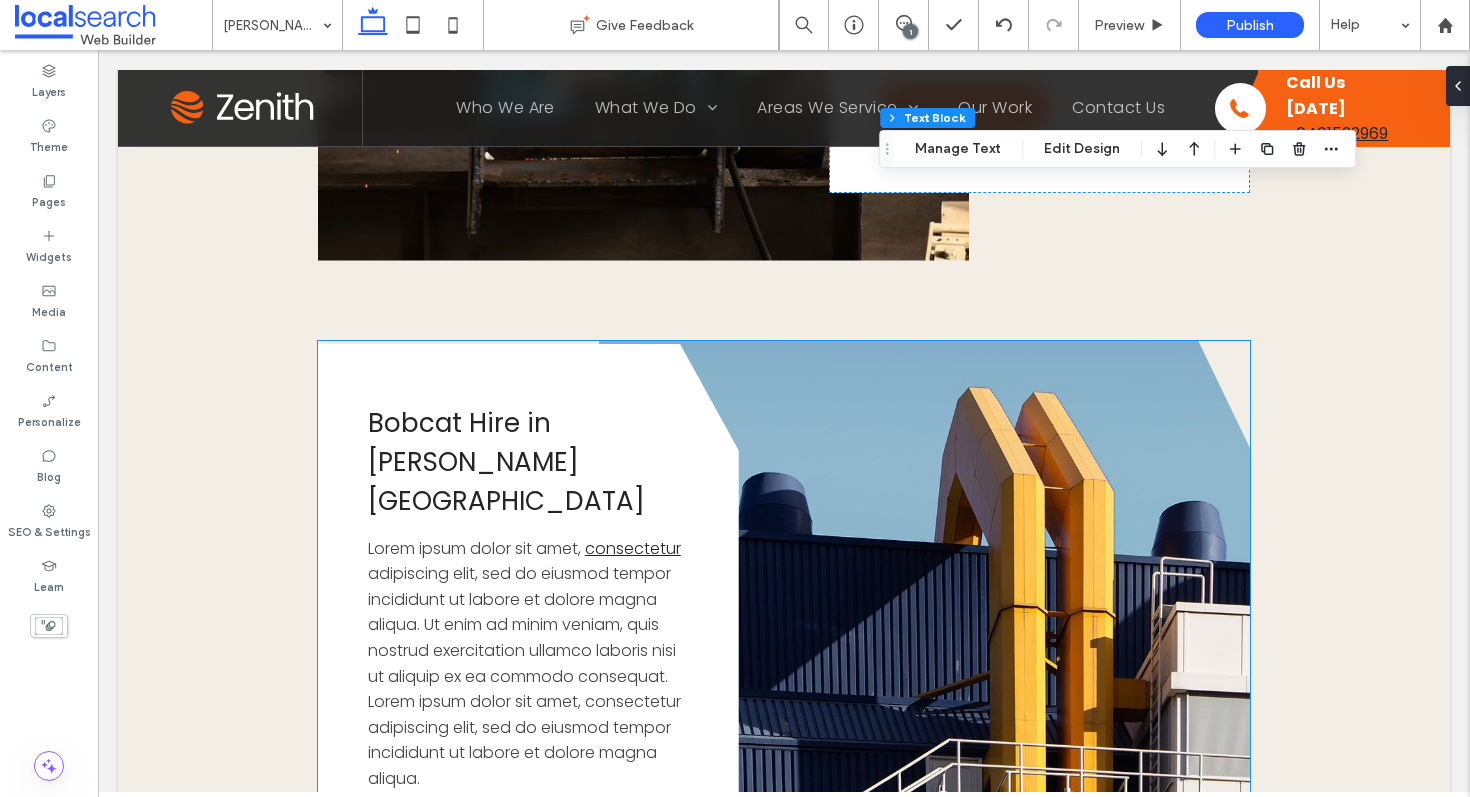 click on "adipiscing elit, sed do eiusmod tempor incididunt ut labore et dolore magna aliqua. Ut enim ad minim veniam, quis nostrud exercitation ullamco laboris nisi ut aliquip ex ea commodo consequat. Lorem ipsum dolor sit amet, consectetur adipiscing elit, sed do eiusmod tempor incididunt ut labore et dolore magna aliqua." at bounding box center (524, 676) 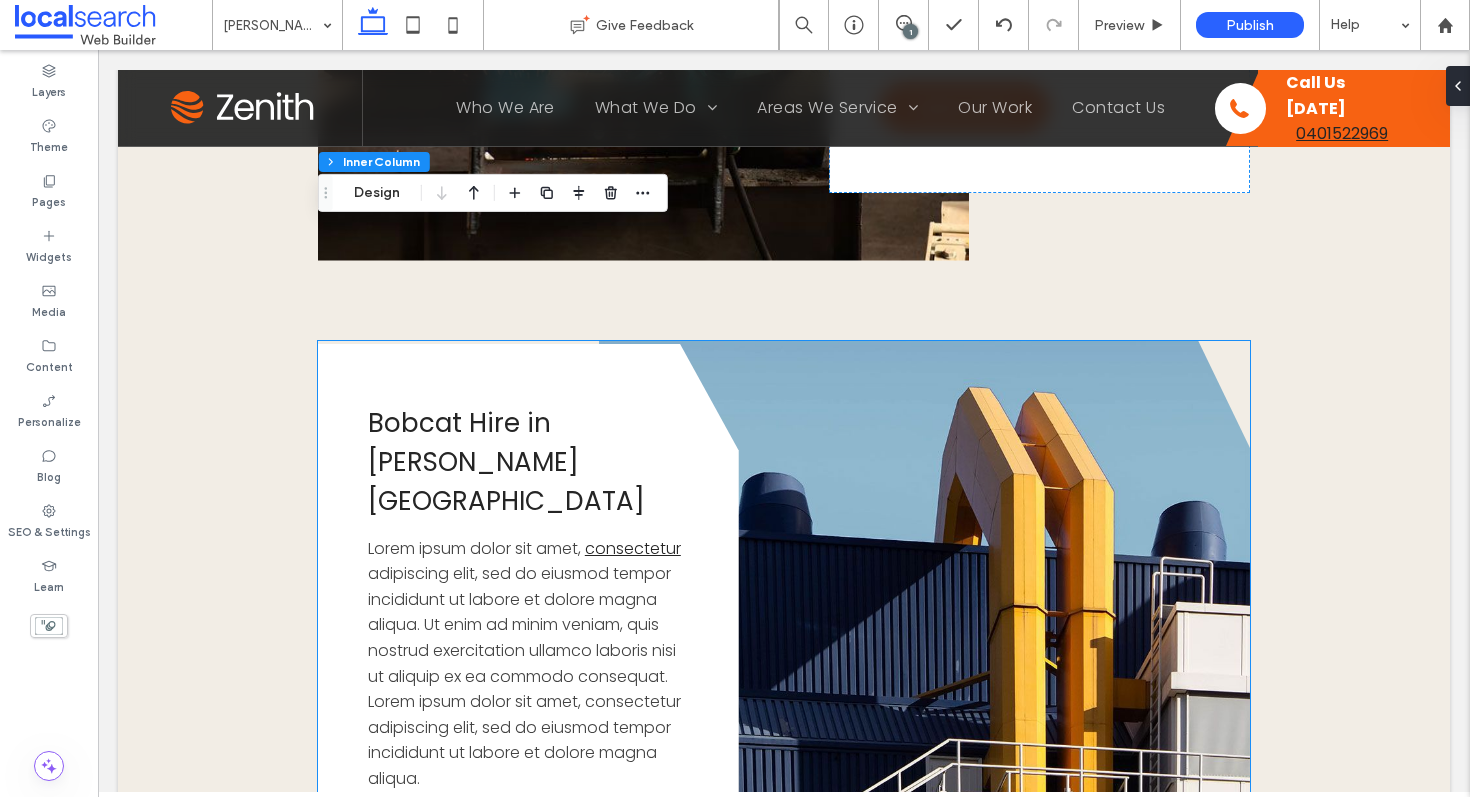 click on "adipiscing elit, sed do eiusmod tempor incididunt ut labore et dolore magna aliqua. Ut enim ad minim veniam, quis nostrud exercitation ullamco laboris nisi ut aliquip ex ea commodo consequat. Lorem ipsum dolor sit amet, consectetur adipiscing elit, sed do eiusmod tempor incididunt ut labore et dolore magna aliqua." at bounding box center (524, 676) 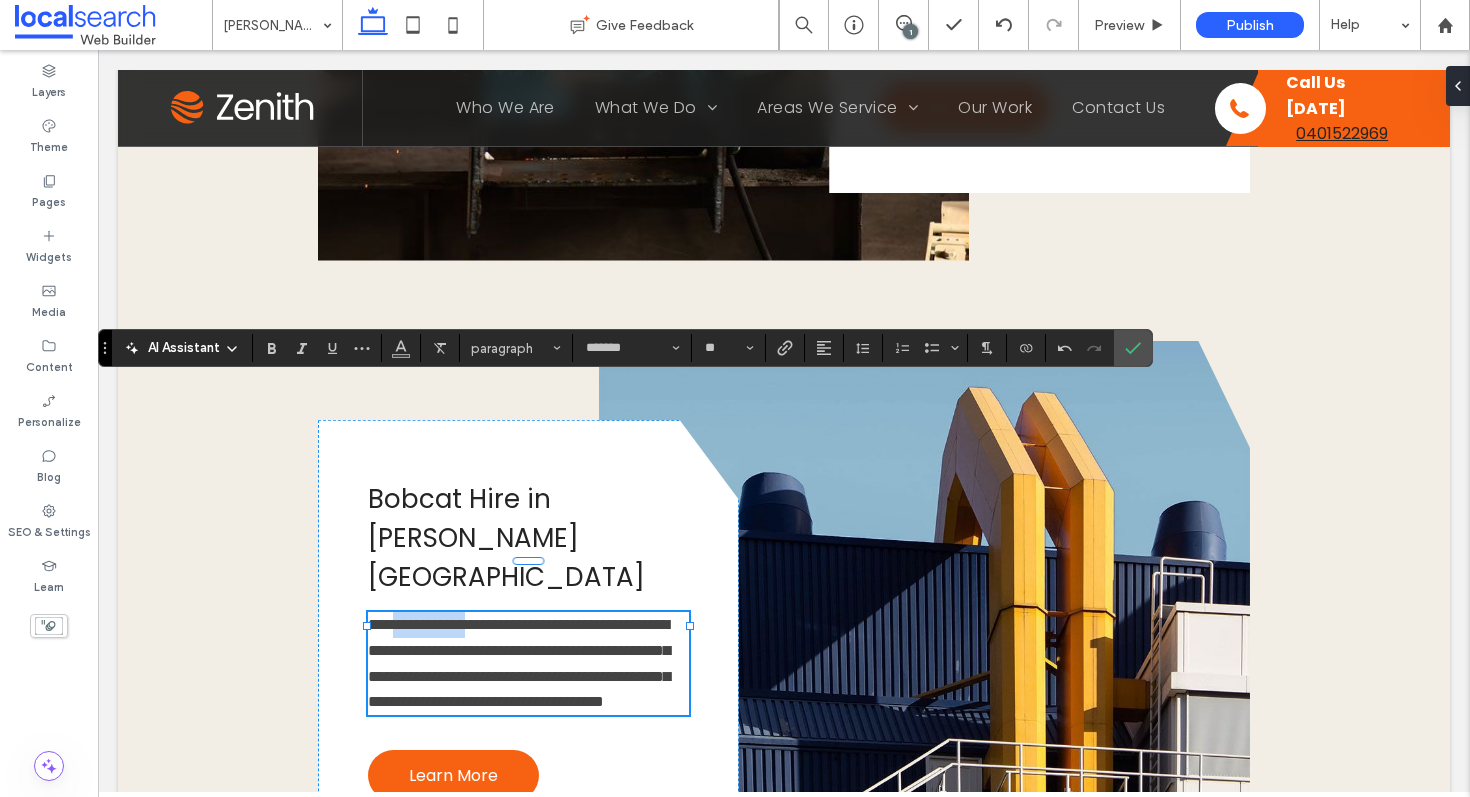 drag, startPoint x: 401, startPoint y: 466, endPoint x: 496, endPoint y: 465, distance: 95.005264 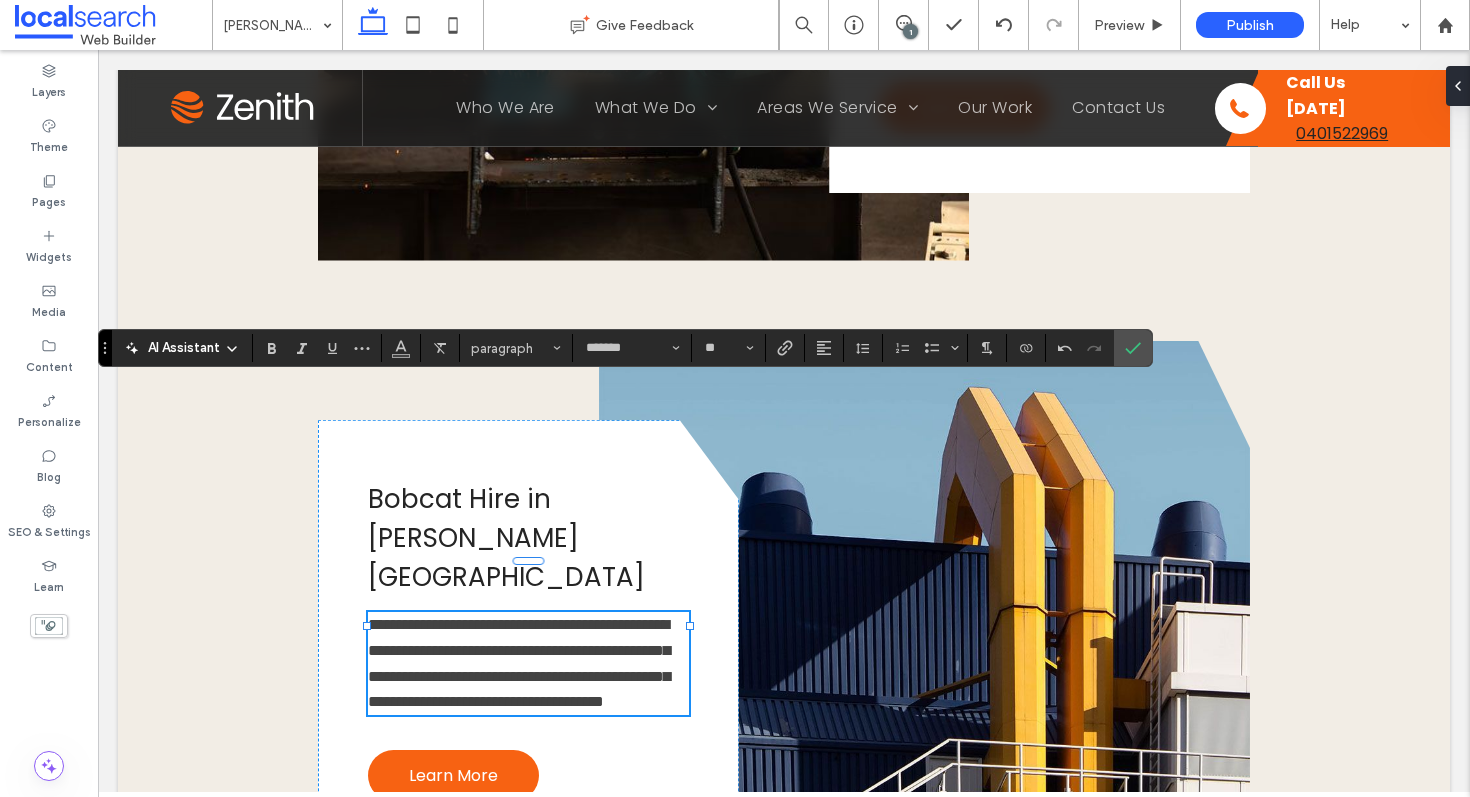 click on "**********" at bounding box center [519, 663] 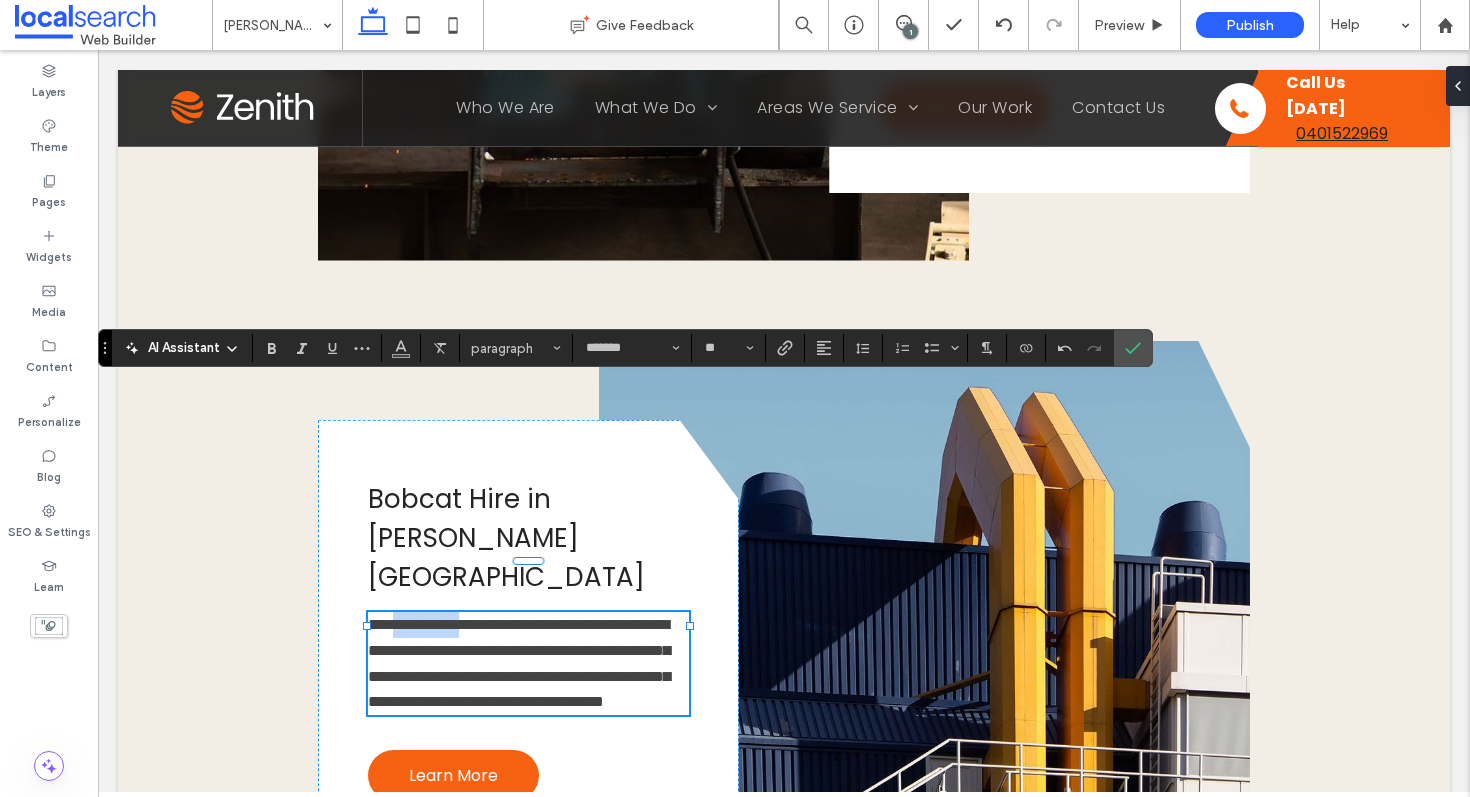 drag, startPoint x: 490, startPoint y: 462, endPoint x: 399, endPoint y: 455, distance: 91.26884 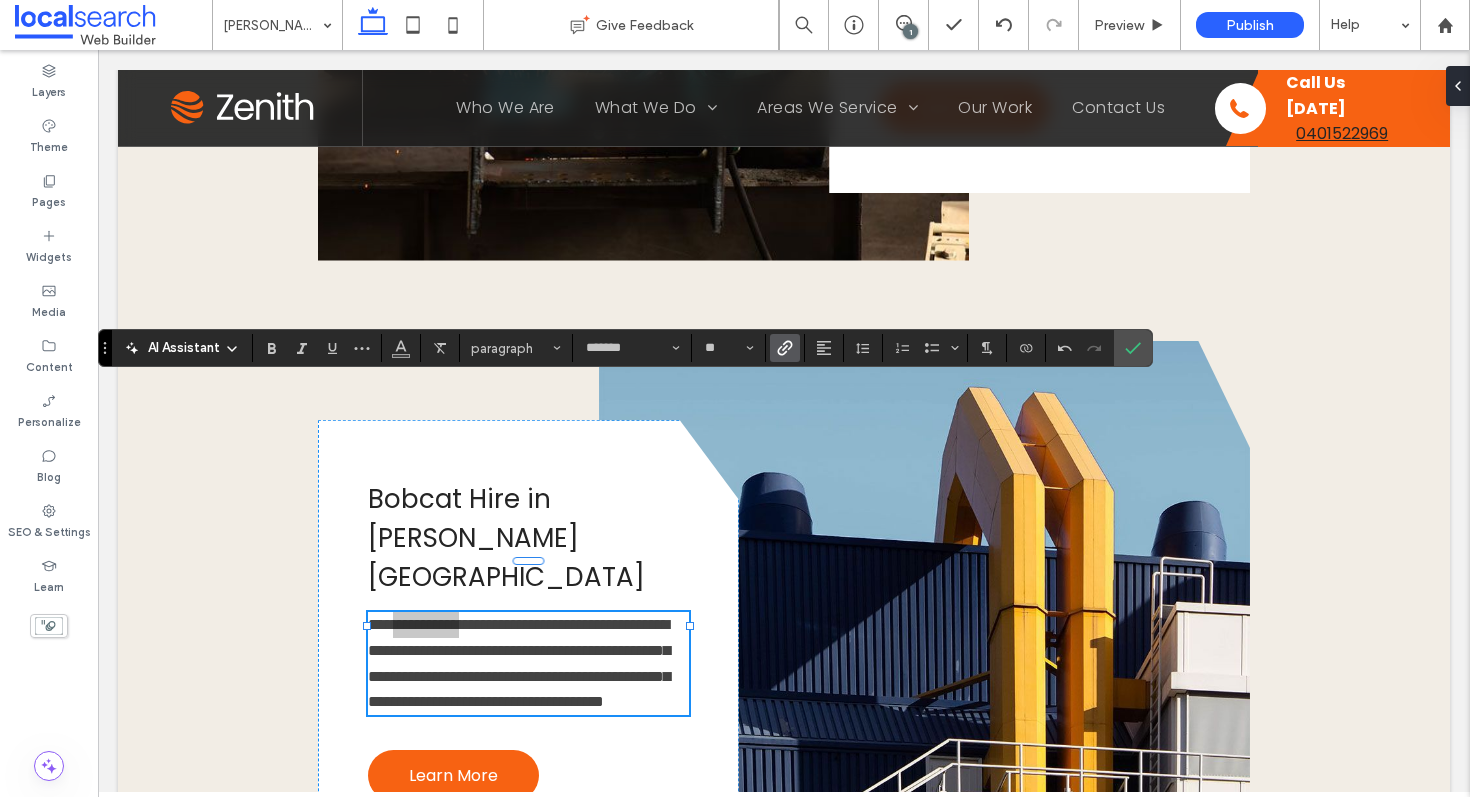 click 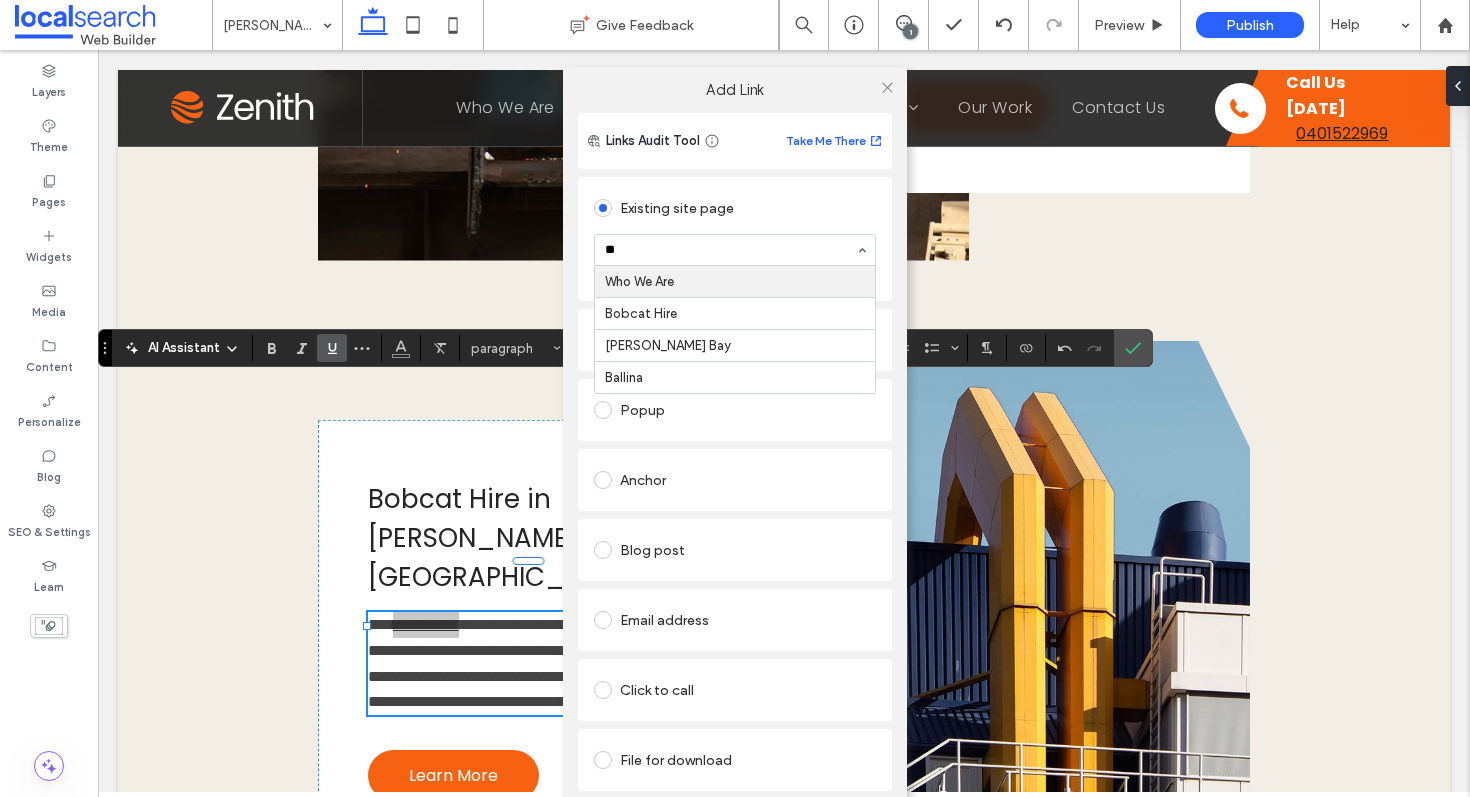 type on "***" 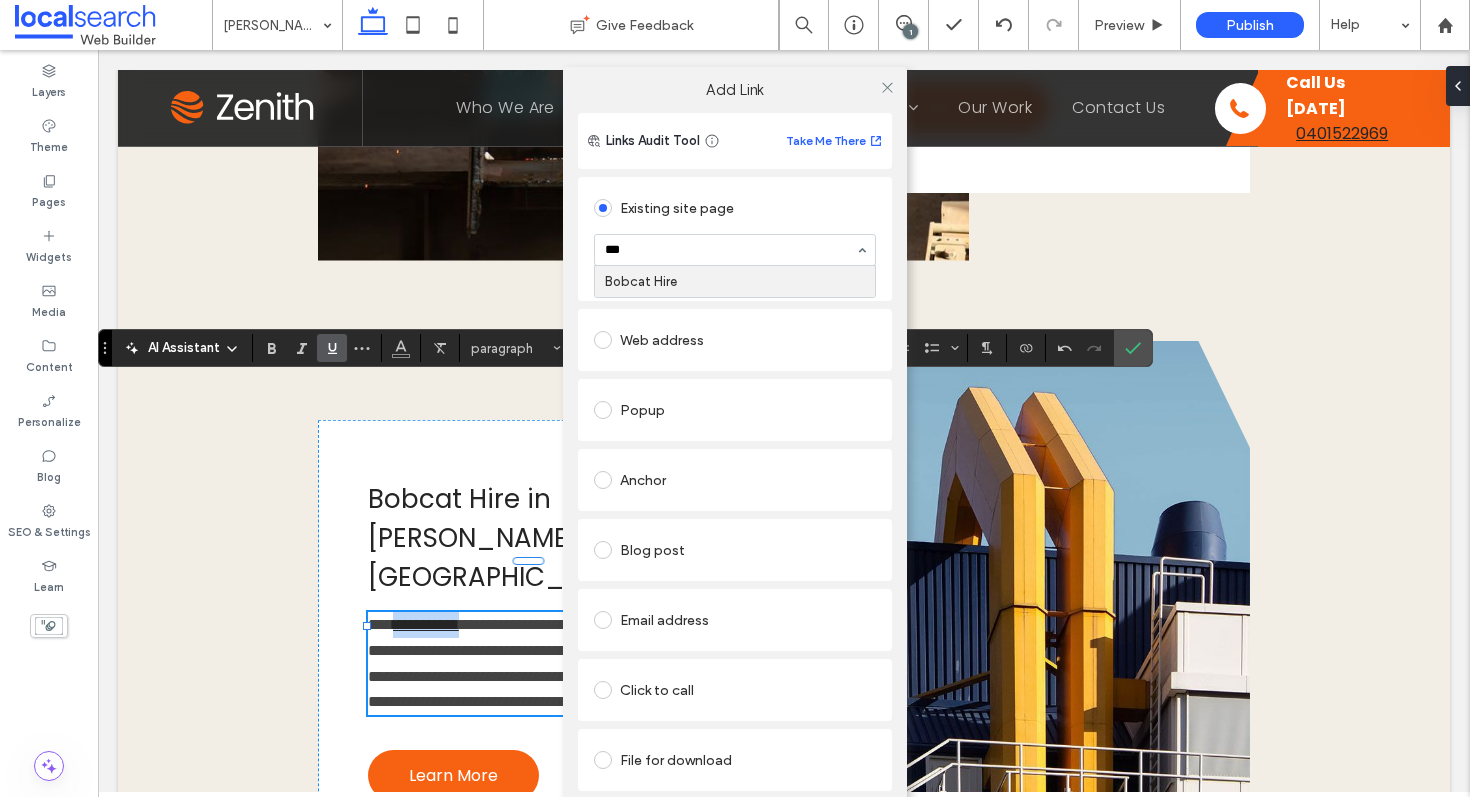 type 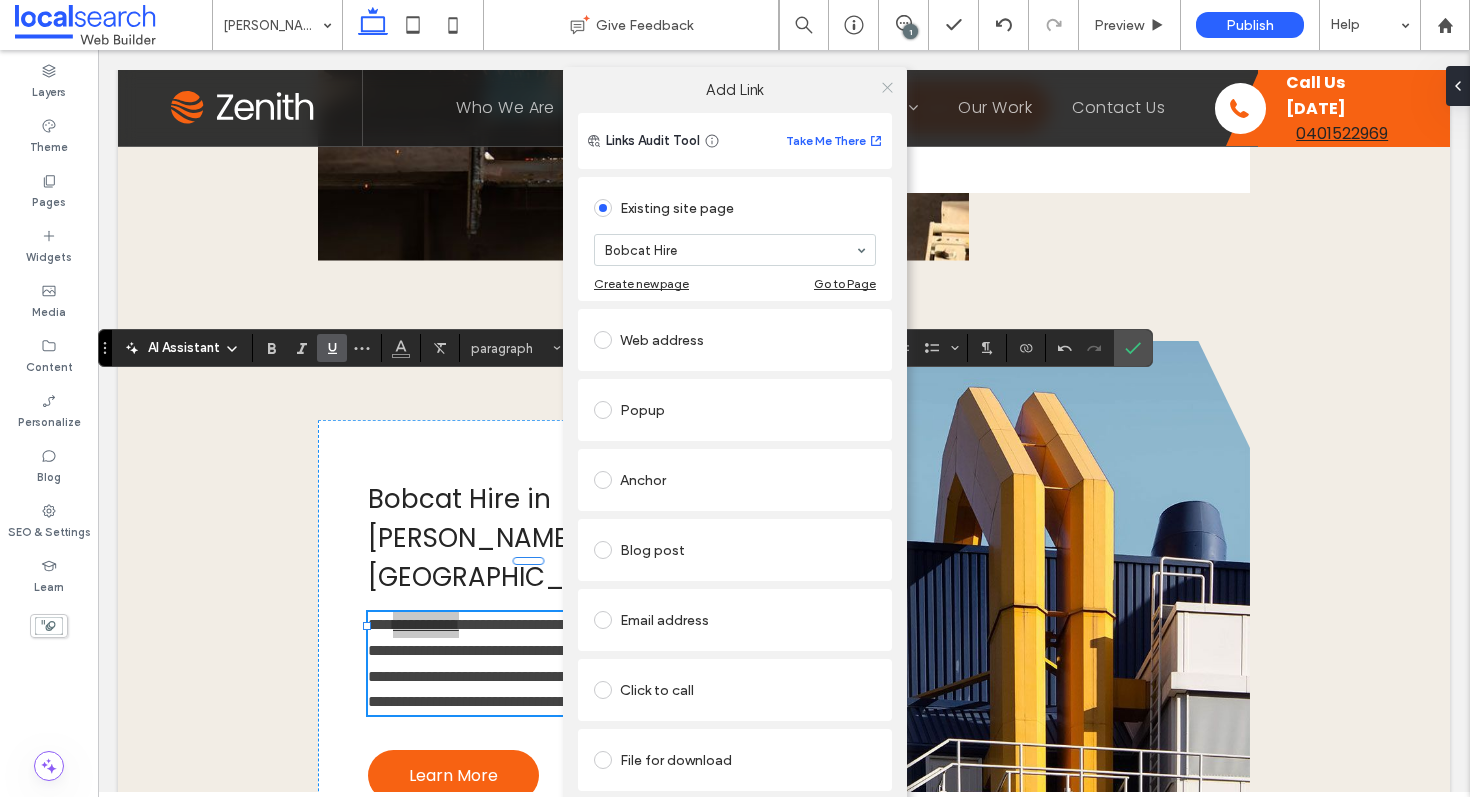 click 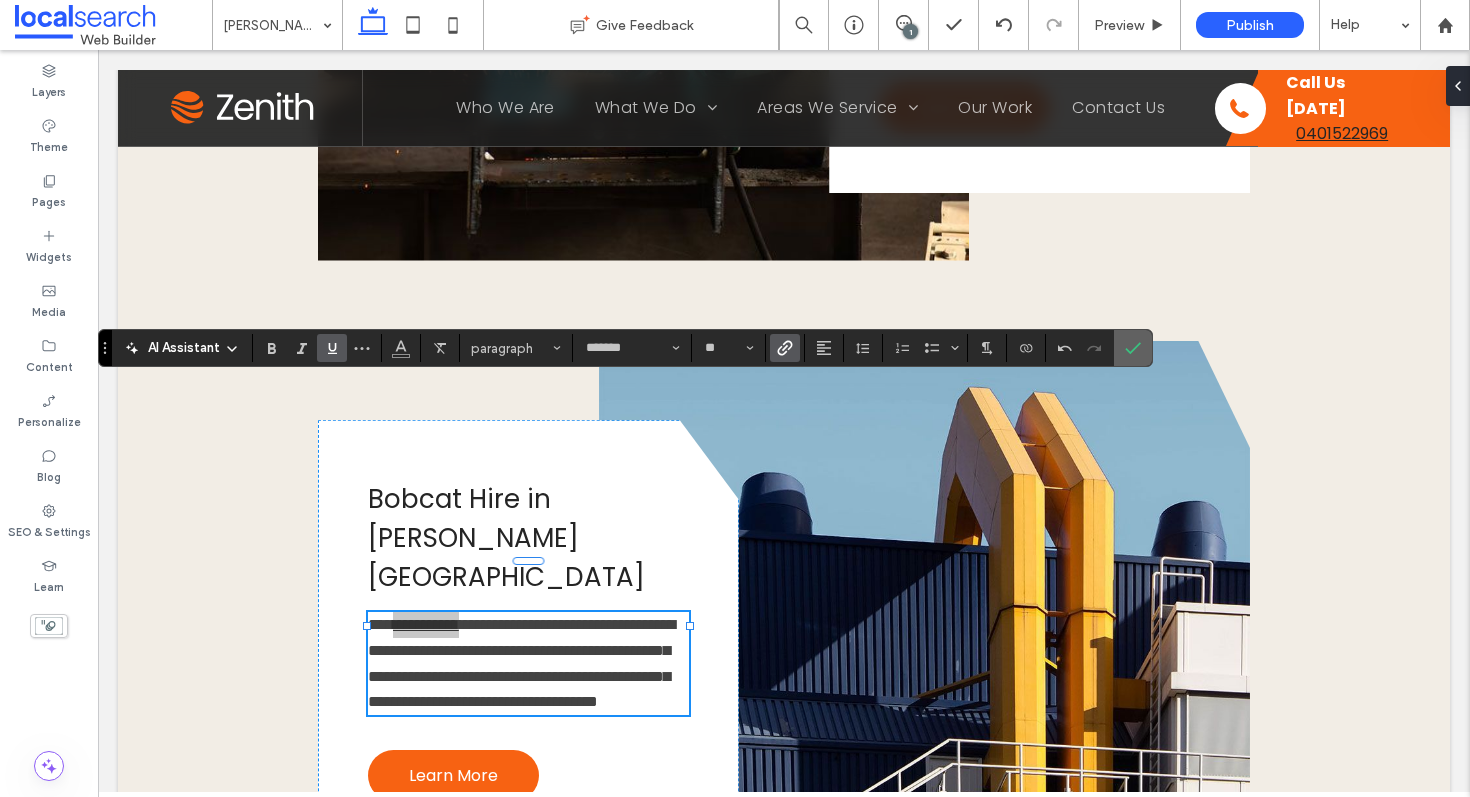click 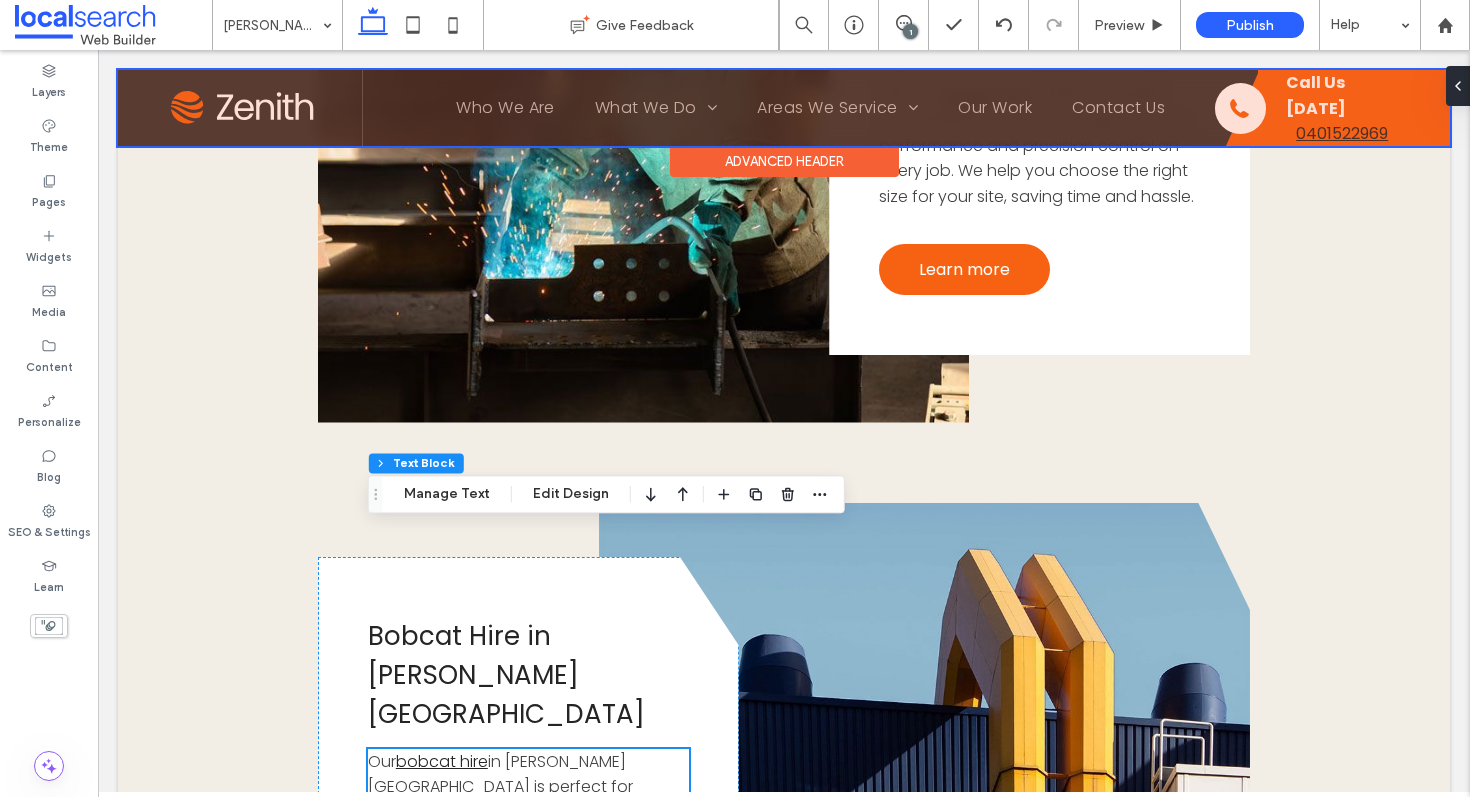 scroll, scrollTop: 5023, scrollLeft: 0, axis: vertical 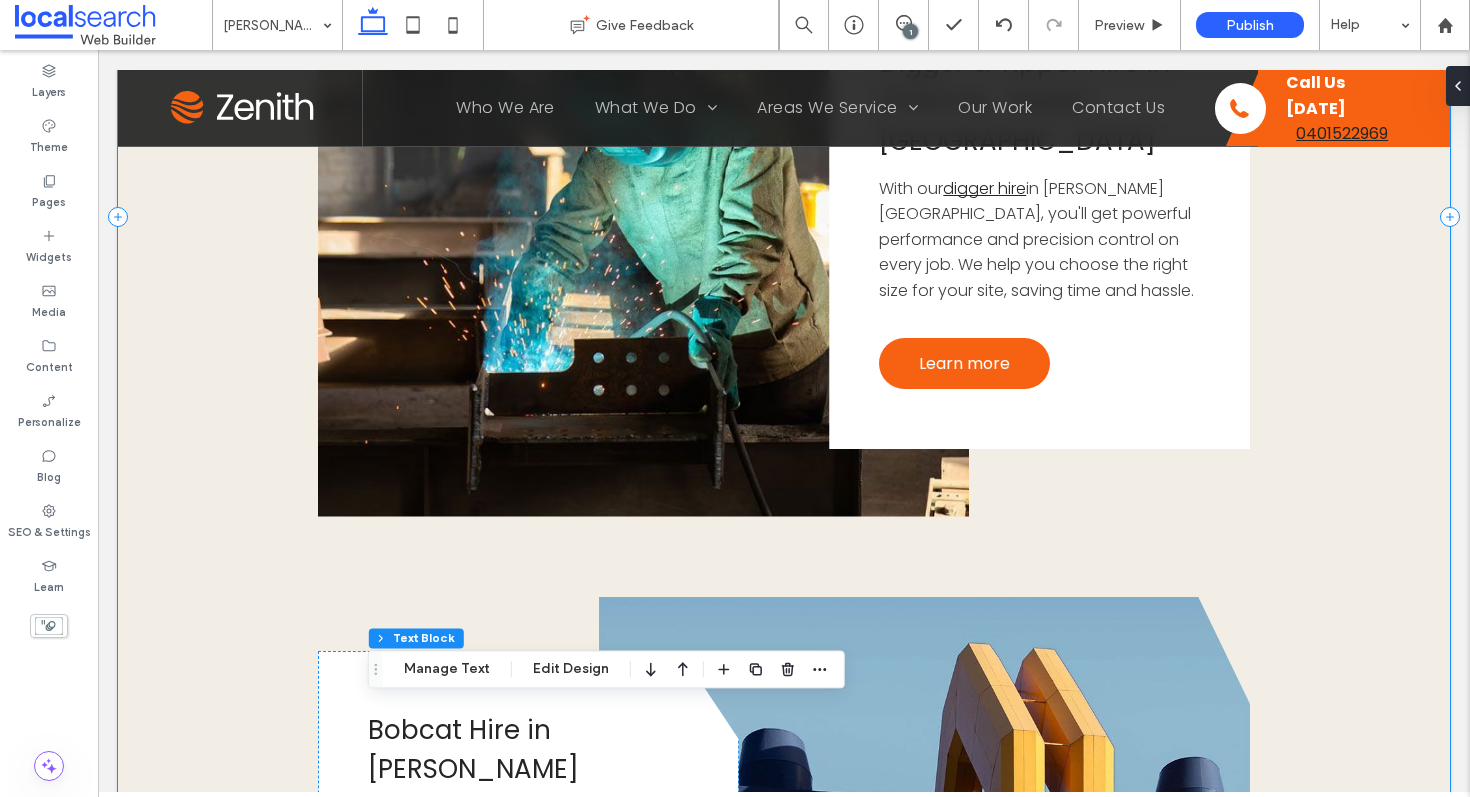 click on "Excavation in [PERSON_NAME][GEOGRAPHIC_DATA]
We offer efficient and reliable  excavation  in [PERSON_NAME][GEOGRAPHIC_DATA], handling everything from tight access sites to full-scale site preparation. Our team understands local conditions and delivers smooth, accurate work for both residential and commercial projects.
Learn More
Button
Button
Digger & Tipper Hire in [PERSON_NAME][GEOGRAPHIC_DATA]
With our  digger hire  in [PERSON_NAME][GEOGRAPHIC_DATA], you'll get powerful performance and precision control on every job. We help you choose the right size for your site, saving time and hassle.
Learn more
Bobcat Hire in [PERSON_NAME][GEOGRAPHIC_DATA]
Our  bobcat hire  in [PERSON_NAME][GEOGRAPHIC_DATA] is perfect for detailed earthworks, landscaping and site clean-ups. We provide well-maintained machines and fast delivery, so you can get to work without delay." at bounding box center [784, 217] 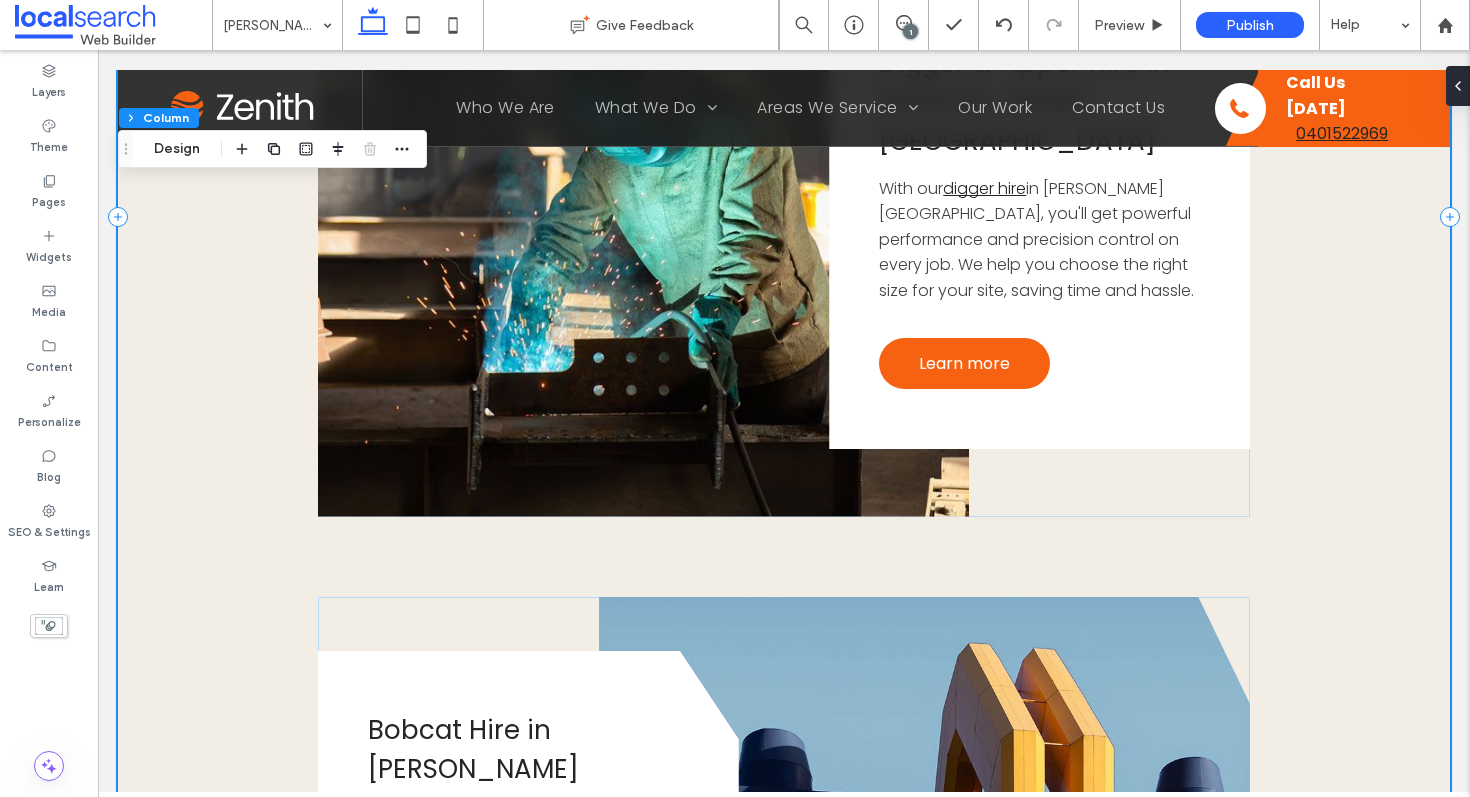 click on "Excavation in [PERSON_NAME][GEOGRAPHIC_DATA]
We offer efficient and reliable  excavation  in [PERSON_NAME][GEOGRAPHIC_DATA], handling everything from tight access sites to full-scale site preparation. Our team understands local conditions and delivers smooth, accurate work for both residential and commercial projects.
Learn More
Button
Button
Digger & Tipper Hire in [PERSON_NAME][GEOGRAPHIC_DATA]
With our  digger hire  in [PERSON_NAME][GEOGRAPHIC_DATA], you'll get powerful performance and precision control on every job. We help you choose the right size for your site, saving time and hassle.
Learn more
Bobcat Hire in [PERSON_NAME][GEOGRAPHIC_DATA]
Our  bobcat hire  in [PERSON_NAME][GEOGRAPHIC_DATA] is perfect for detailed earthworks, landscaping and site clean-ups. We provide well-maintained machines and fast delivery, so you can get to work without delay." at bounding box center (784, 217) 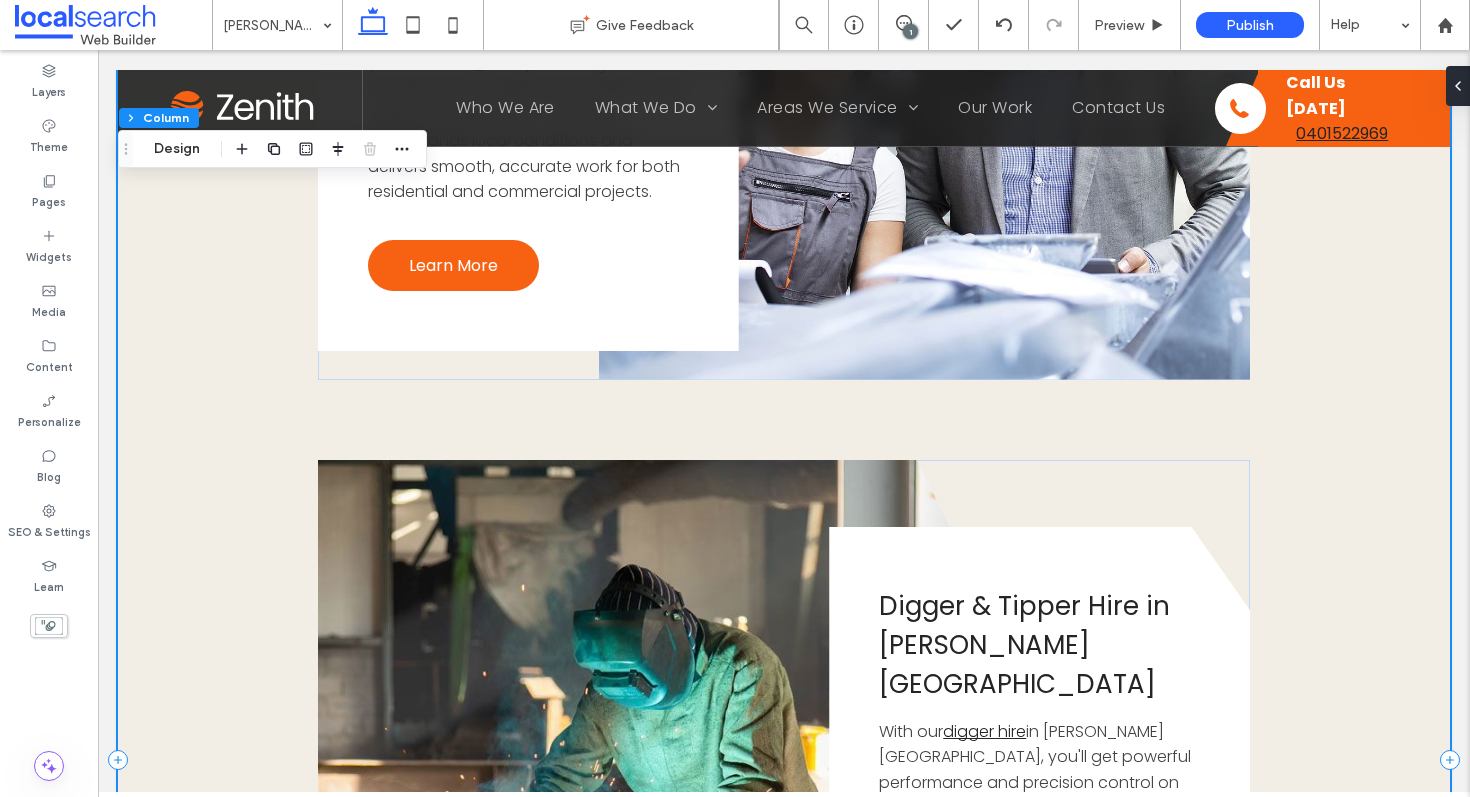 scroll, scrollTop: 4387, scrollLeft: 0, axis: vertical 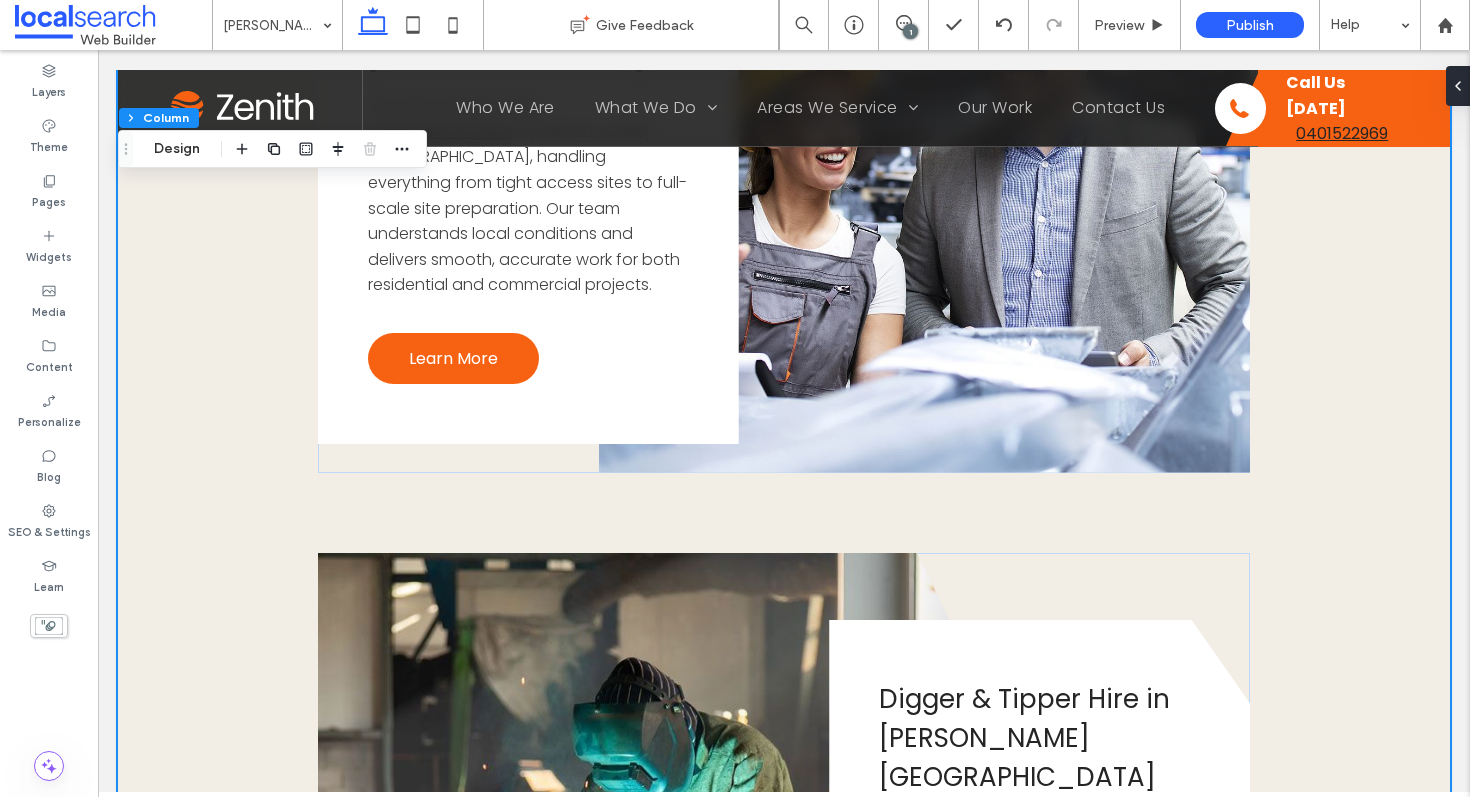 click on "Excavation in [PERSON_NAME][GEOGRAPHIC_DATA]
We offer efficient and reliable  excavation  in [PERSON_NAME][GEOGRAPHIC_DATA], handling everything from tight access sites to full-scale site preparation. Our team understands local conditions and delivers smooth, accurate work for both residential and commercial projects.
Learn More
Button
Button
Digger & Tipper Hire in [PERSON_NAME][GEOGRAPHIC_DATA]
With our  digger hire  in [PERSON_NAME][GEOGRAPHIC_DATA], you'll get powerful performance and precision control on every job. We help you choose the right size for your site, saving time and hassle.
Learn more
Bobcat Hire in [PERSON_NAME][GEOGRAPHIC_DATA]
Our  bobcat hire  in [PERSON_NAME][GEOGRAPHIC_DATA] is perfect for detailed earthworks, landscaping and site clean-ups. We provide well-maintained machines and fast delivery, so you can get to work without delay." at bounding box center (784, 853) 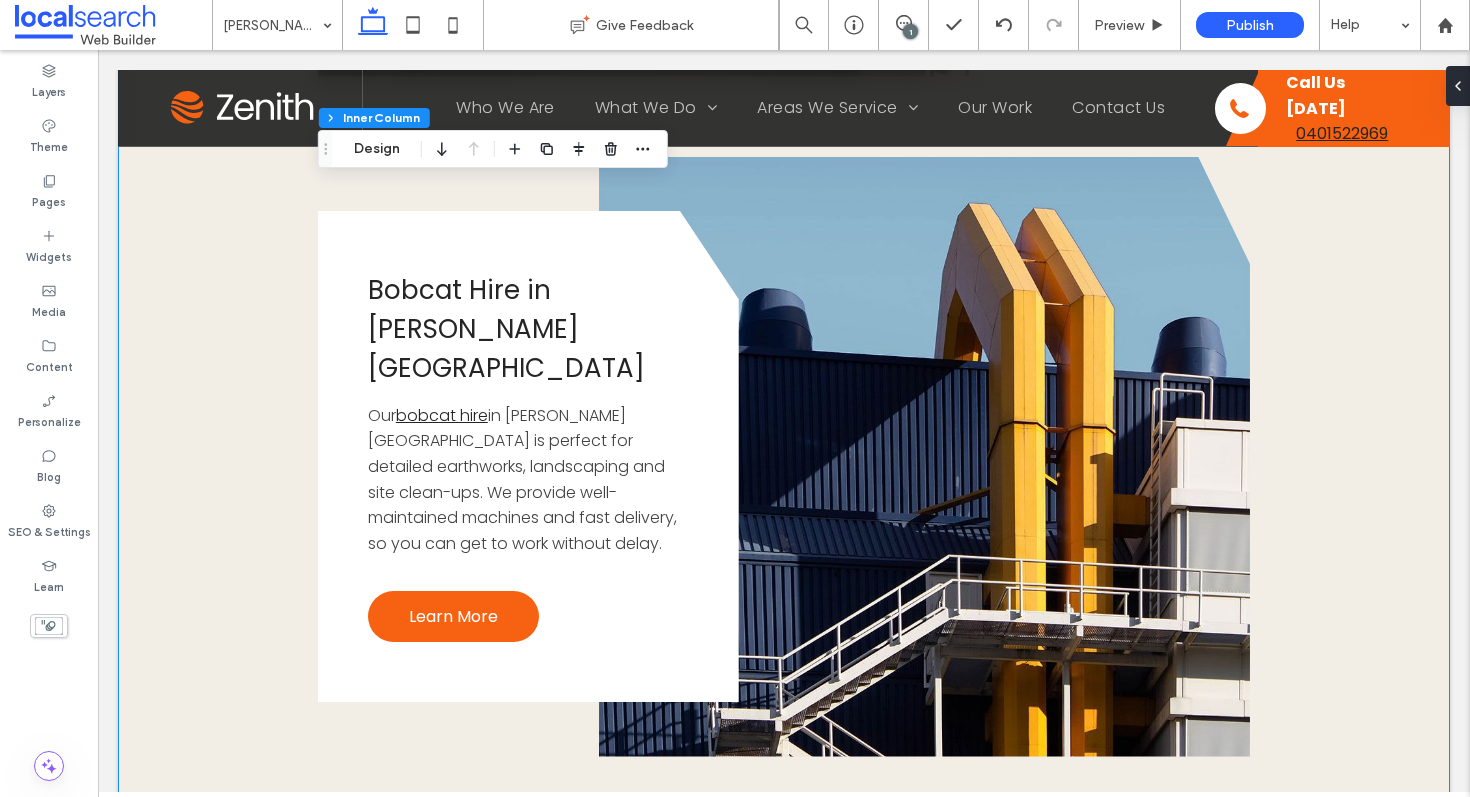scroll, scrollTop: 5617, scrollLeft: 0, axis: vertical 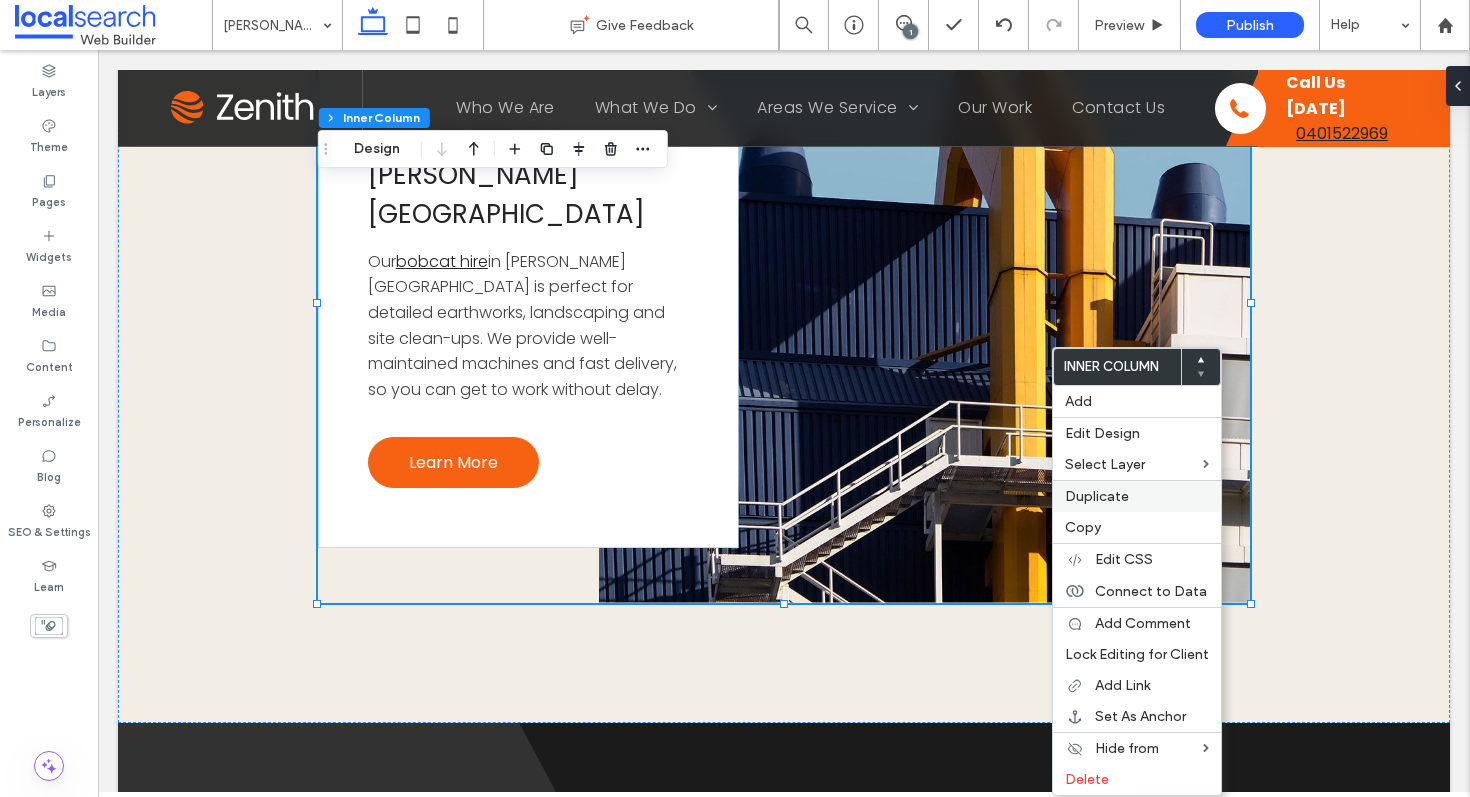 click on "Duplicate" at bounding box center [1097, 496] 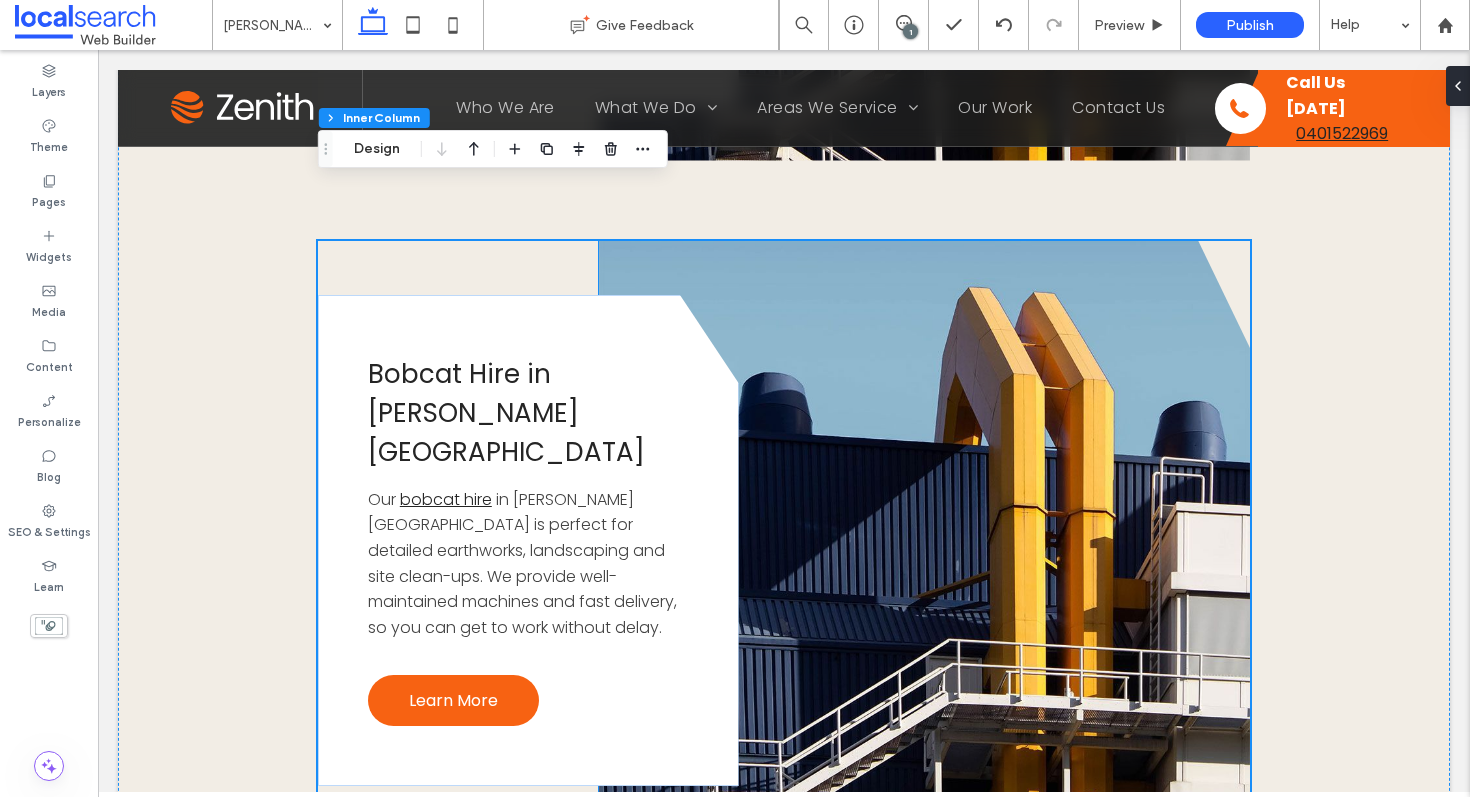 scroll, scrollTop: 5947, scrollLeft: 0, axis: vertical 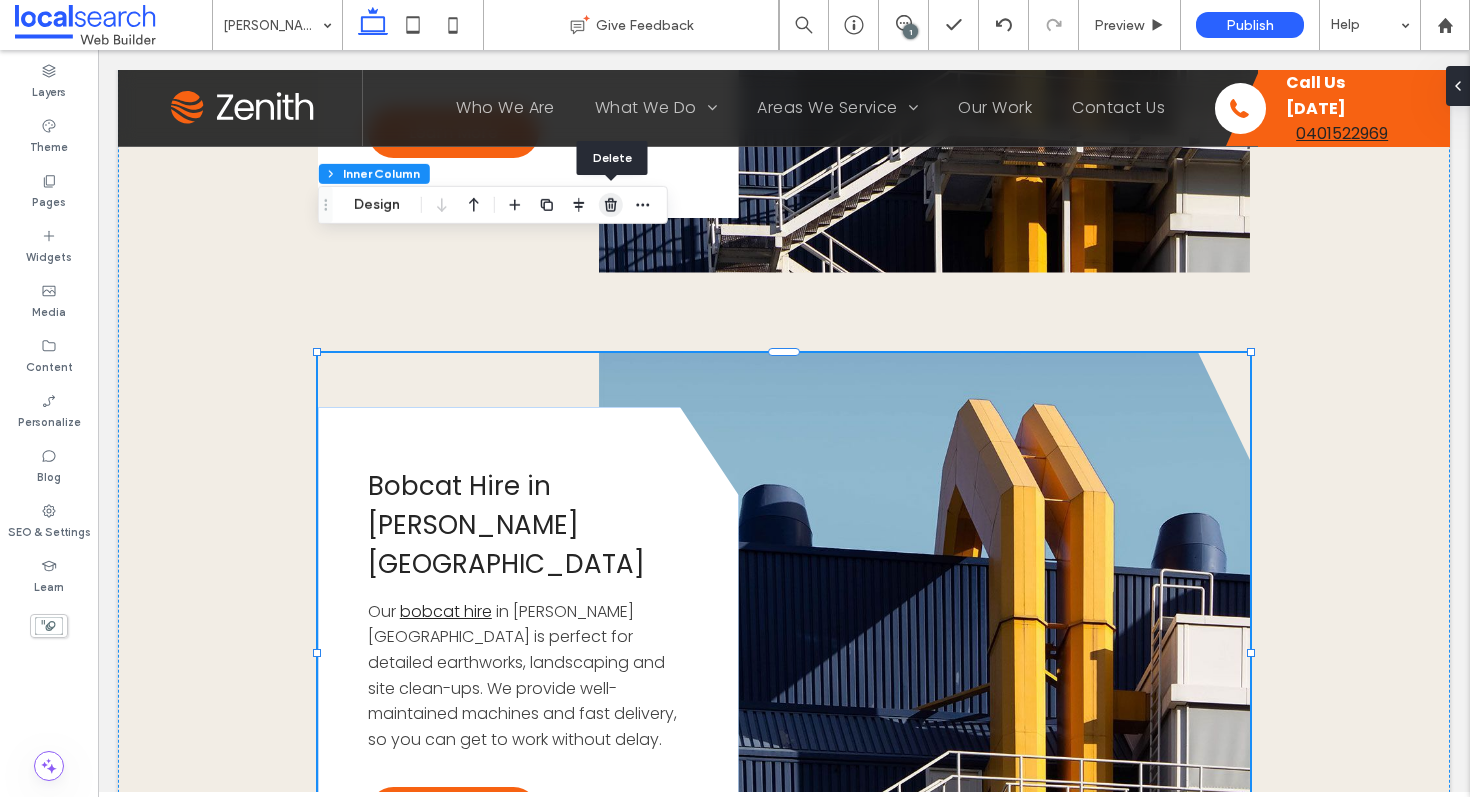 click at bounding box center [611, 205] 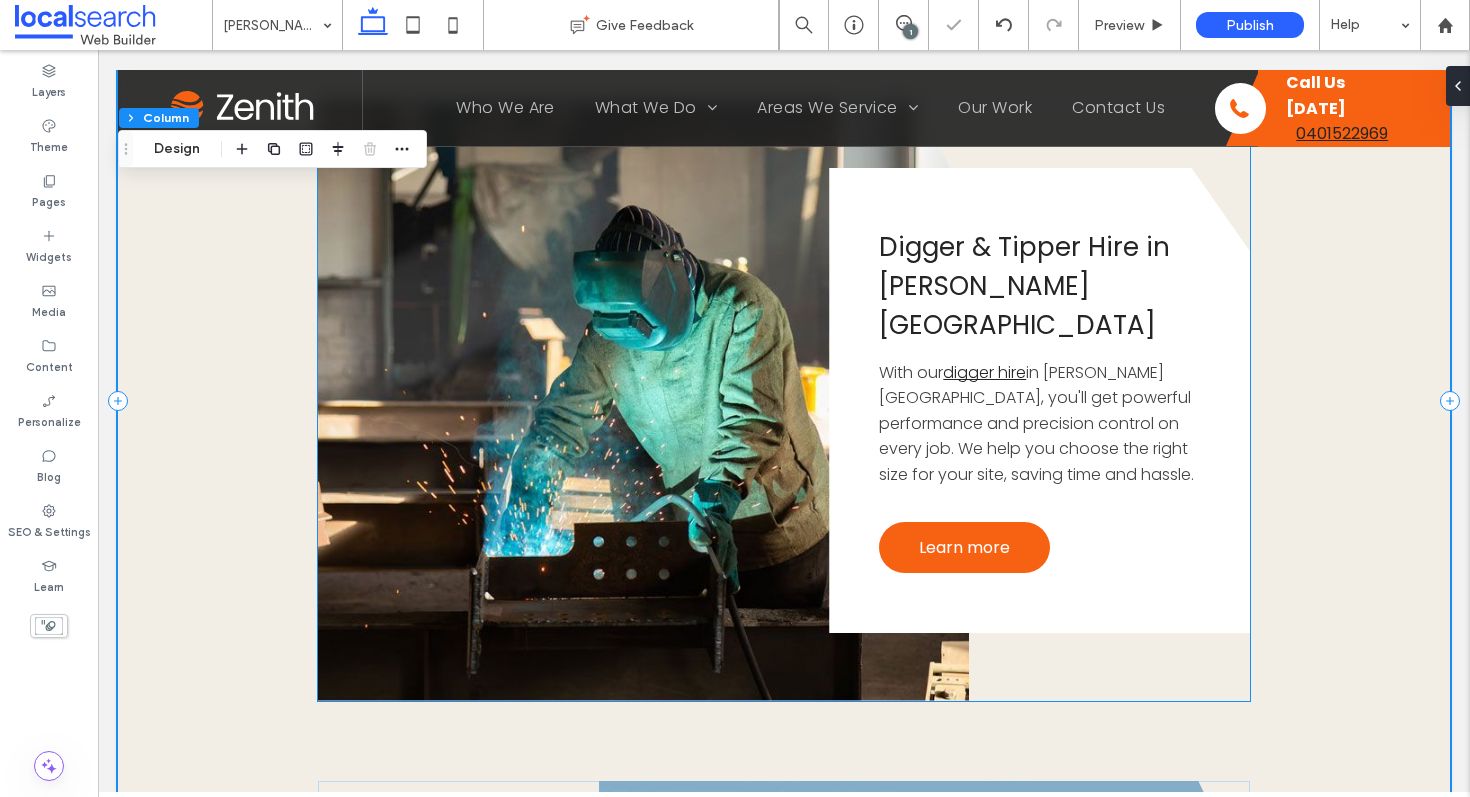 scroll, scrollTop: 4774, scrollLeft: 0, axis: vertical 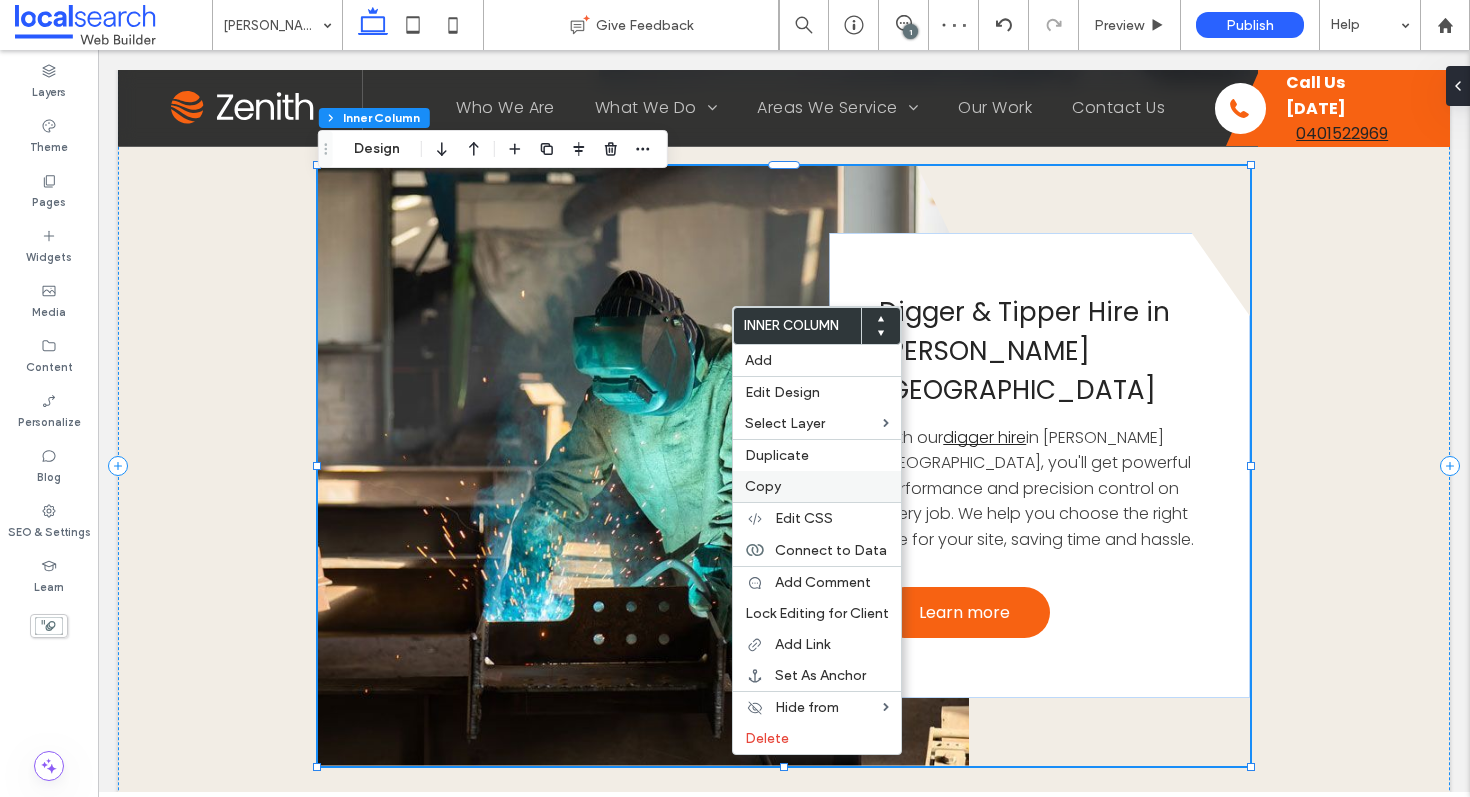 click on "Copy" at bounding box center [817, 486] 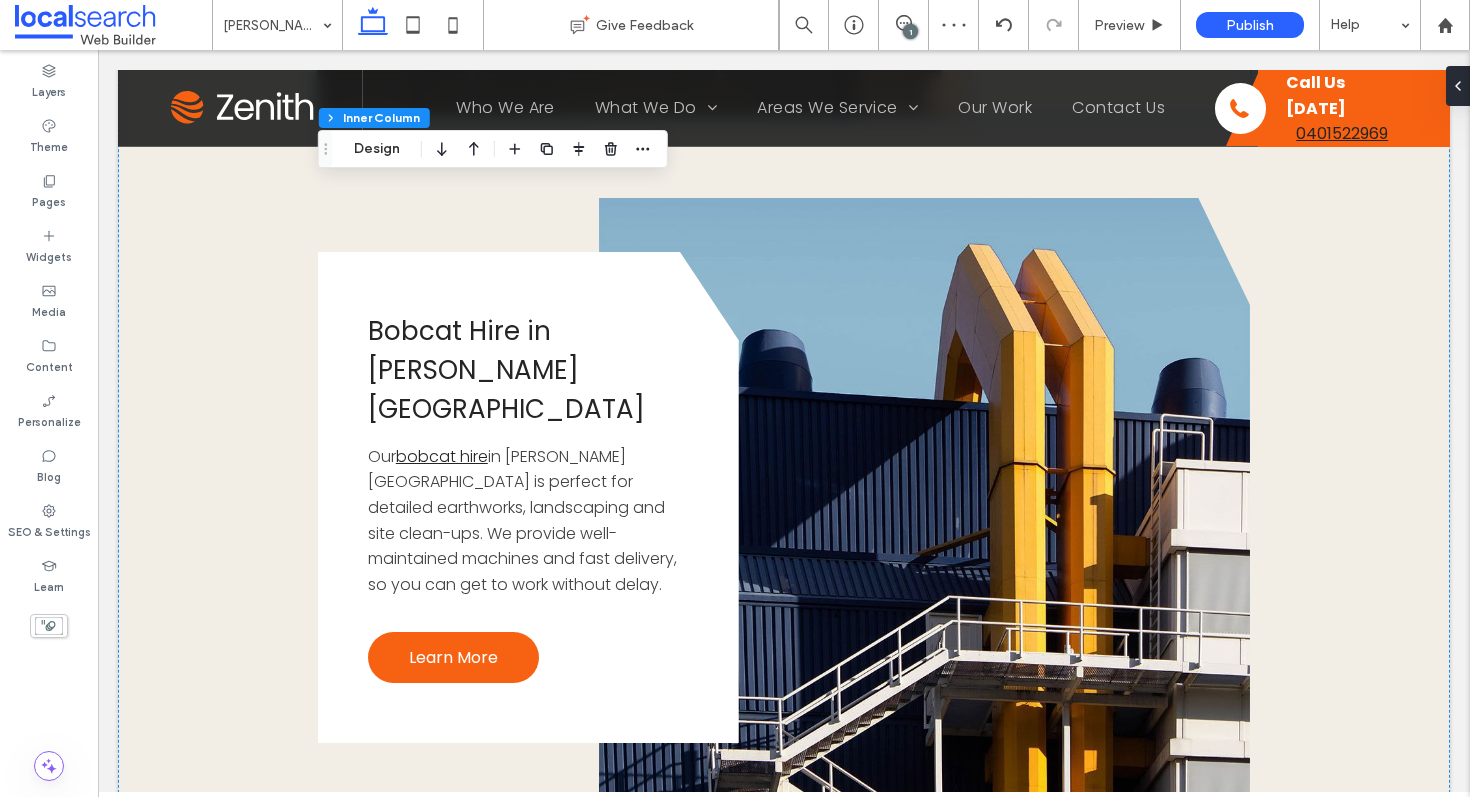 scroll, scrollTop: 5497, scrollLeft: 0, axis: vertical 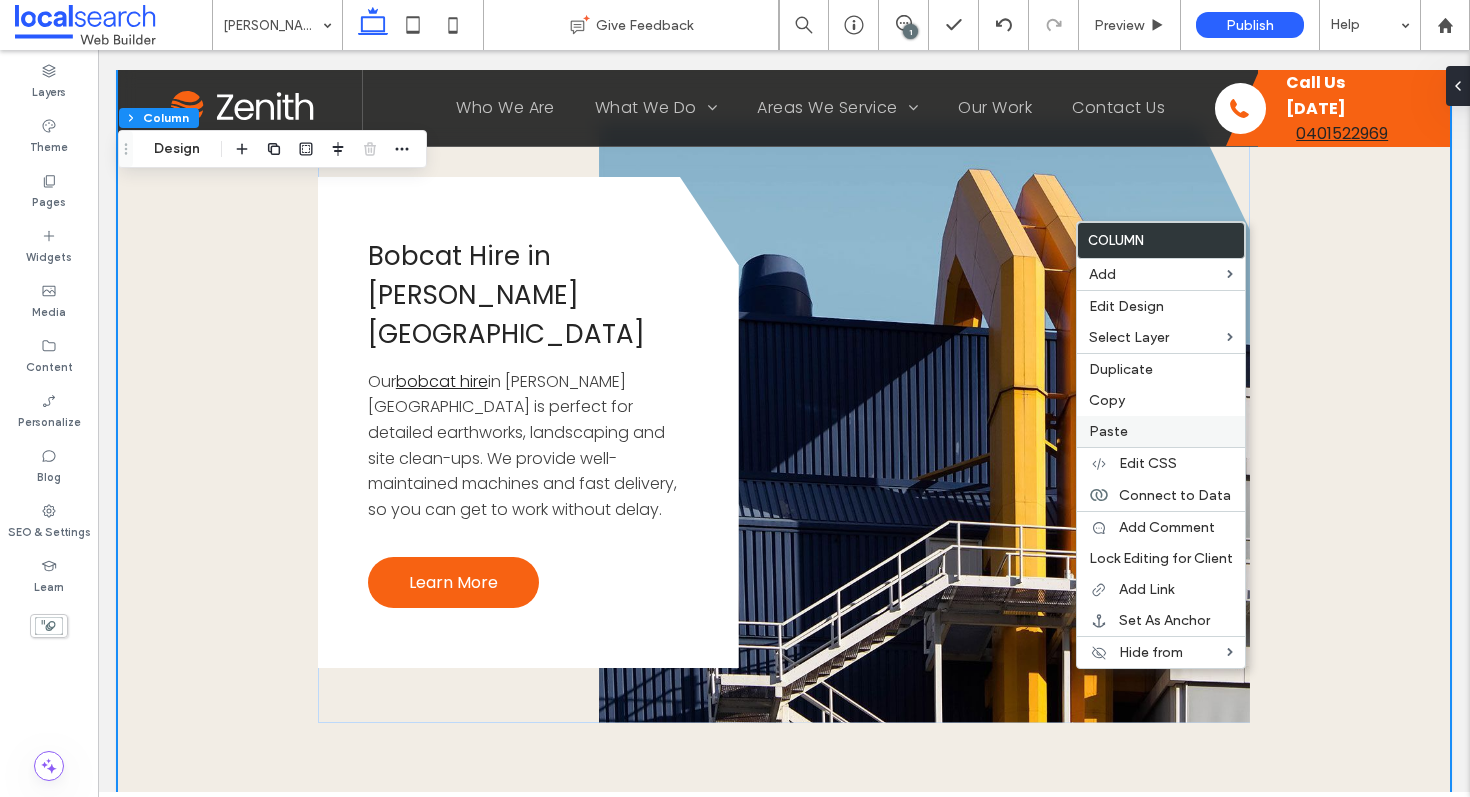 click on "Paste" at bounding box center (1161, 431) 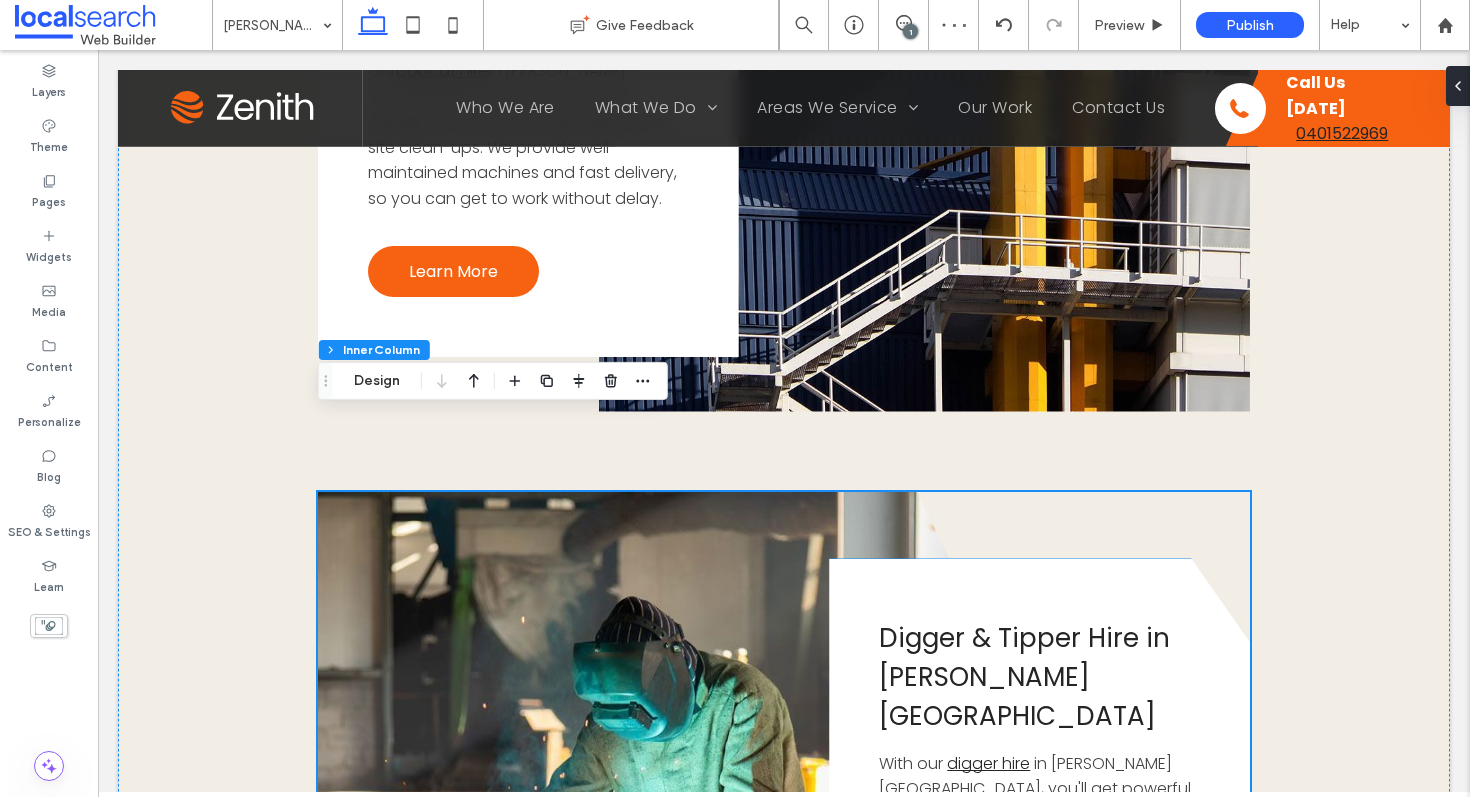 scroll, scrollTop: 5863, scrollLeft: 0, axis: vertical 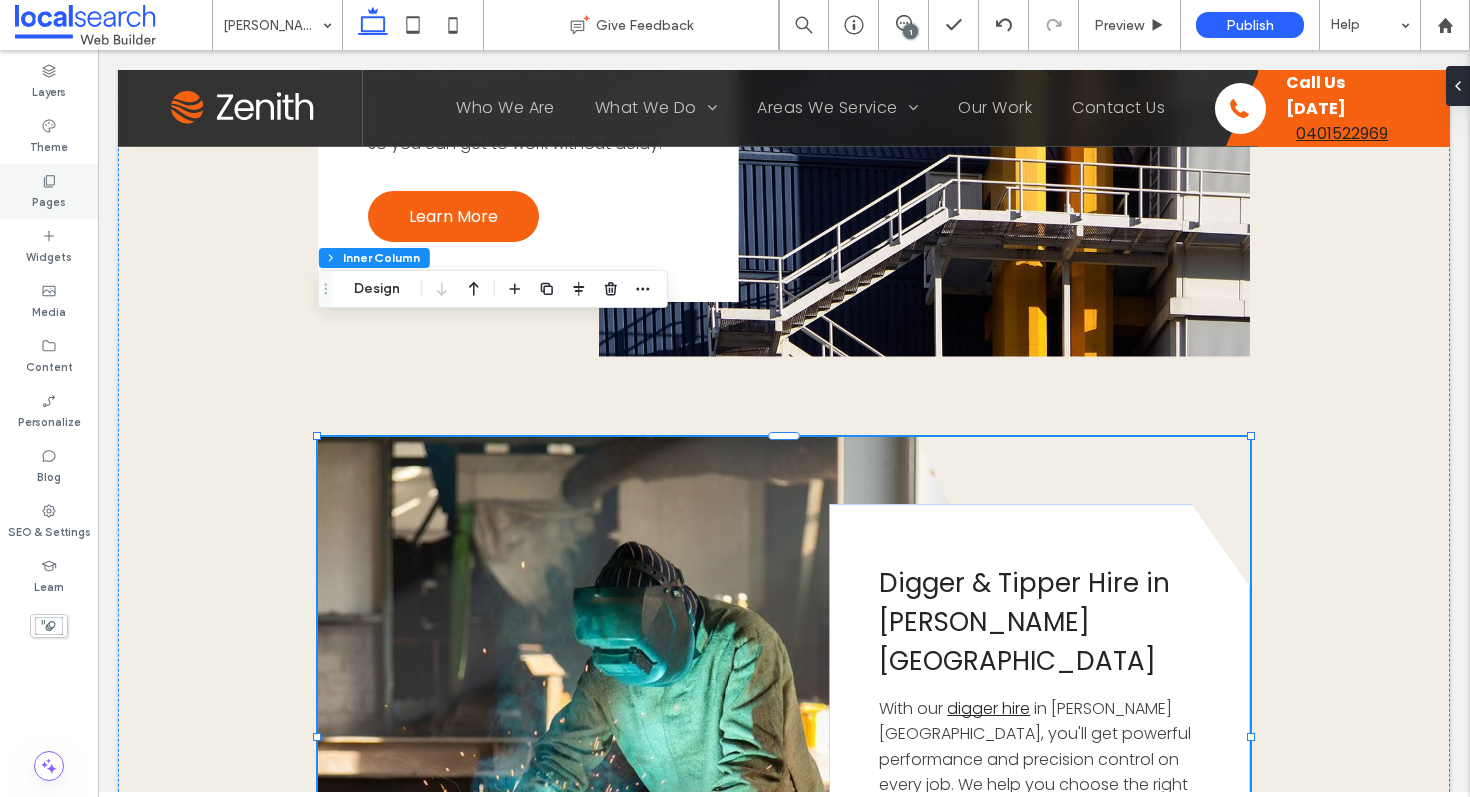 click on "Pages" at bounding box center (49, 191) 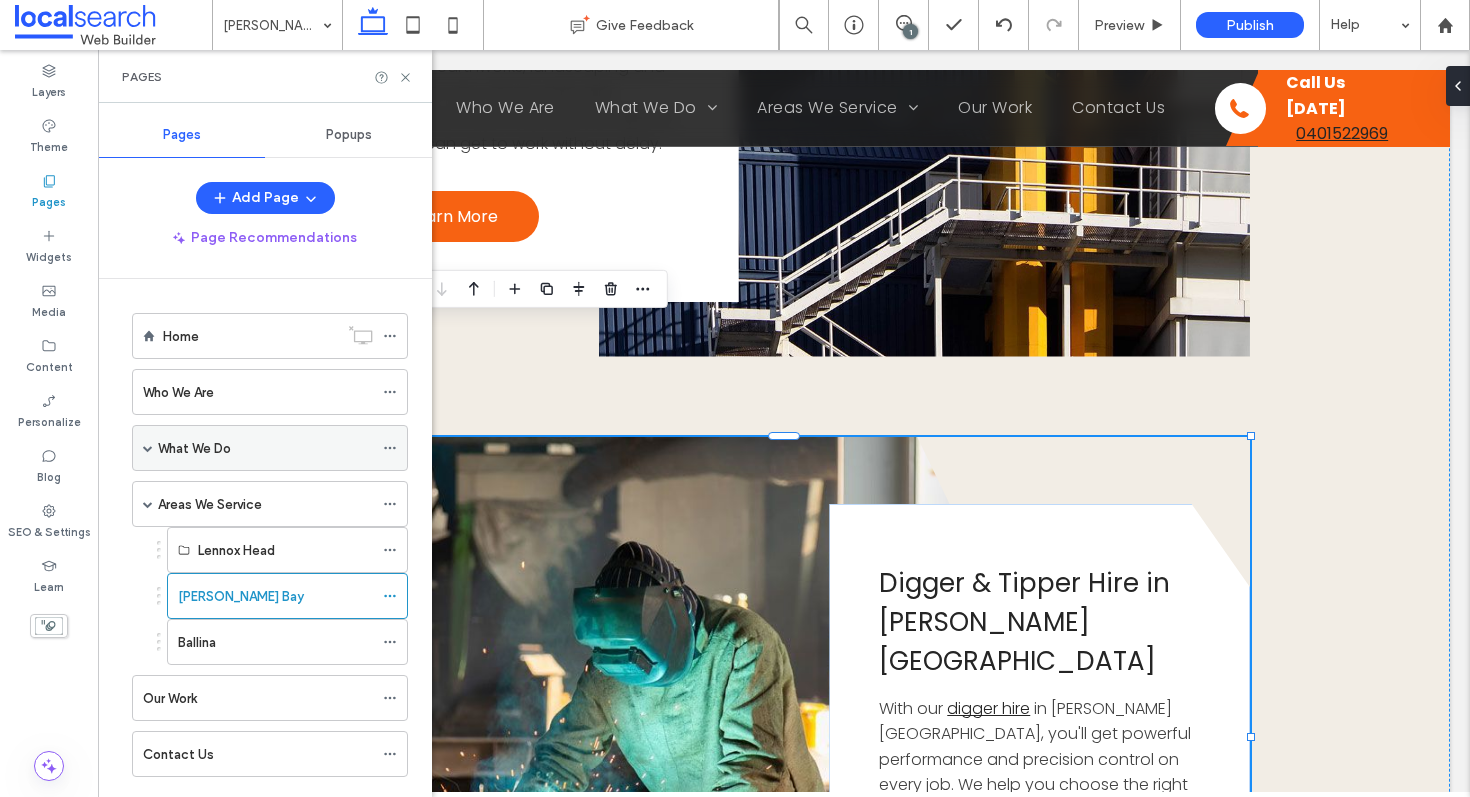 click on "What We Do" at bounding box center (270, 448) 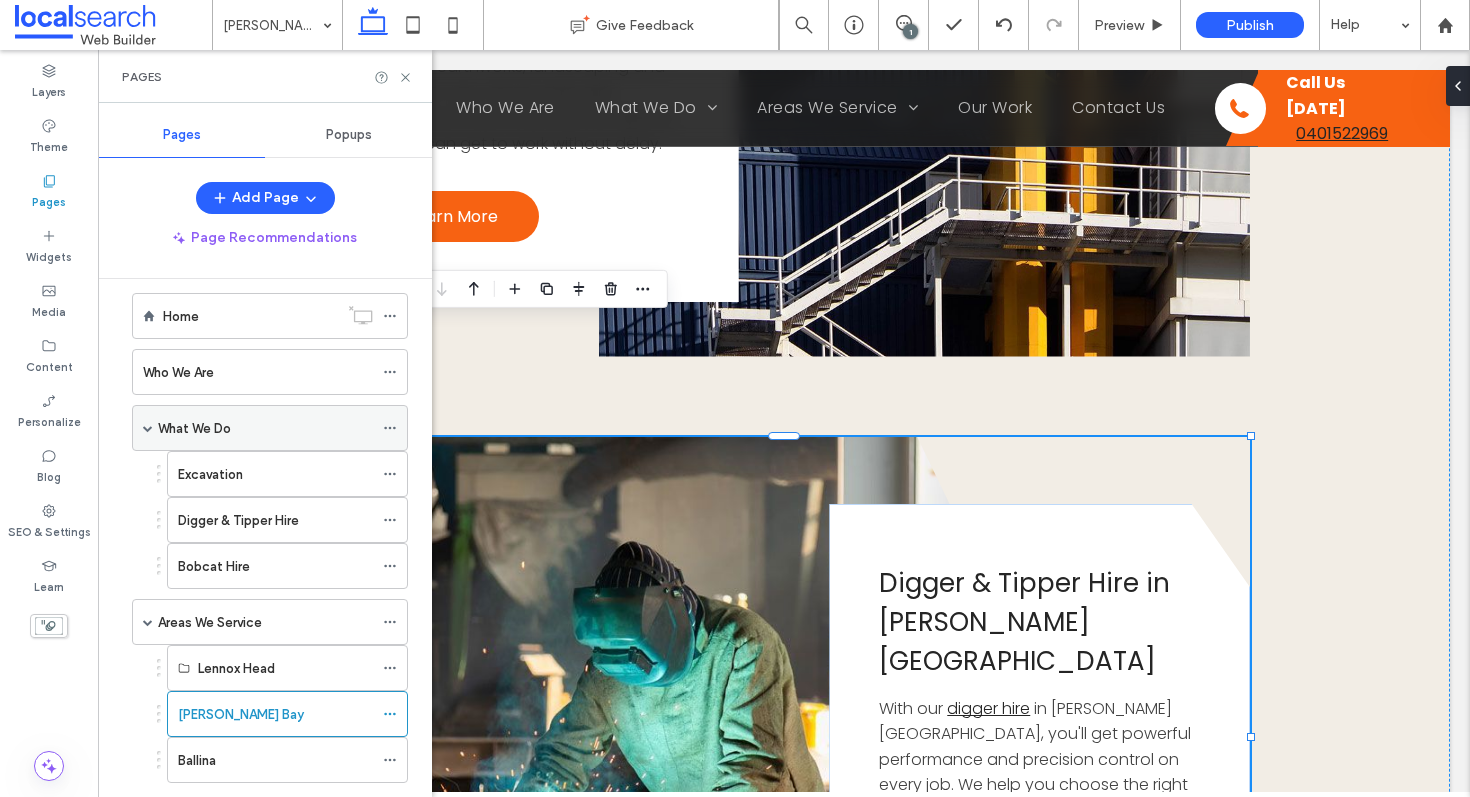 scroll, scrollTop: 21, scrollLeft: 0, axis: vertical 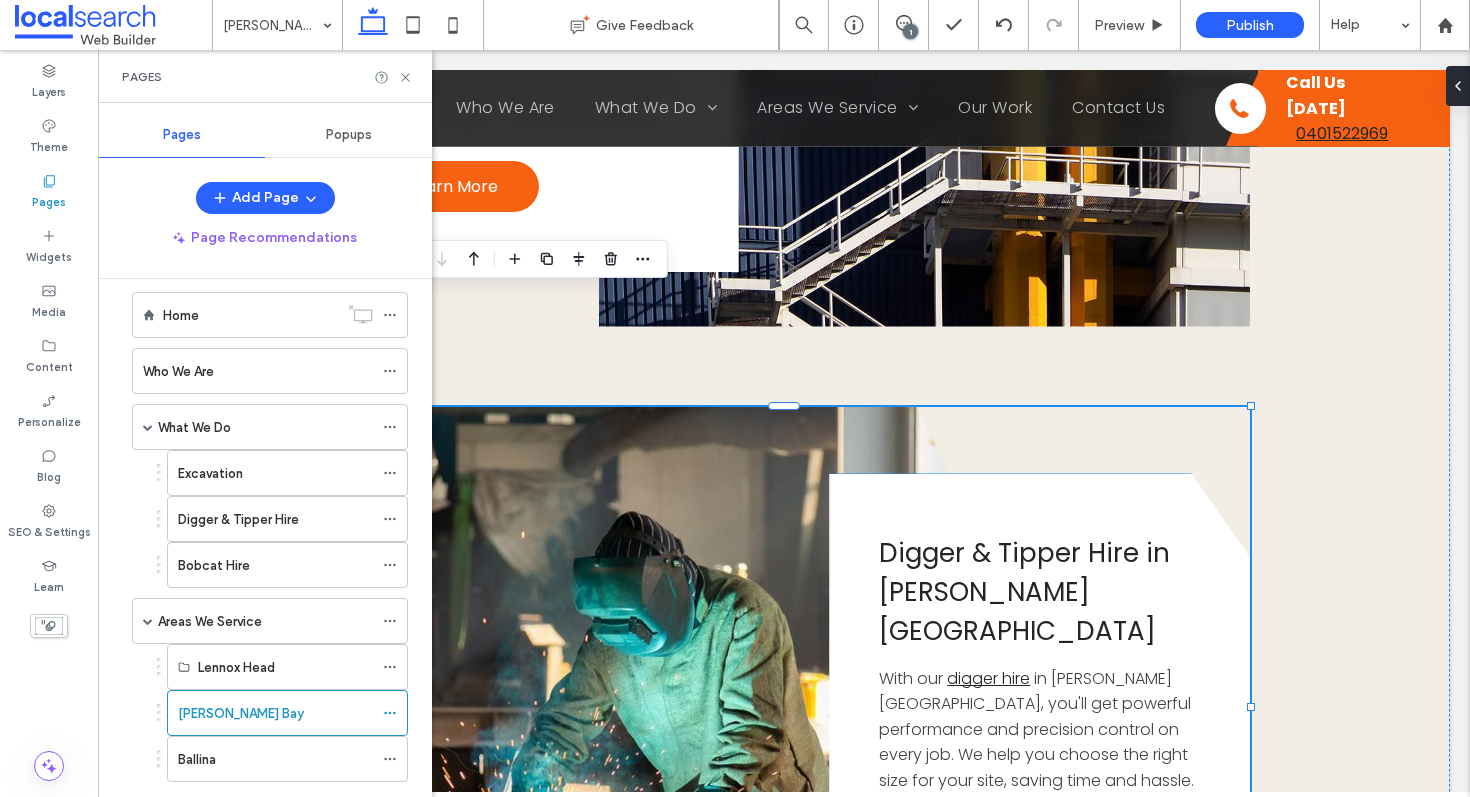 click on "in [PERSON_NAME][GEOGRAPHIC_DATA], you'll get powerful performance and precision control on every job. We help you choose the right size for your site, saving time and hassle." at bounding box center (1036, 729) 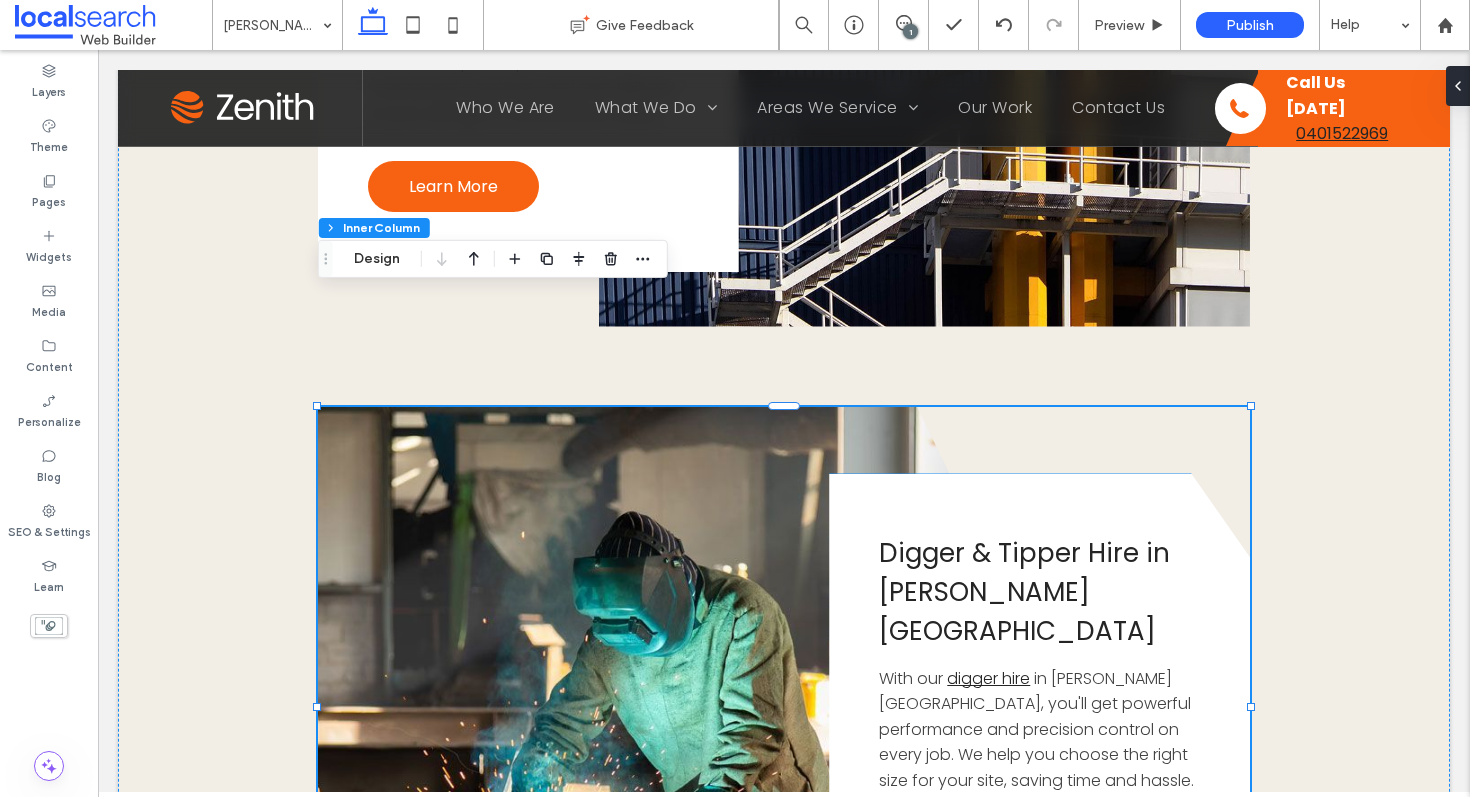 click on "in [PERSON_NAME][GEOGRAPHIC_DATA], you'll get powerful performance and precision control on every job. We help you choose the right size for your site, saving time and hassle." at bounding box center (1036, 729) 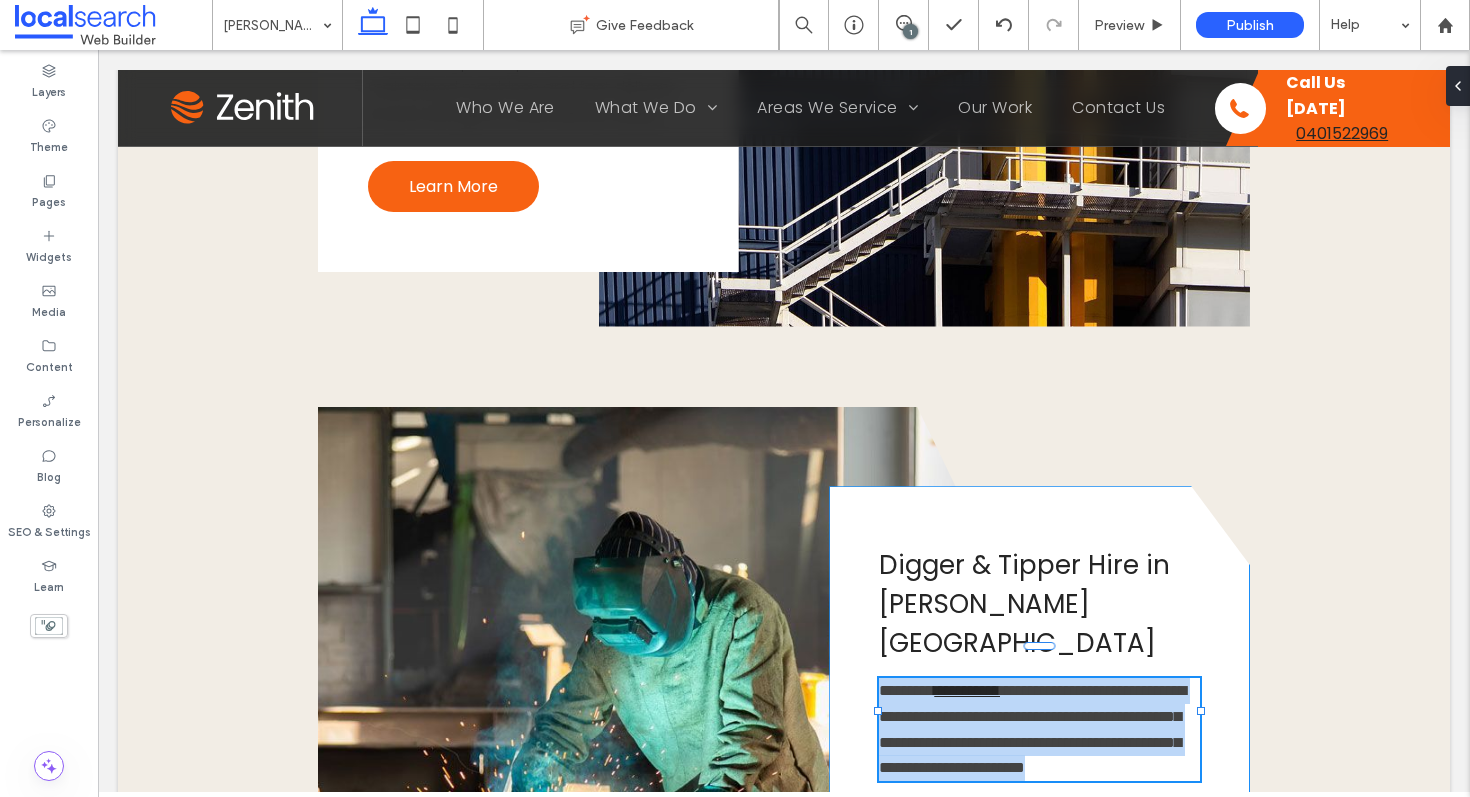 type on "*******" 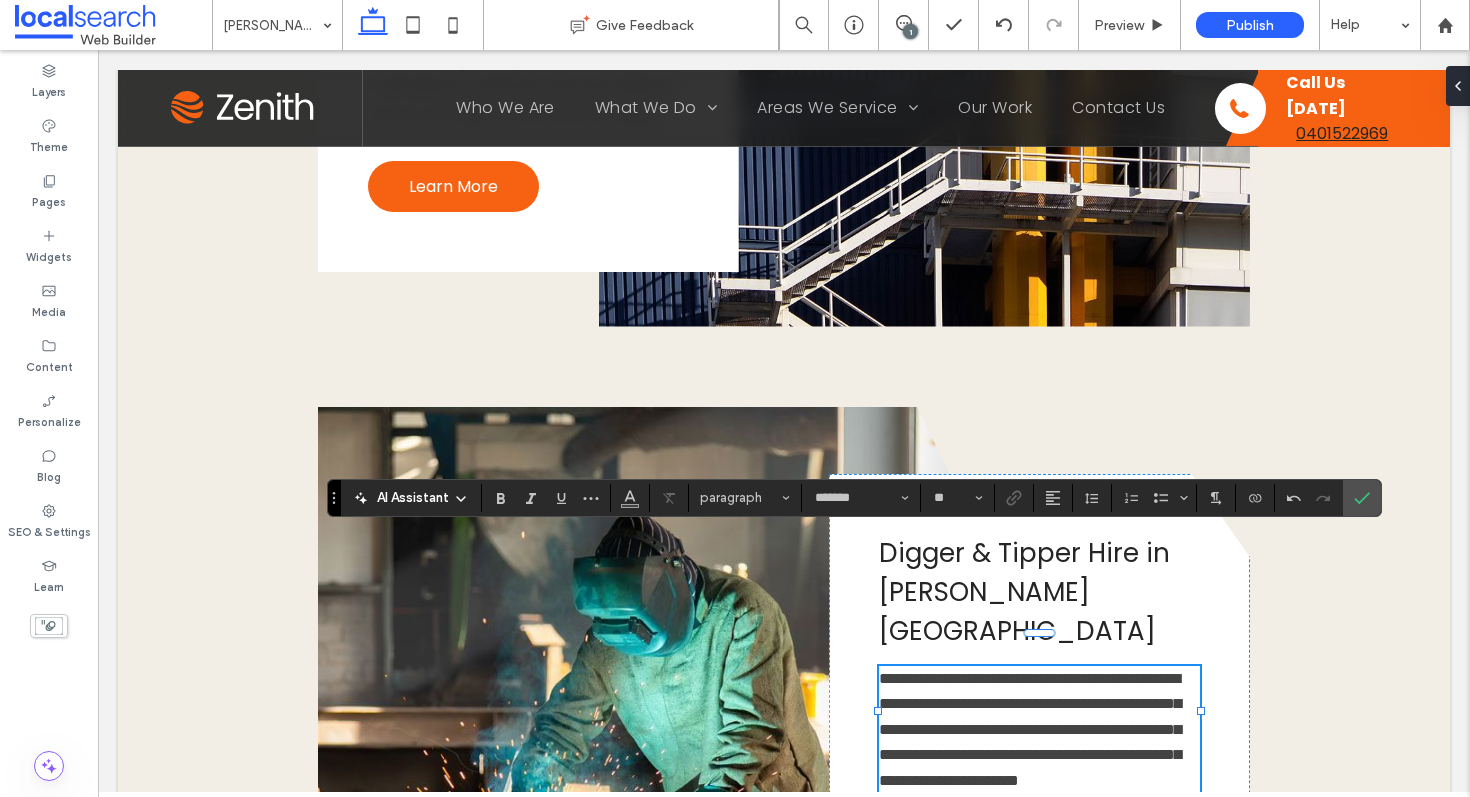 click on "**********" at bounding box center [1030, 729] 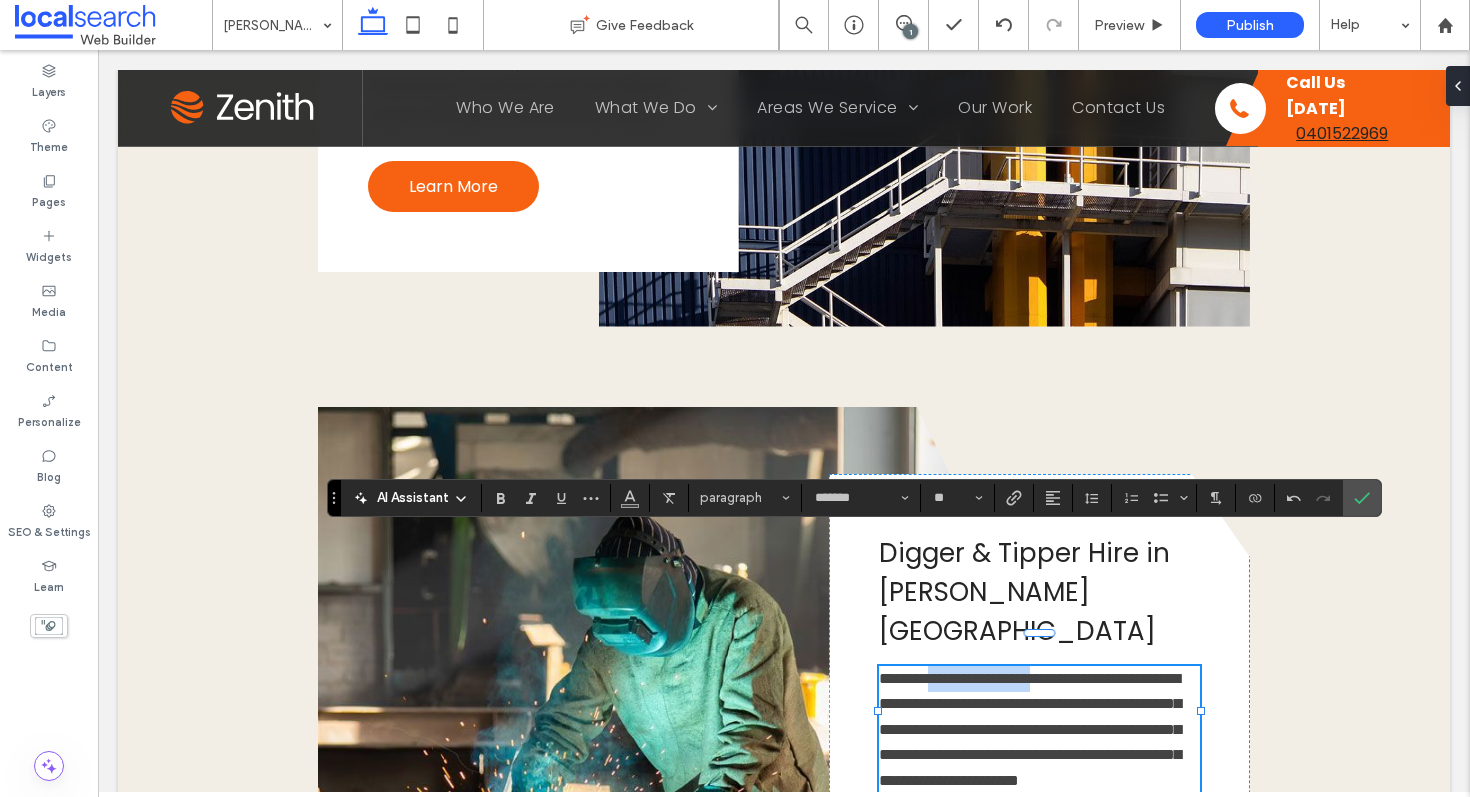 drag, startPoint x: 946, startPoint y: 532, endPoint x: 1085, endPoint y: 526, distance: 139.12944 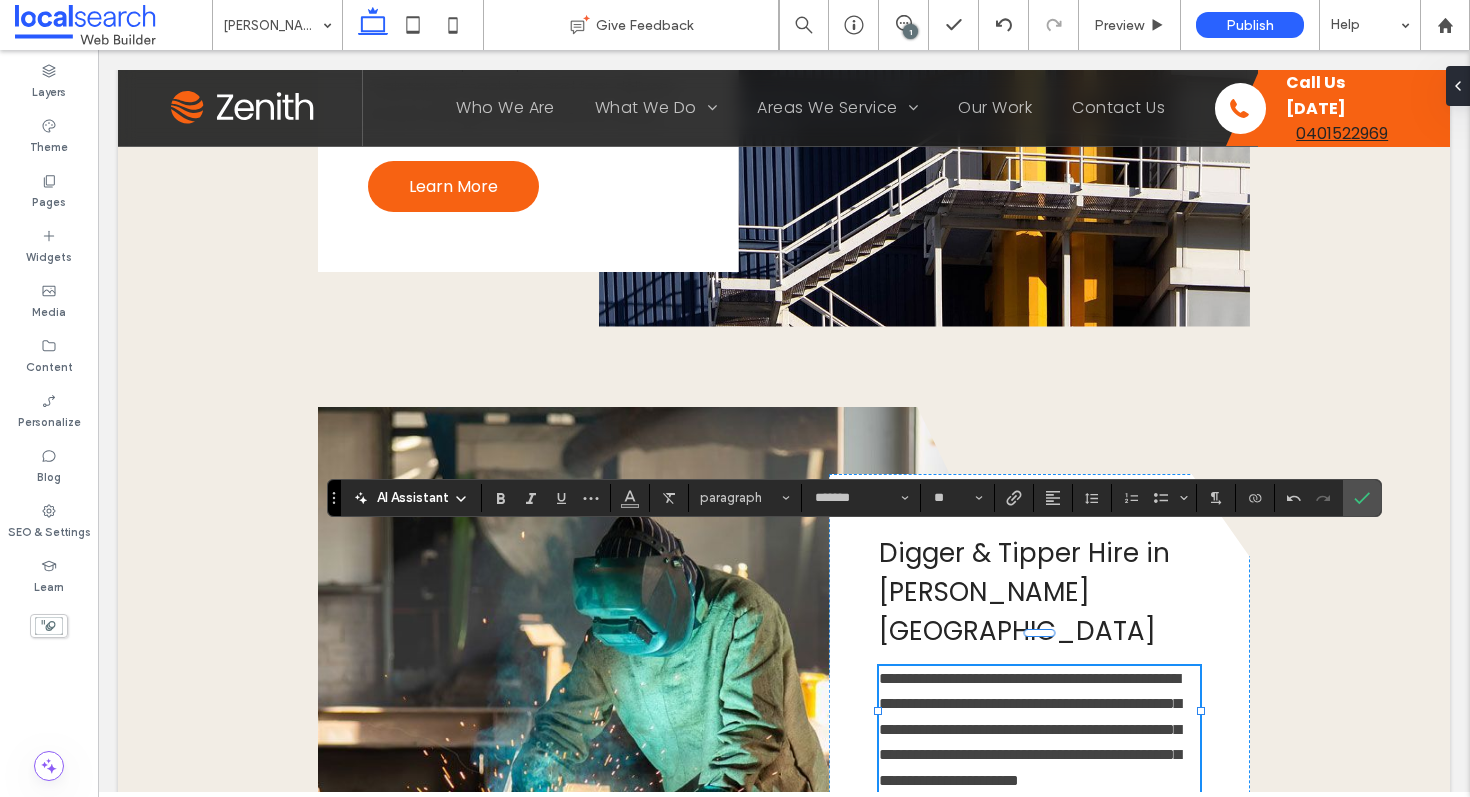 click on "**********" at bounding box center [1039, 730] 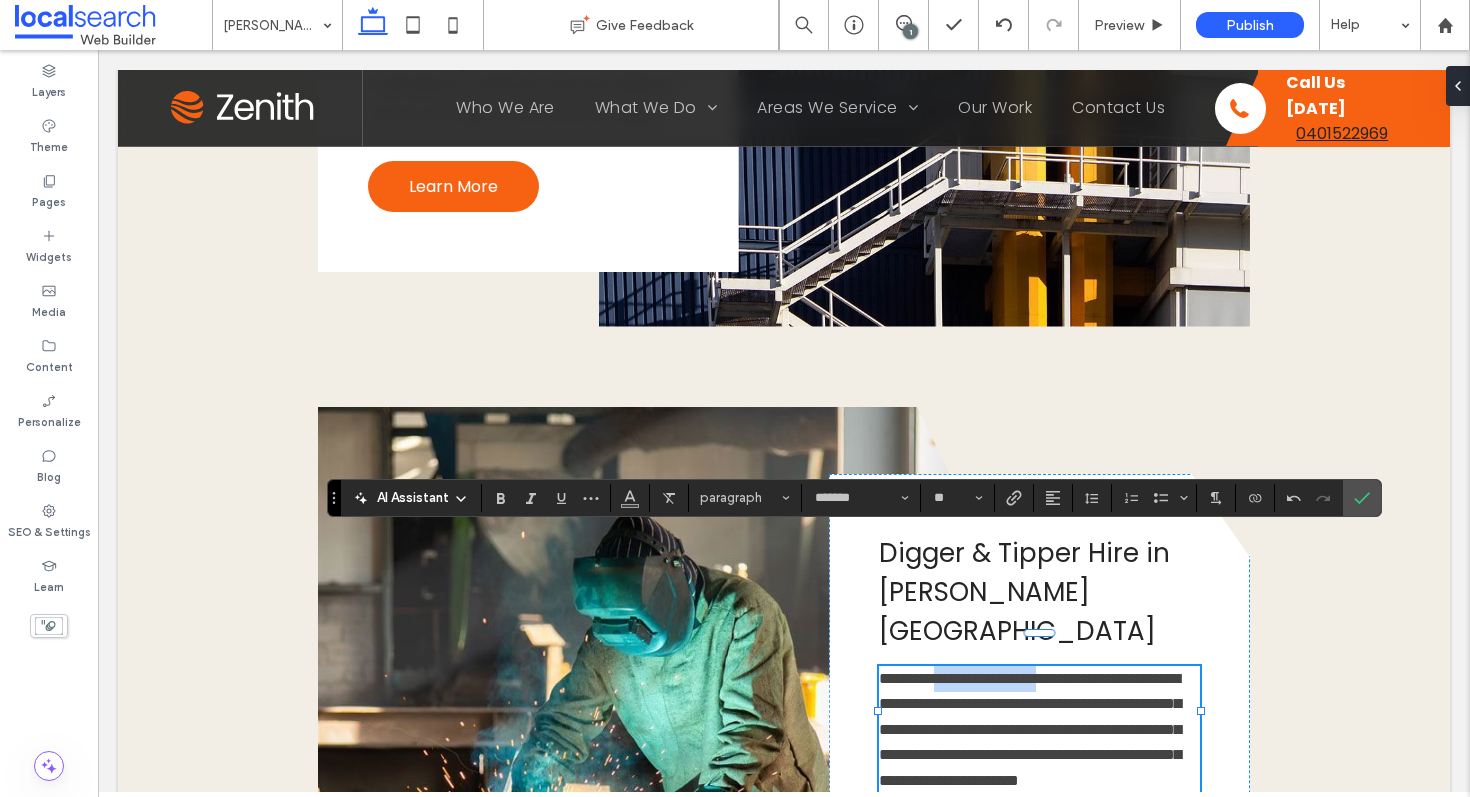 drag, startPoint x: 950, startPoint y: 532, endPoint x: 1088, endPoint y: 539, distance: 138.17743 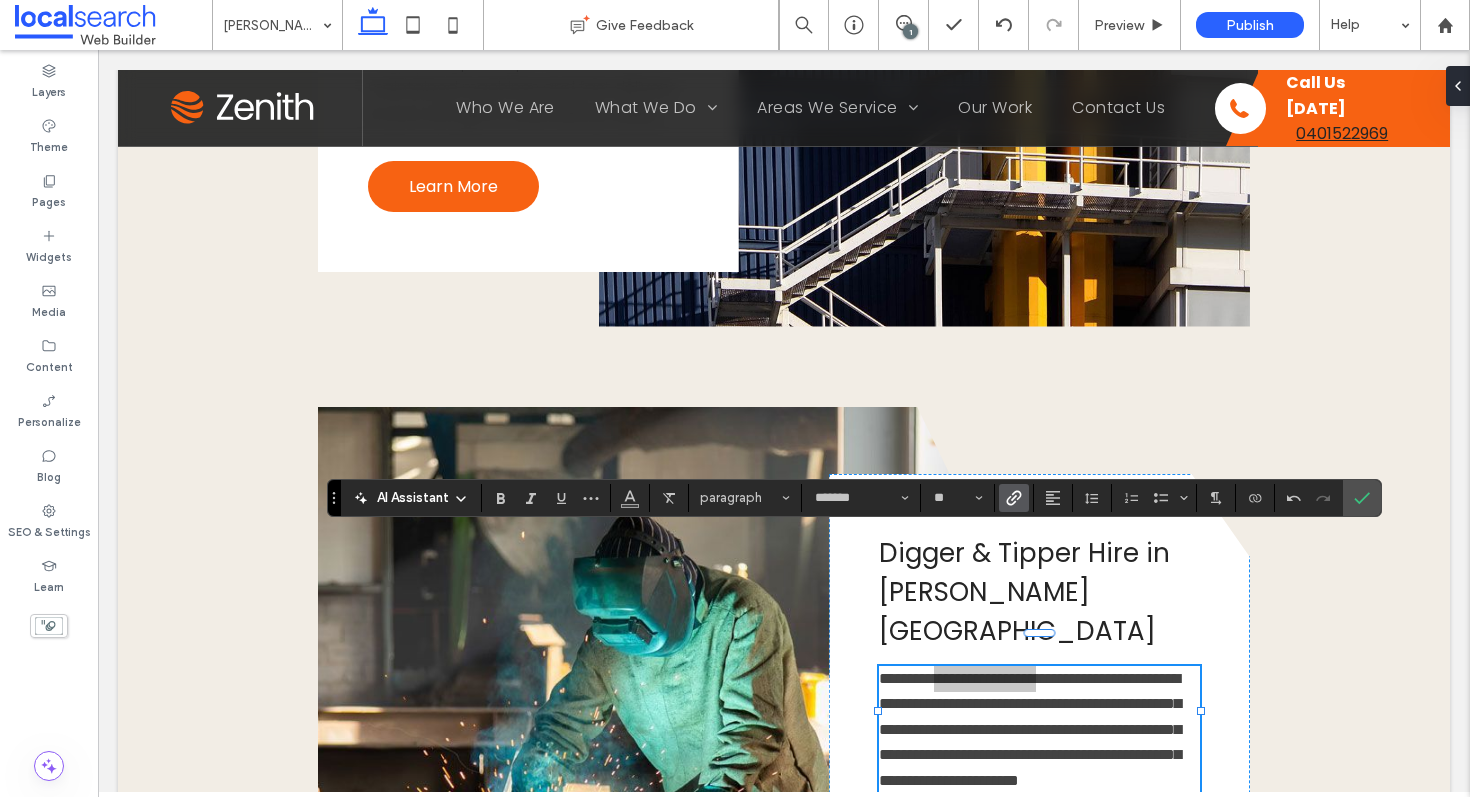 click at bounding box center (1010, 498) 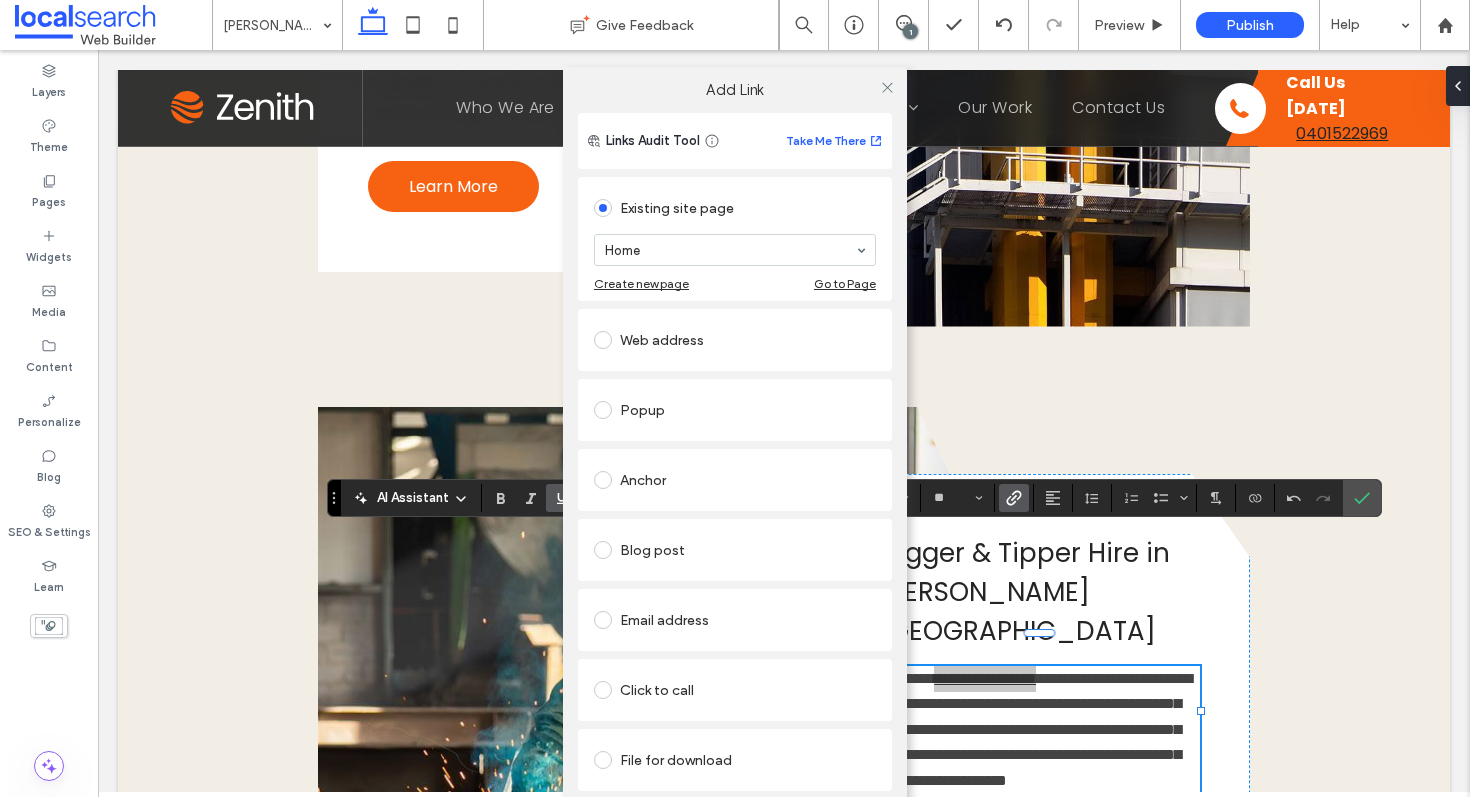 click on "Home" at bounding box center (735, 250) 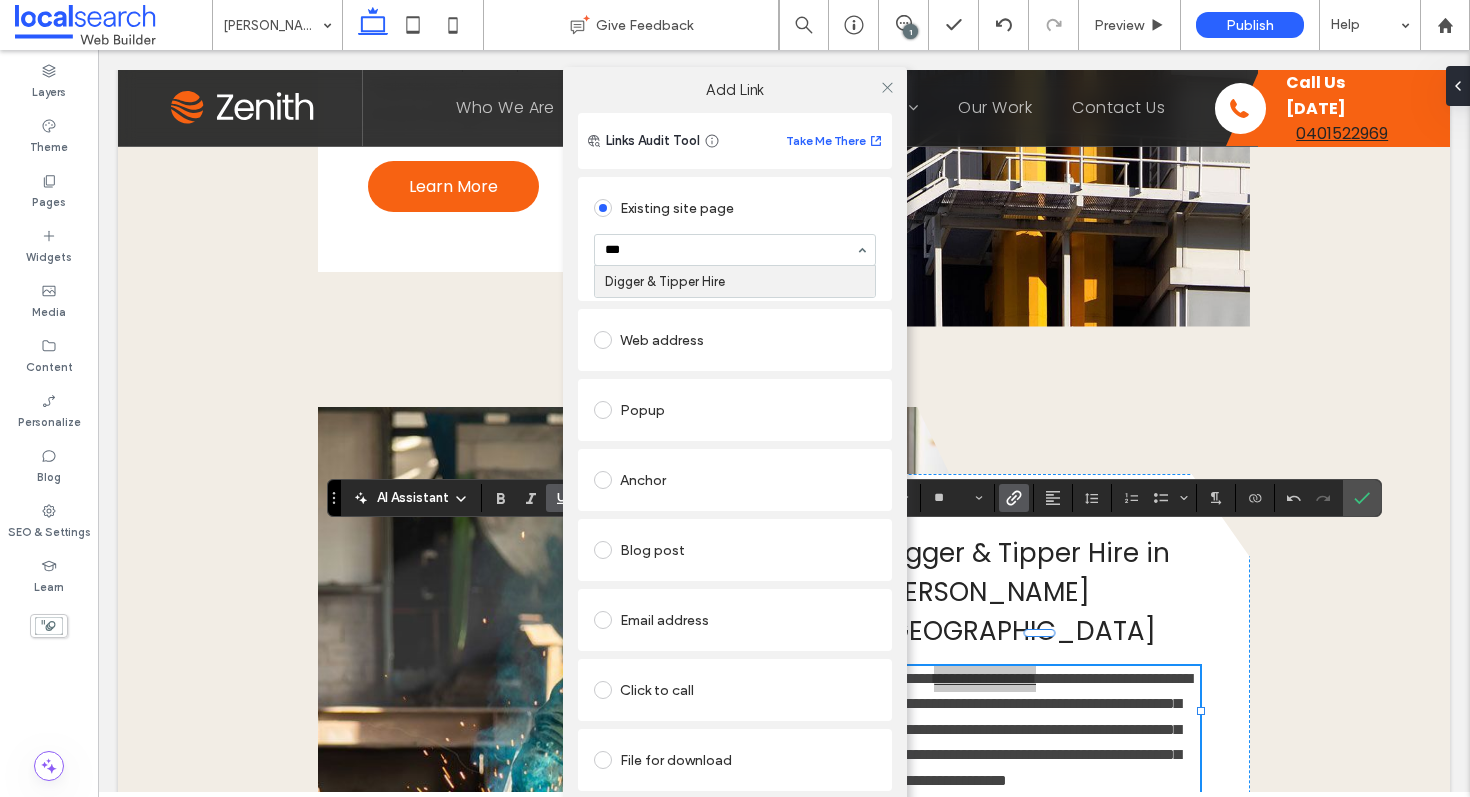type on "****" 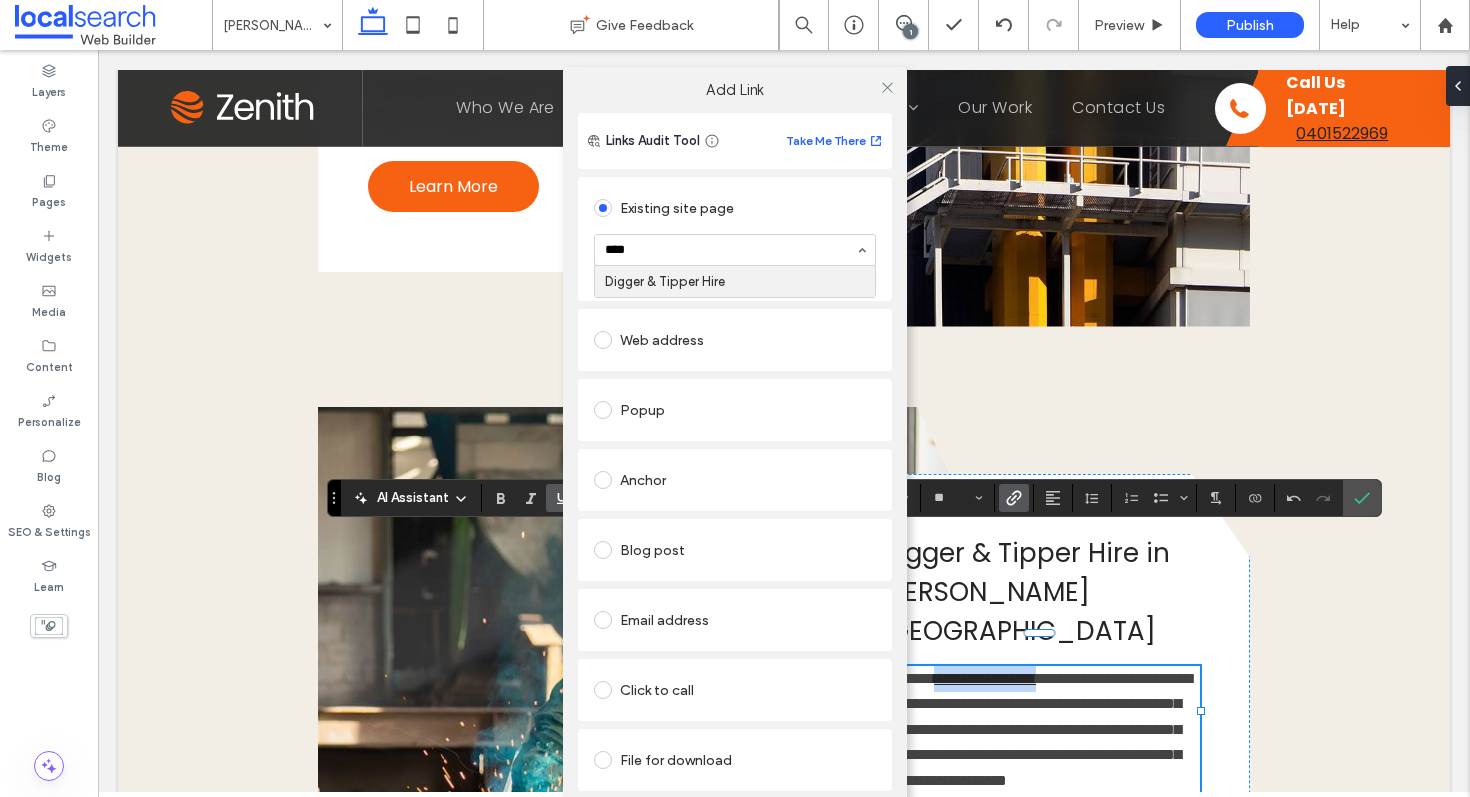 type 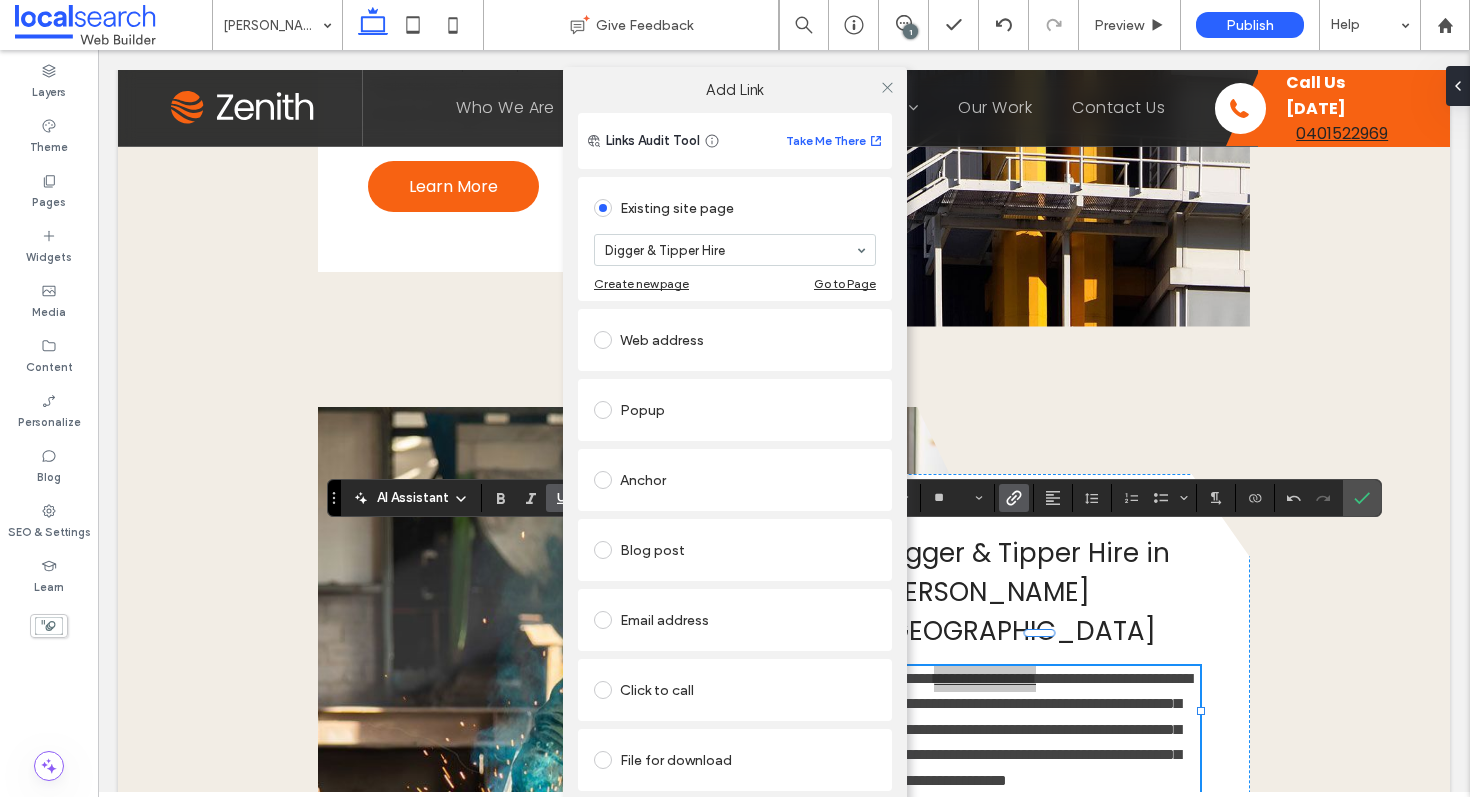 click at bounding box center [887, 87] 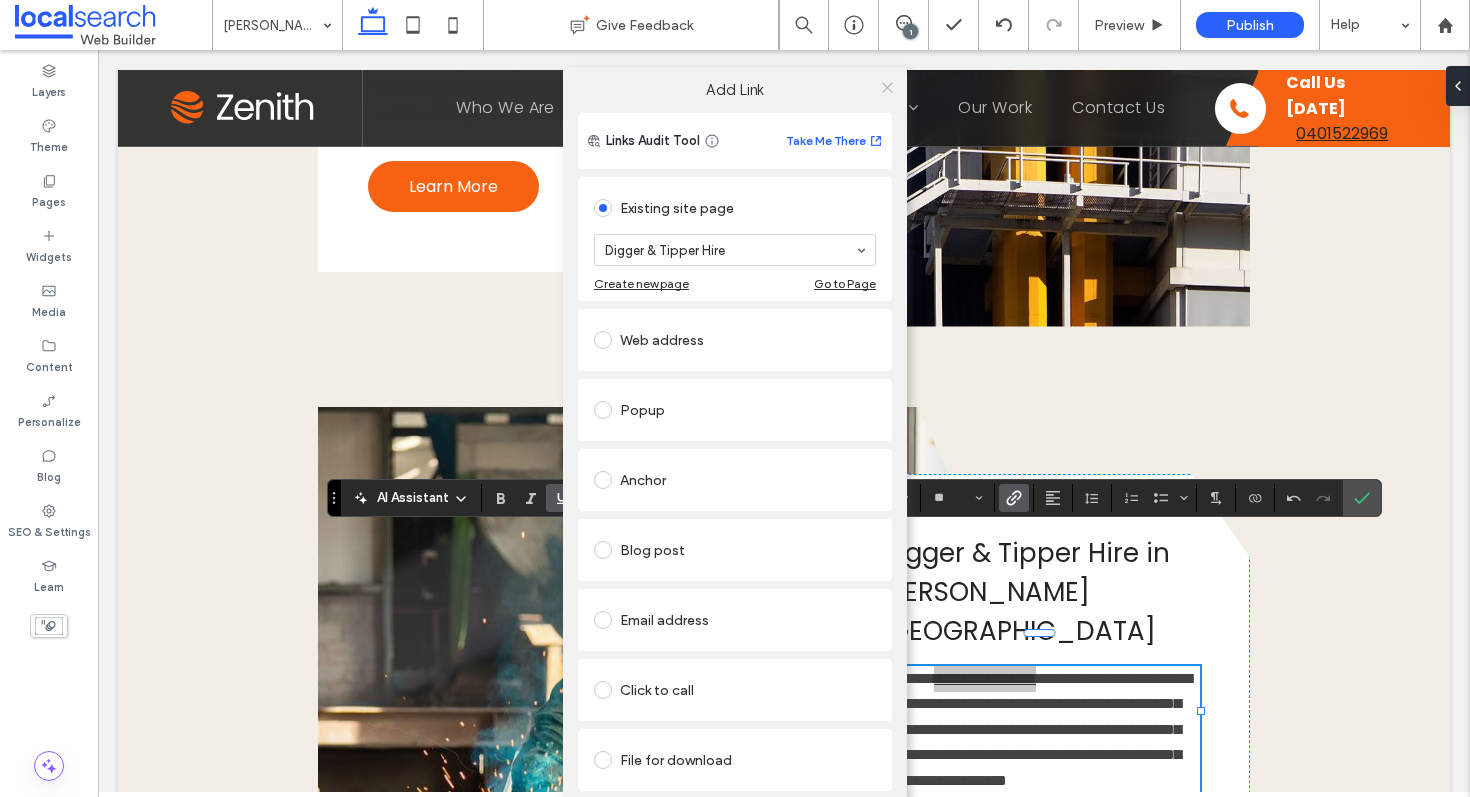 click at bounding box center (887, 87) 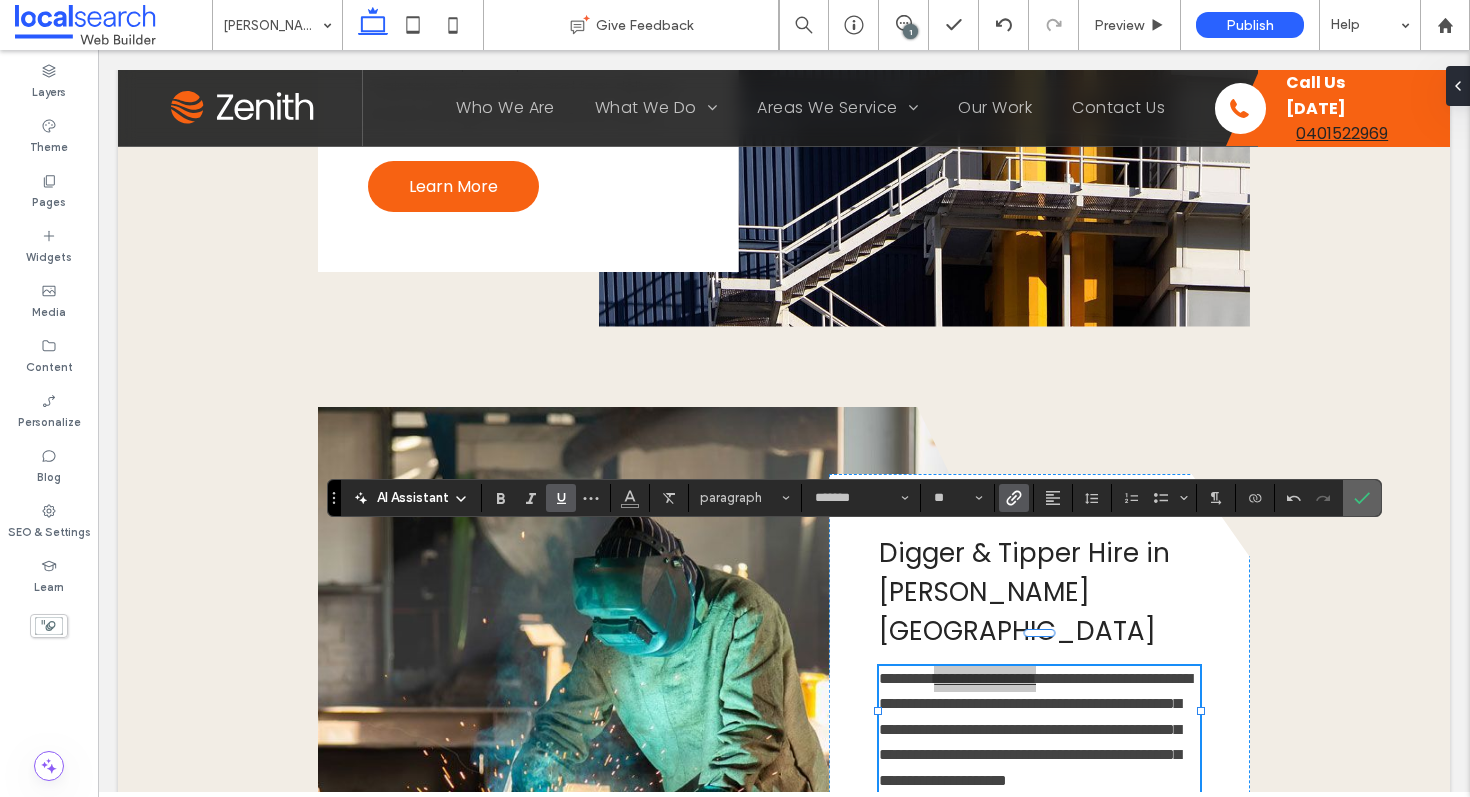 click at bounding box center [1362, 498] 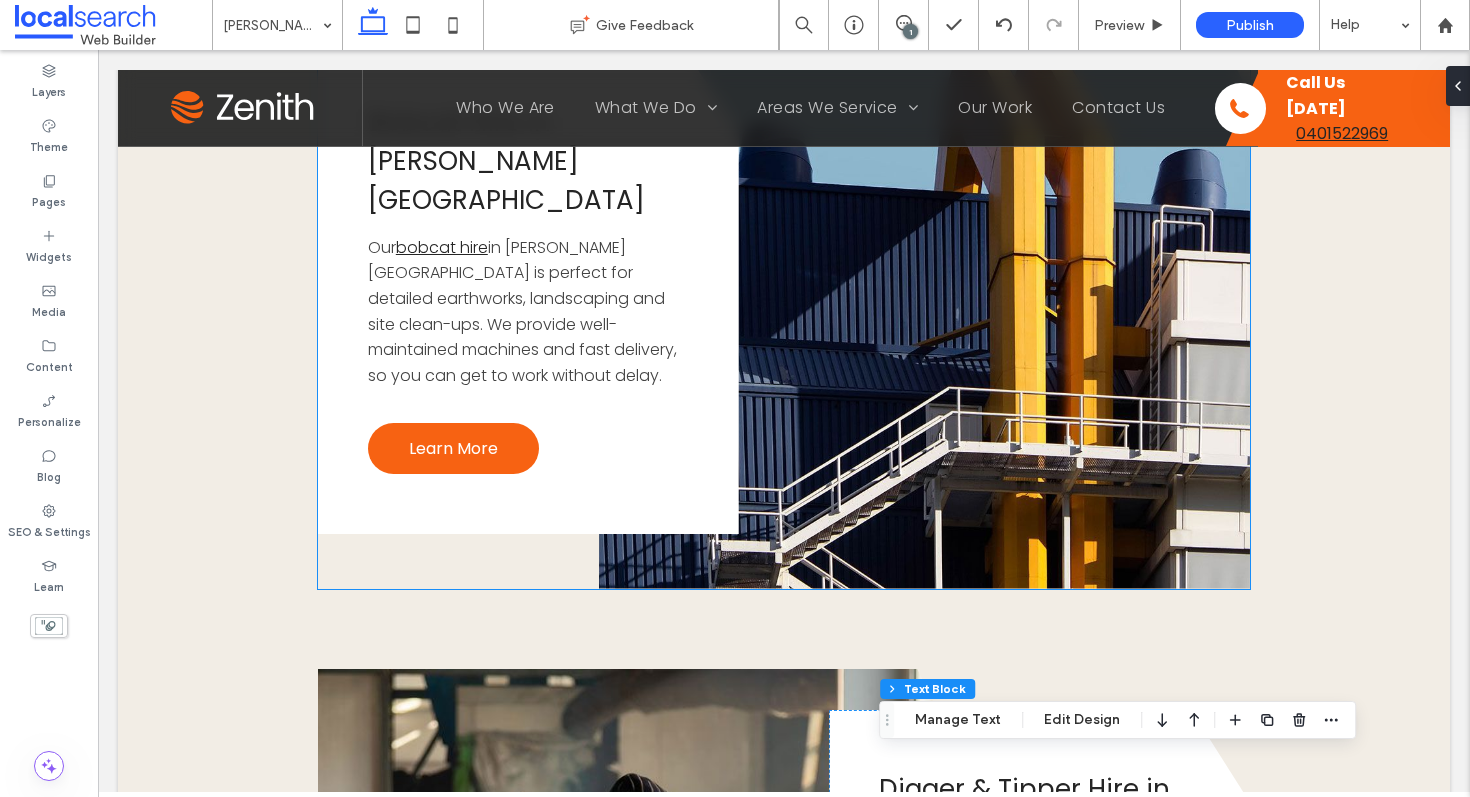scroll, scrollTop: 6095, scrollLeft: 0, axis: vertical 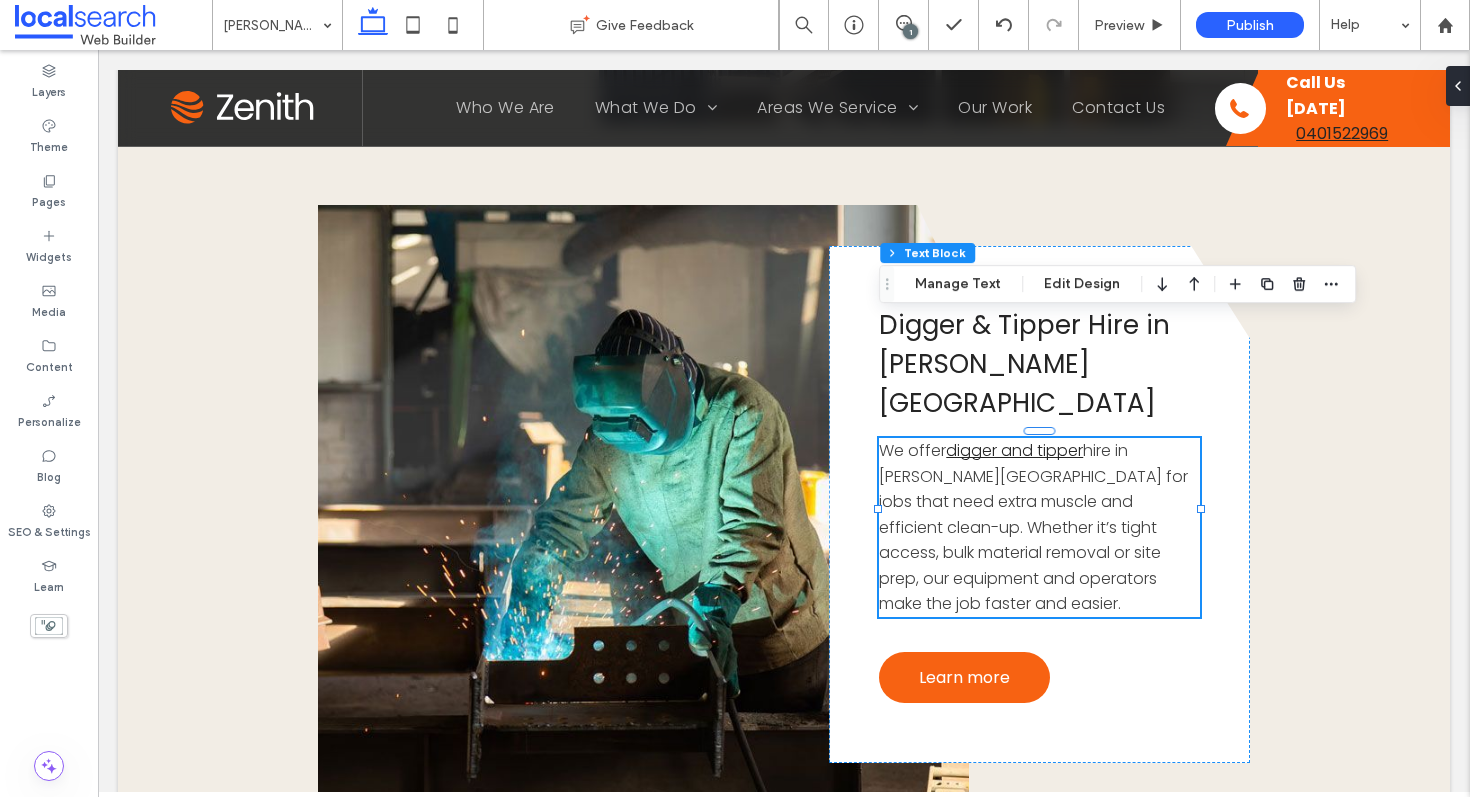 click on "hire in [PERSON_NAME][GEOGRAPHIC_DATA] for jobs that need extra muscle and efficient clean-up. Whether it’s tight access, bulk material removal or site prep, our equipment and operators make the job faster and easier." at bounding box center (1033, 527) 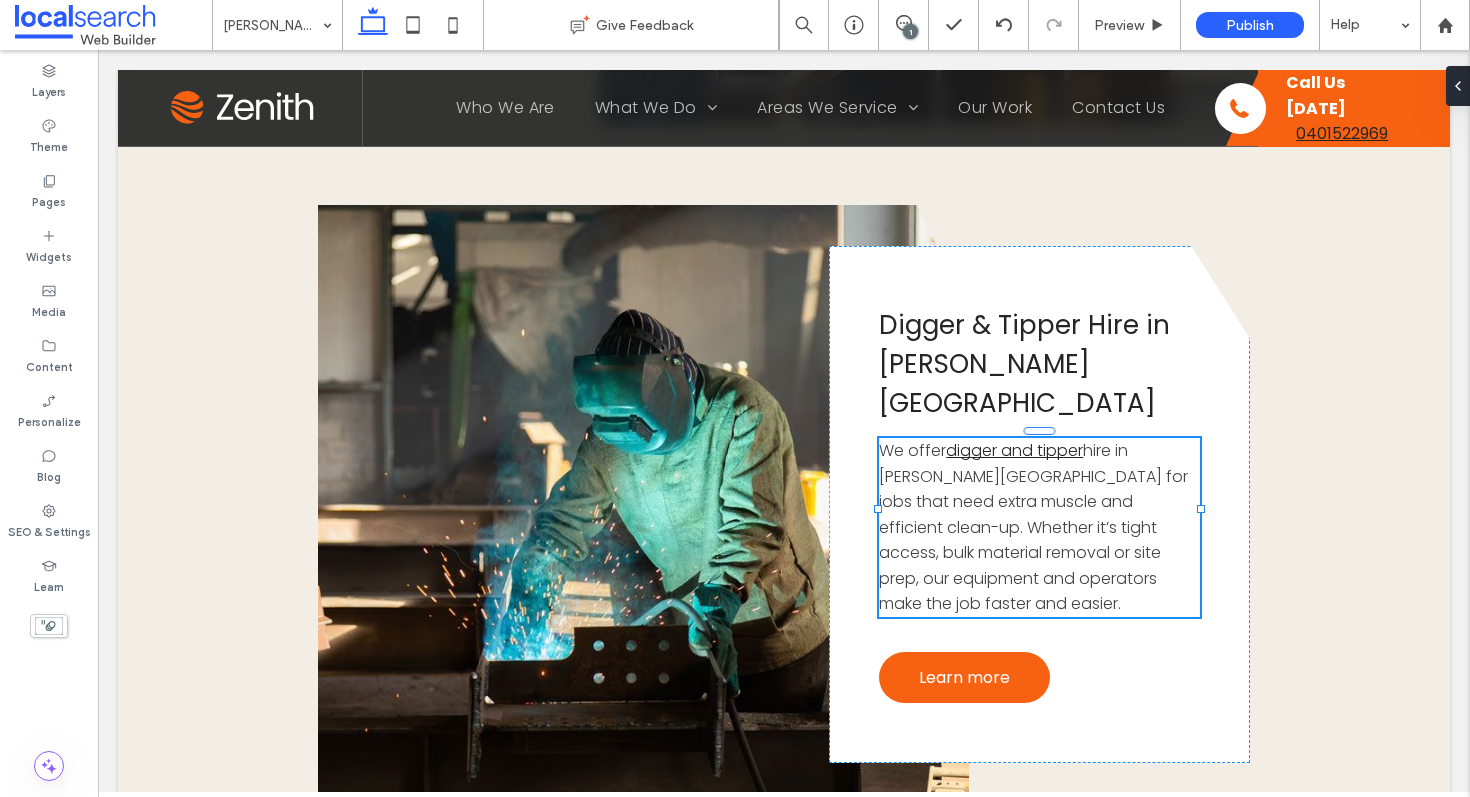 type on "*******" 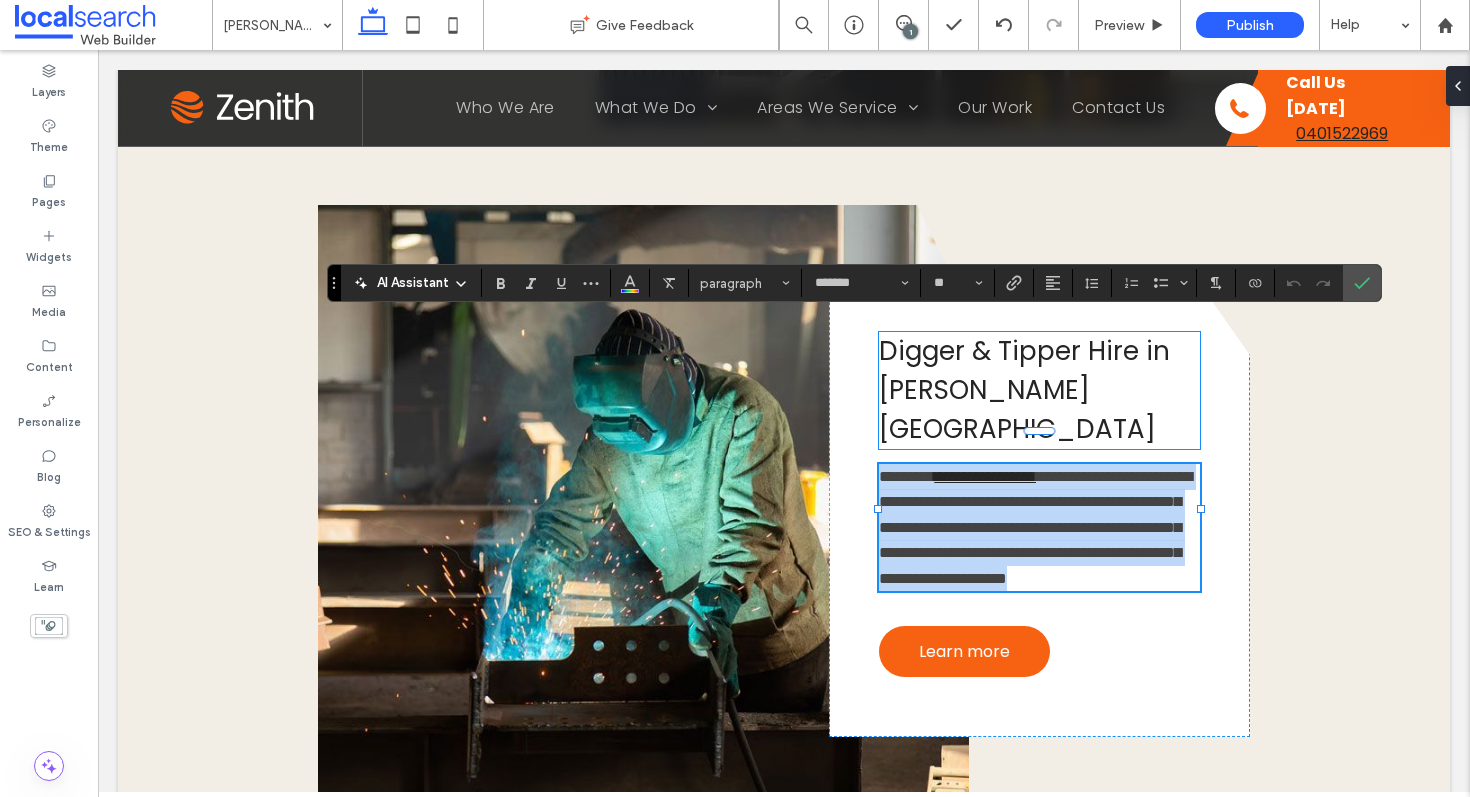 drag, startPoint x: 1138, startPoint y: 457, endPoint x: 912, endPoint y: 288, distance: 282.2003 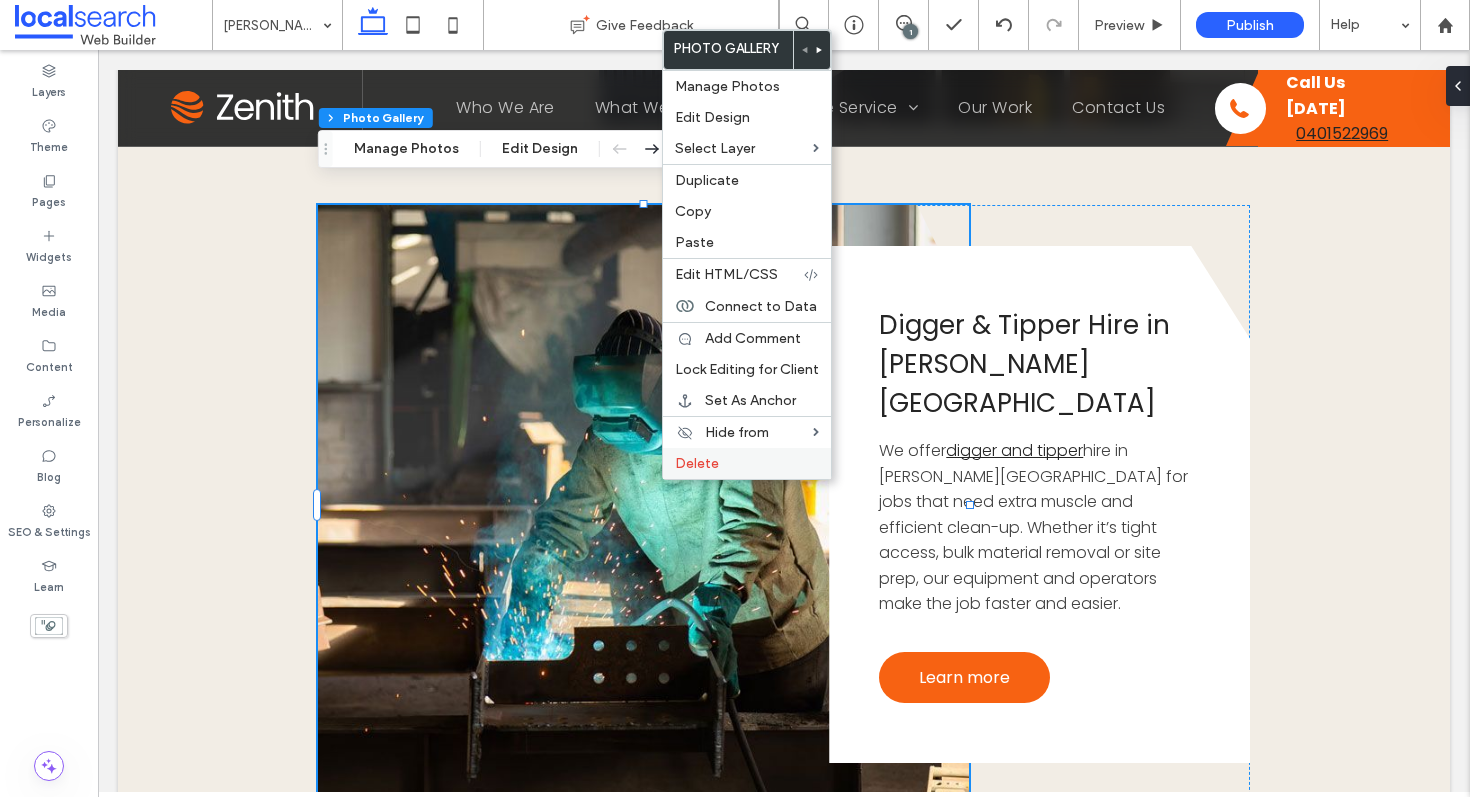 click on "Delete" at bounding box center (697, 463) 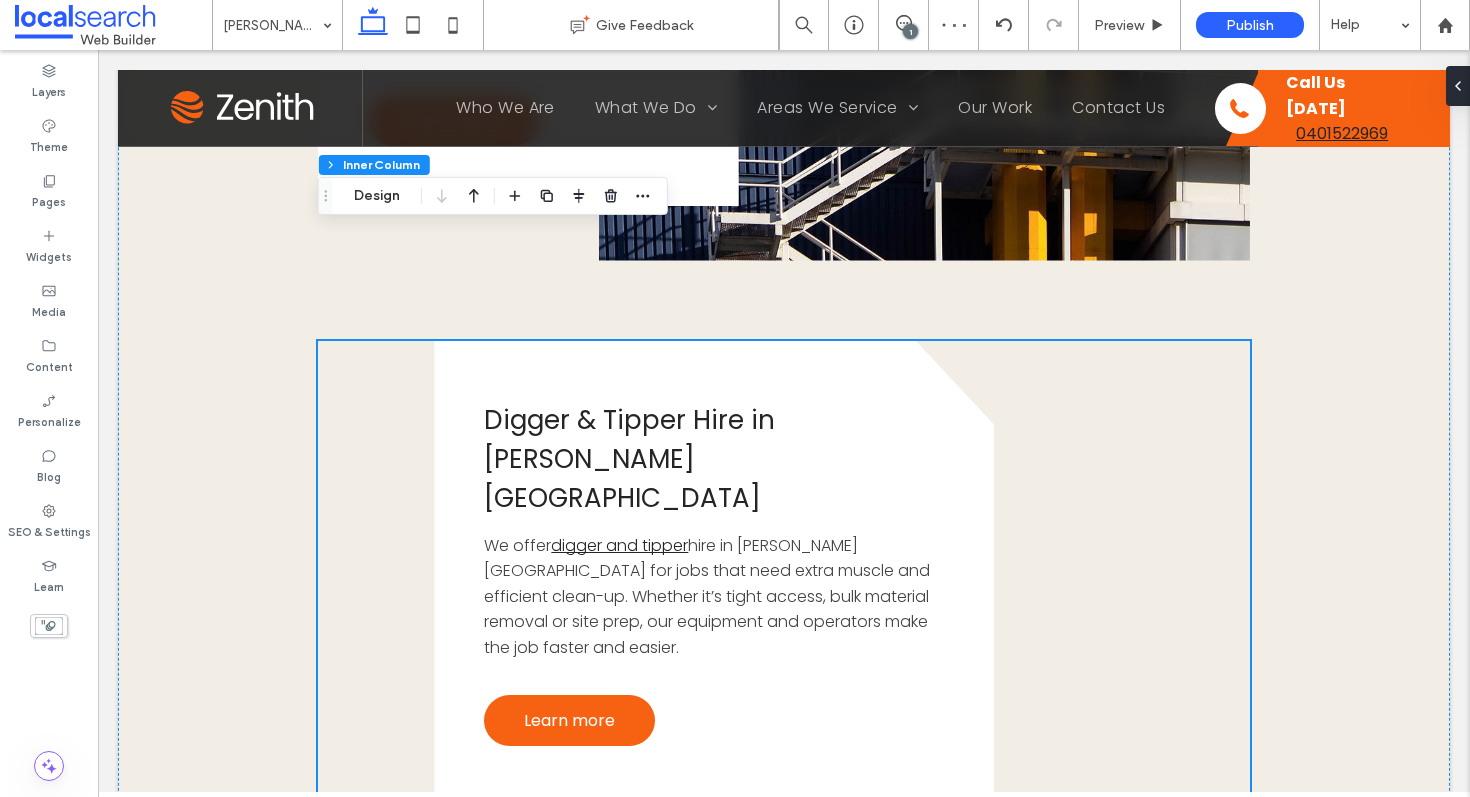 scroll, scrollTop: 5919, scrollLeft: 0, axis: vertical 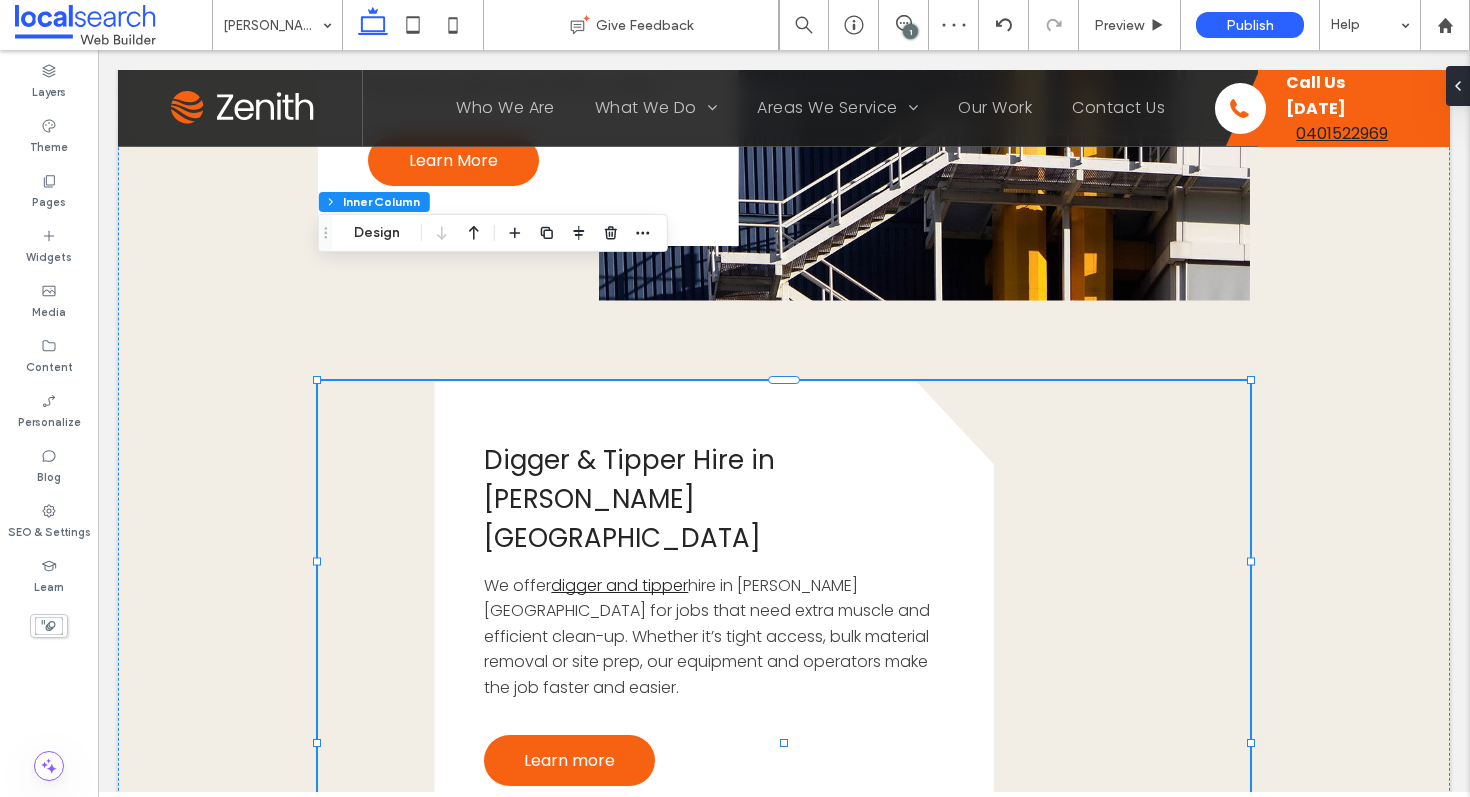 click on "Digger & Tipper Hire in [PERSON_NAME][GEOGRAPHIC_DATA]
We offer  digger and tipper  hire in [PERSON_NAME][GEOGRAPHIC_DATA] for jobs that need extra muscle and efficient clean-up. Whether it’s tight access, bulk material removal or site prep, our equipment and operators make the job faster and easier.
Learn more" at bounding box center (713, 614) 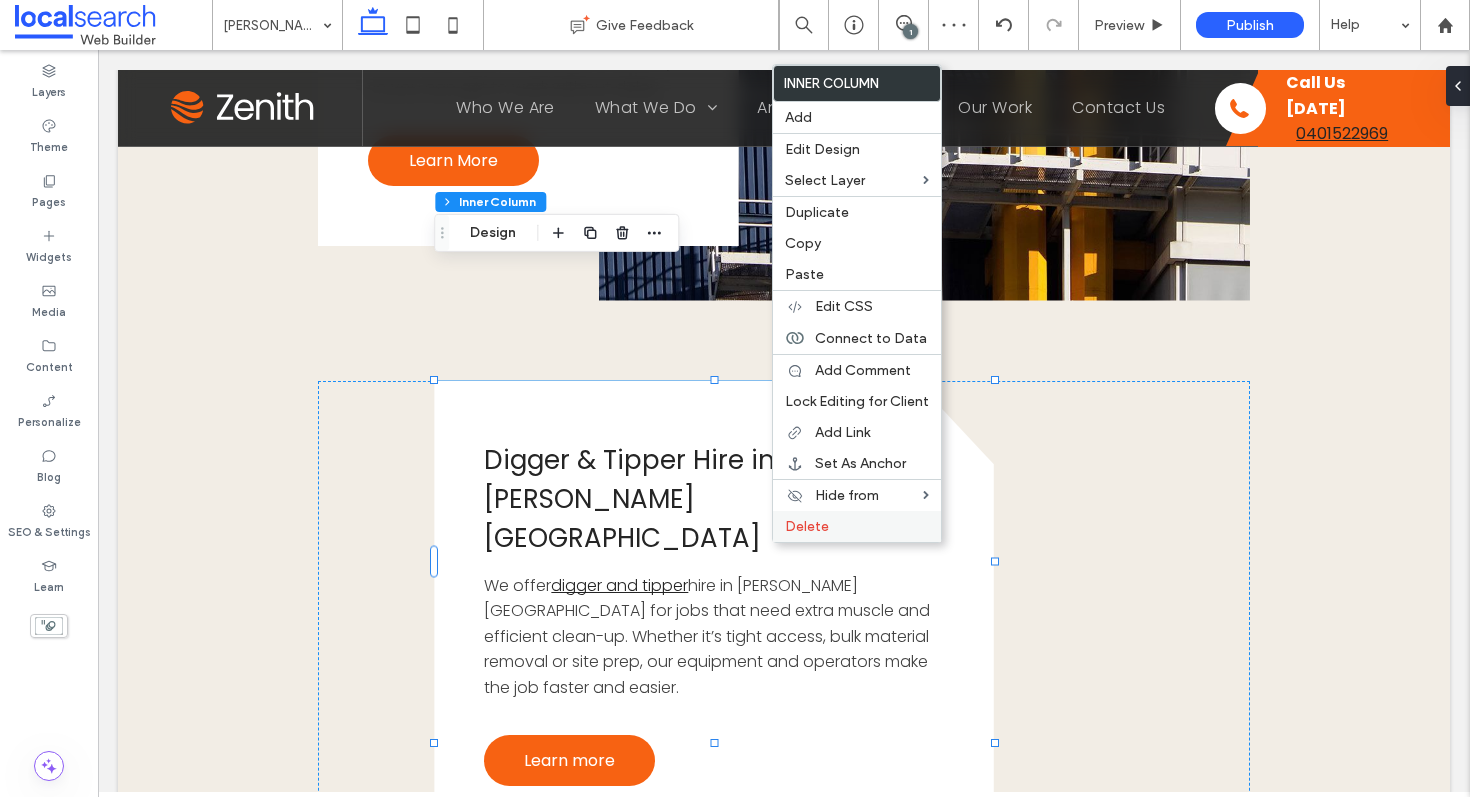 click on "Delete" at bounding box center (857, 526) 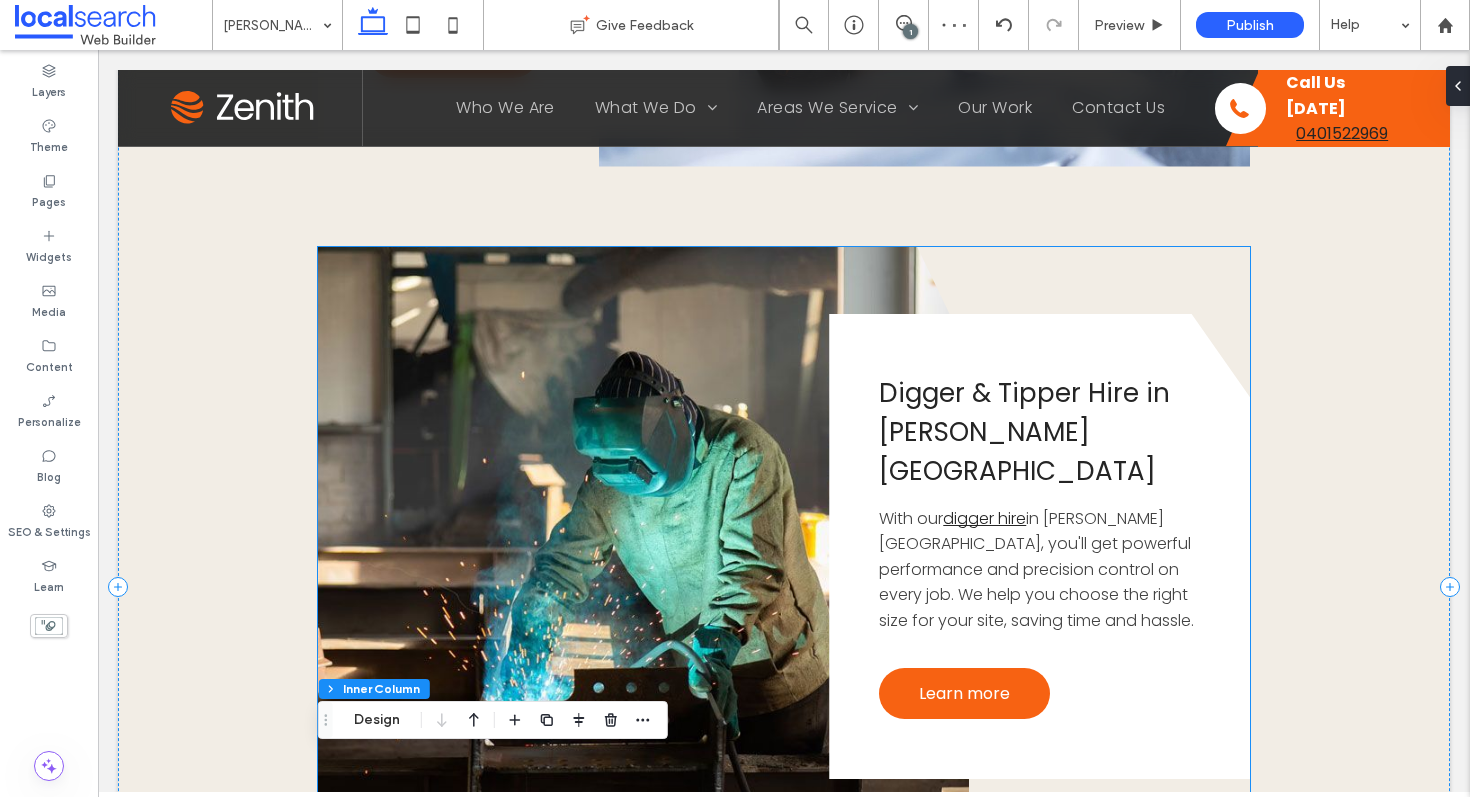scroll, scrollTop: 4686, scrollLeft: 0, axis: vertical 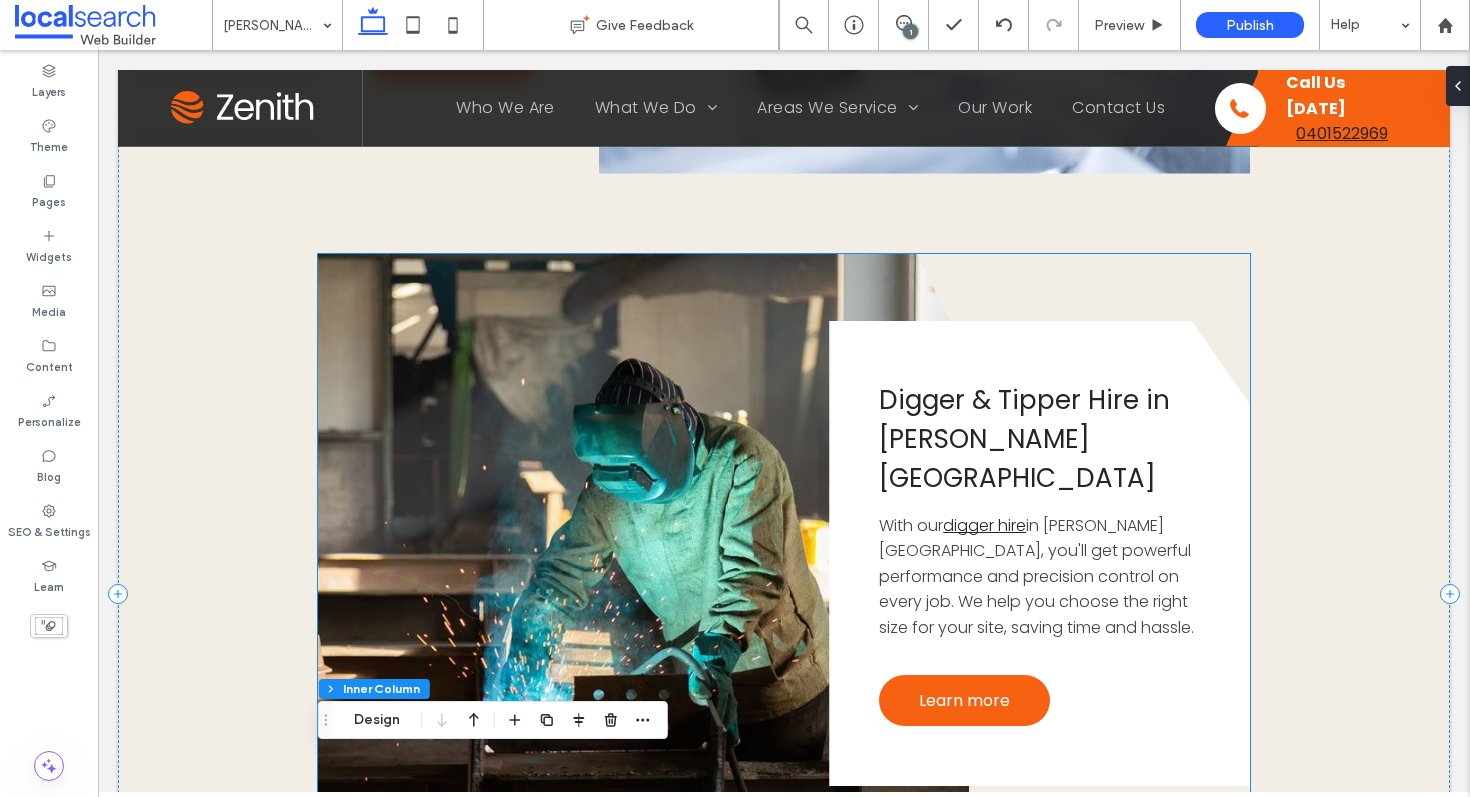 click on "in [PERSON_NAME][GEOGRAPHIC_DATA], you'll get powerful performance and precision control on every job. We help you choose the right size for your site, saving time and hassle." at bounding box center (1036, 576) 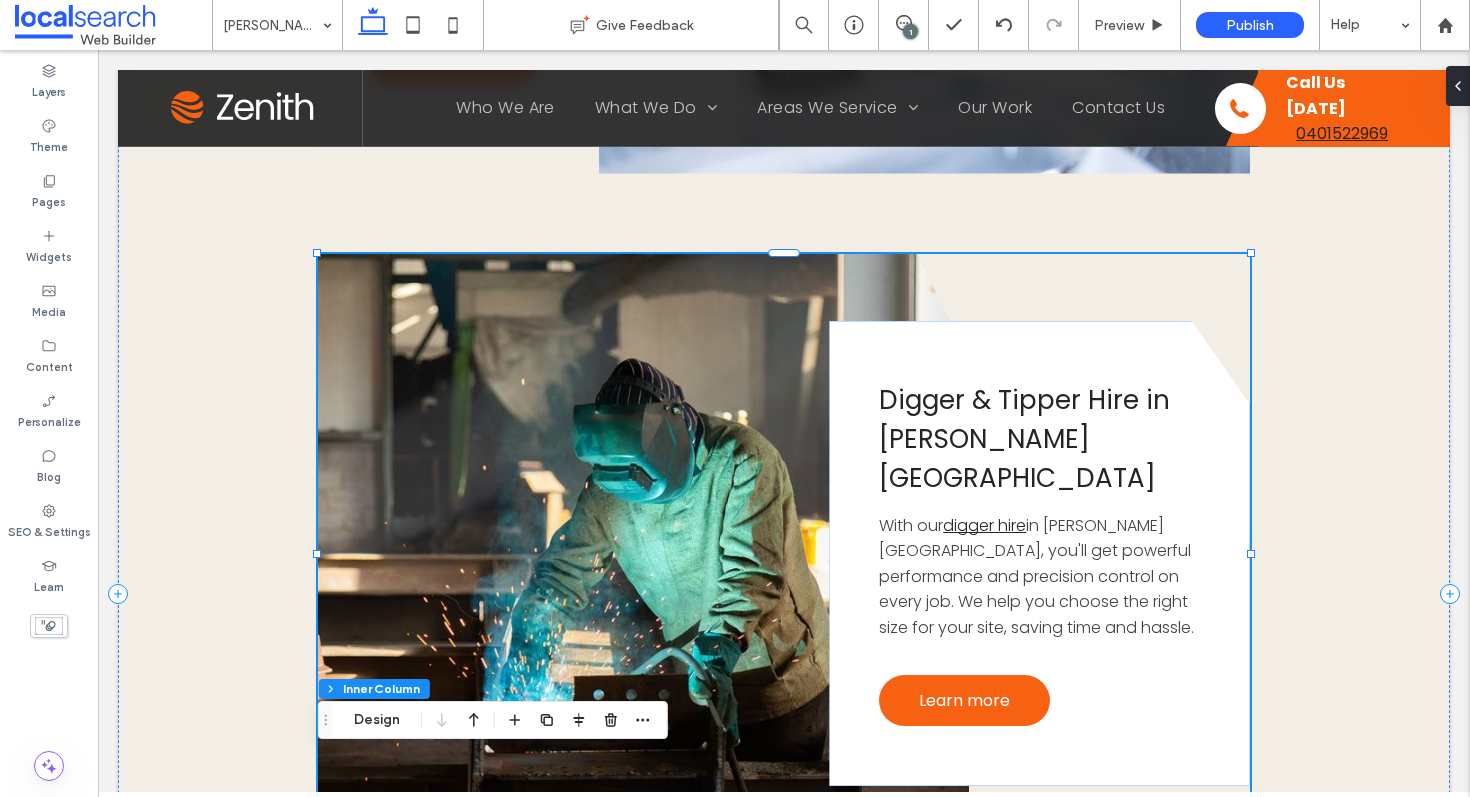 click on "in [PERSON_NAME][GEOGRAPHIC_DATA], you'll get powerful performance and precision control on every job. We help you choose the right size for your site, saving time and hassle." at bounding box center (1036, 576) 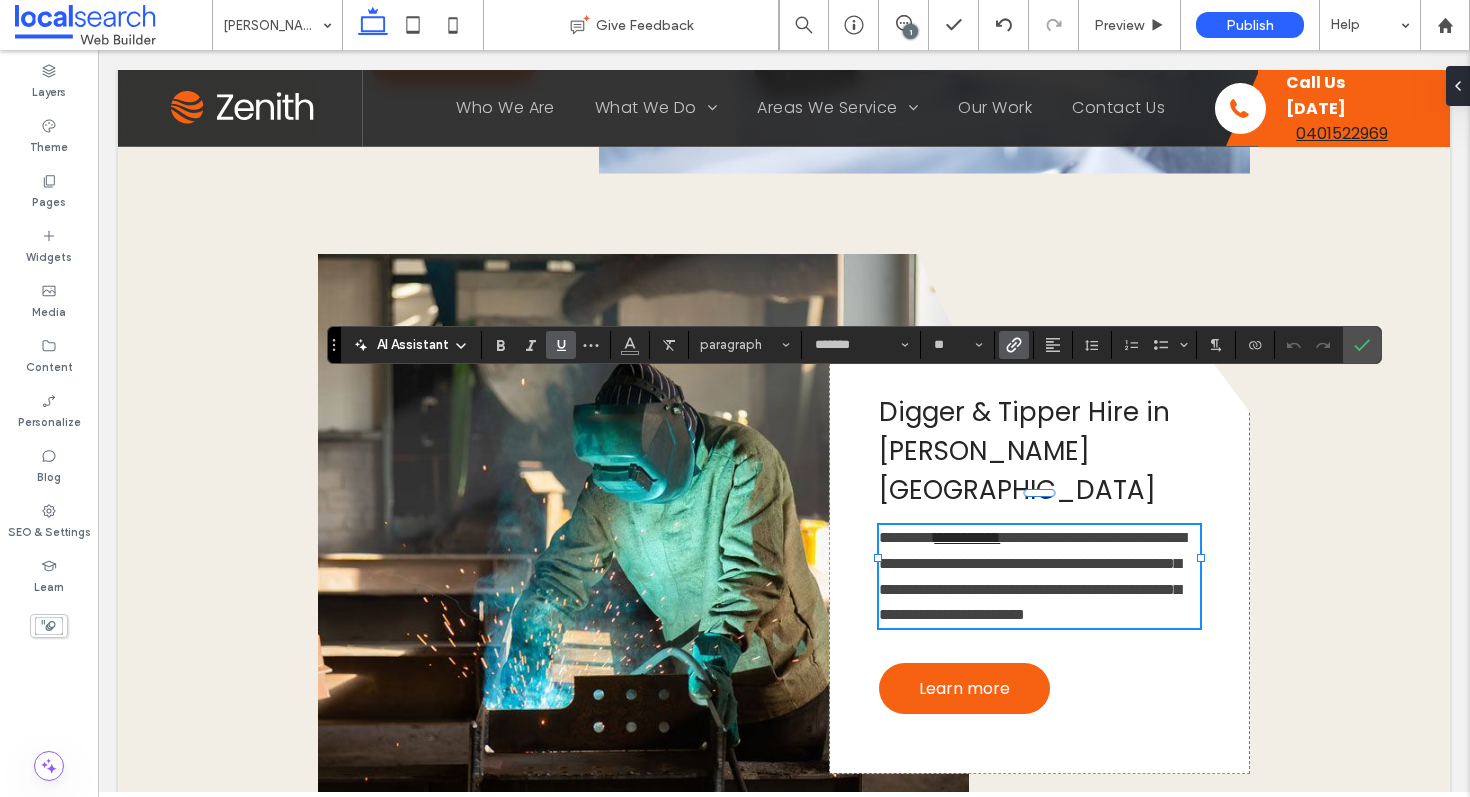 click on "**********" at bounding box center (1032, 576) 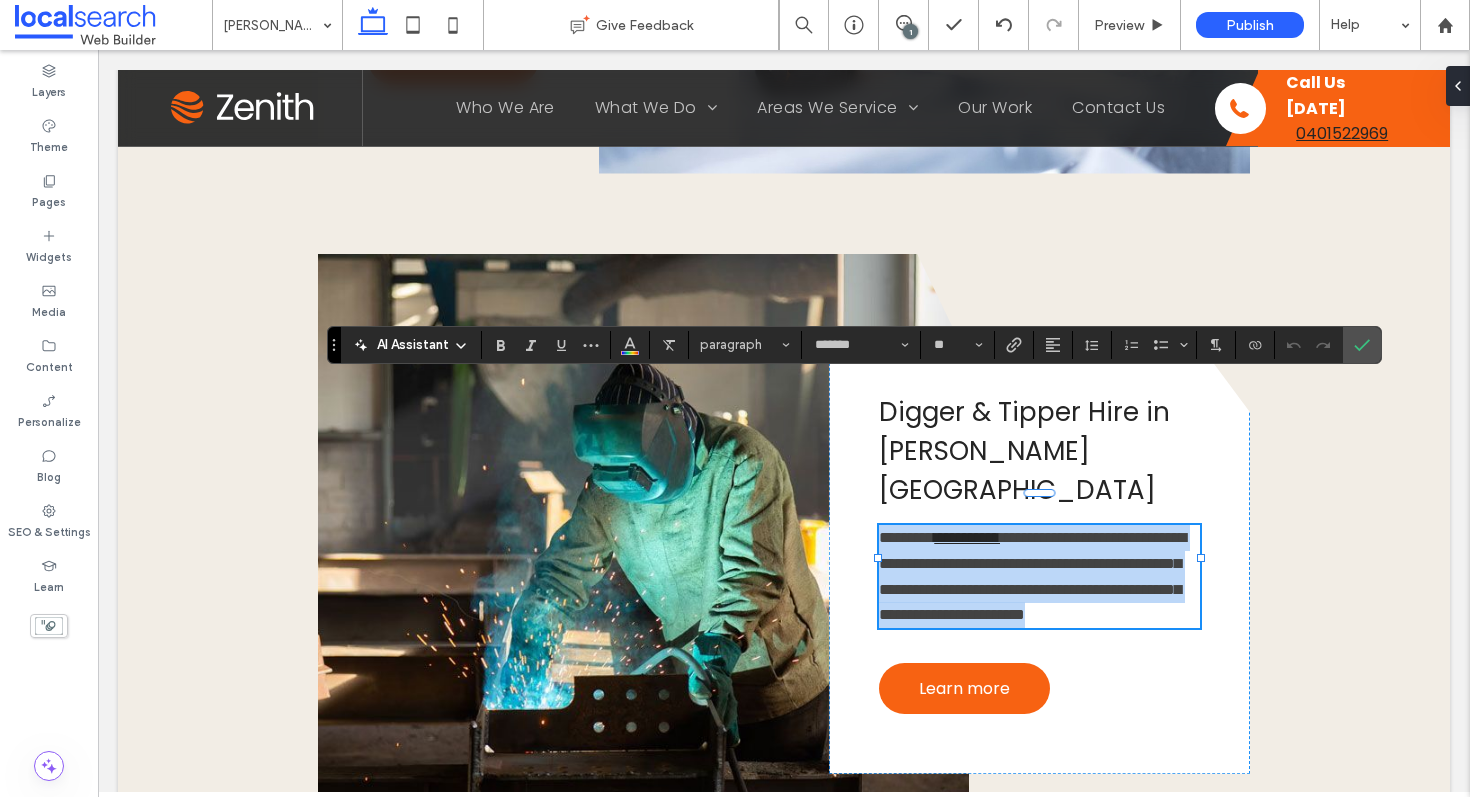 drag, startPoint x: 1081, startPoint y: 498, endPoint x: 876, endPoint y: 382, distance: 235.54405 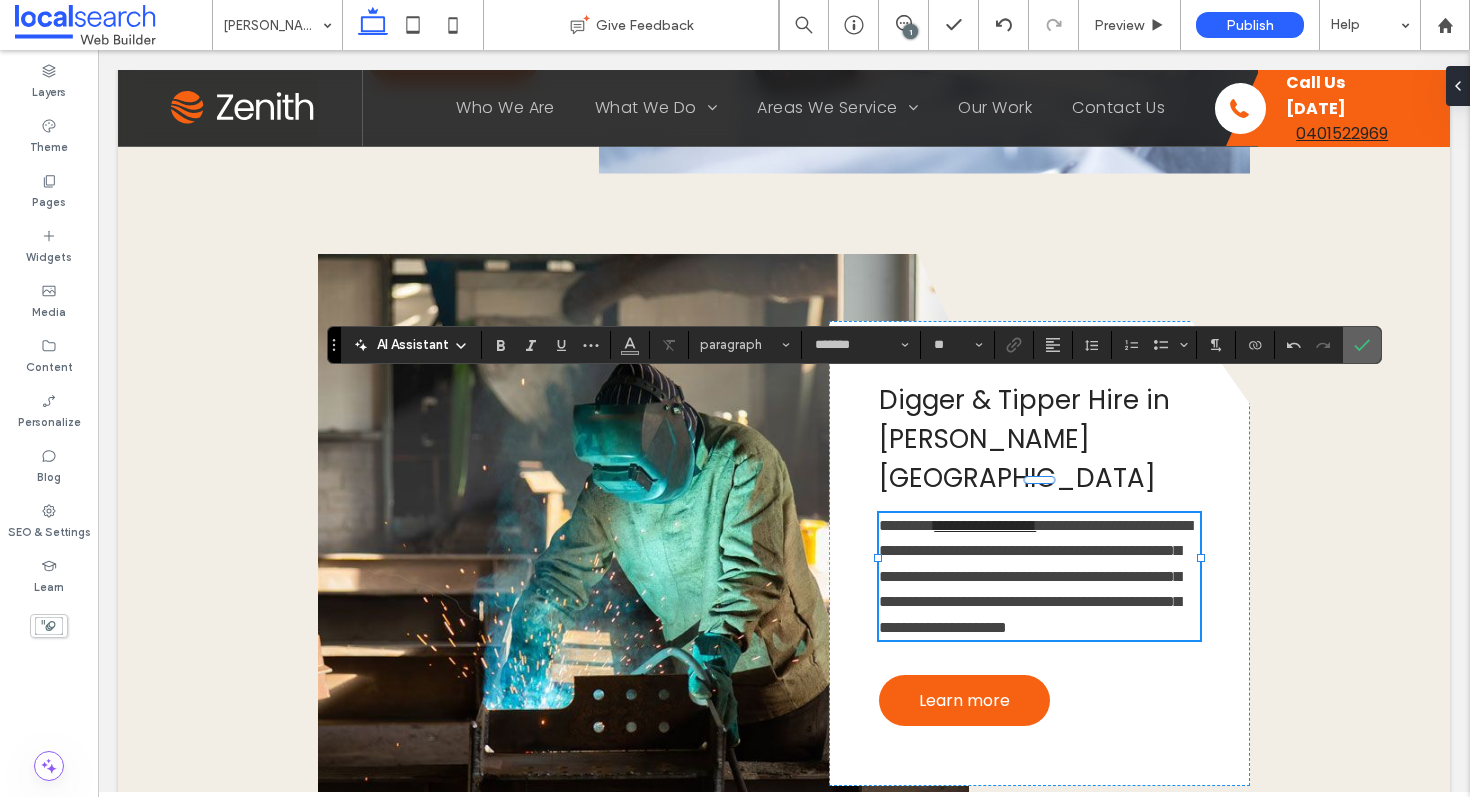 click 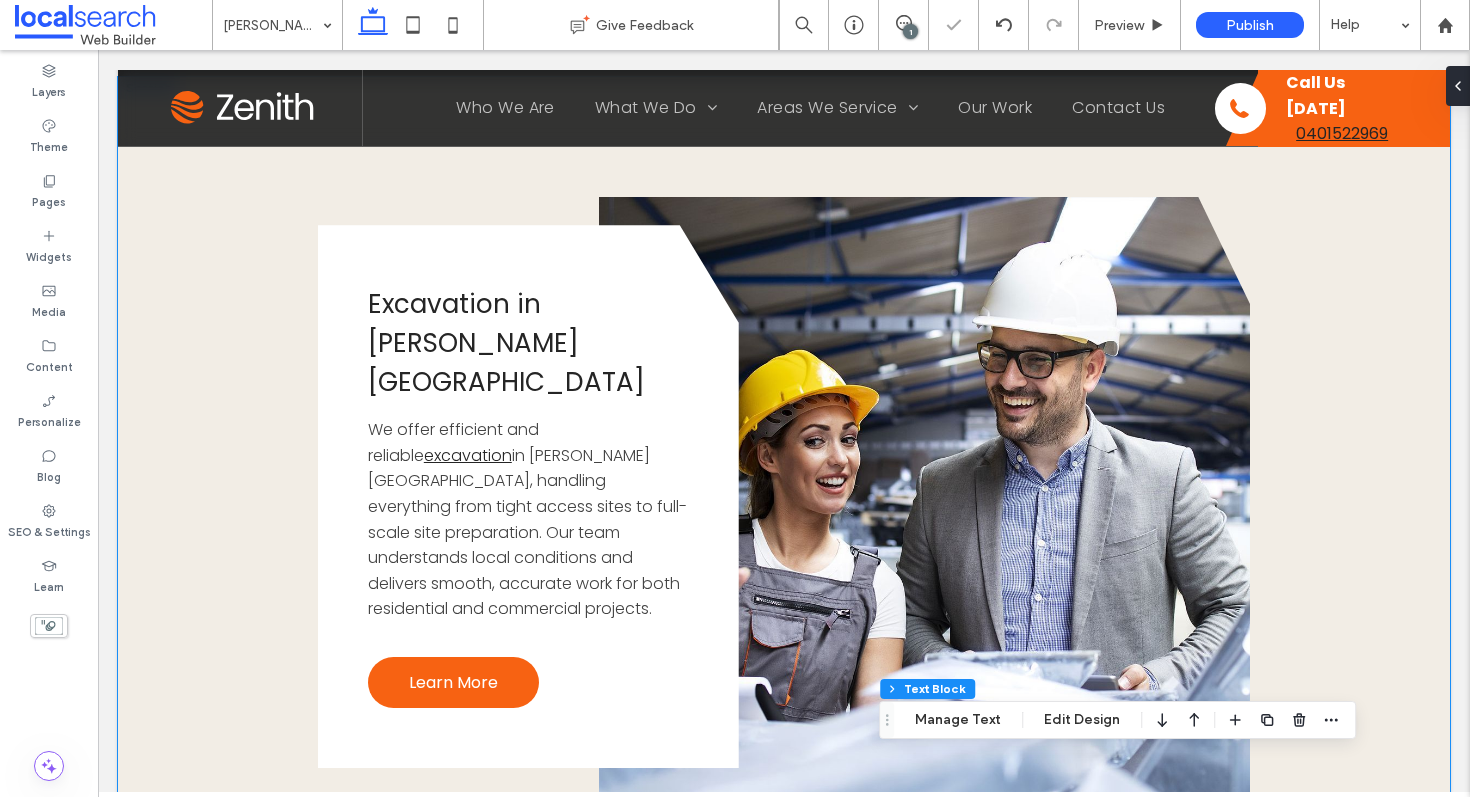 scroll, scrollTop: 4024, scrollLeft: 0, axis: vertical 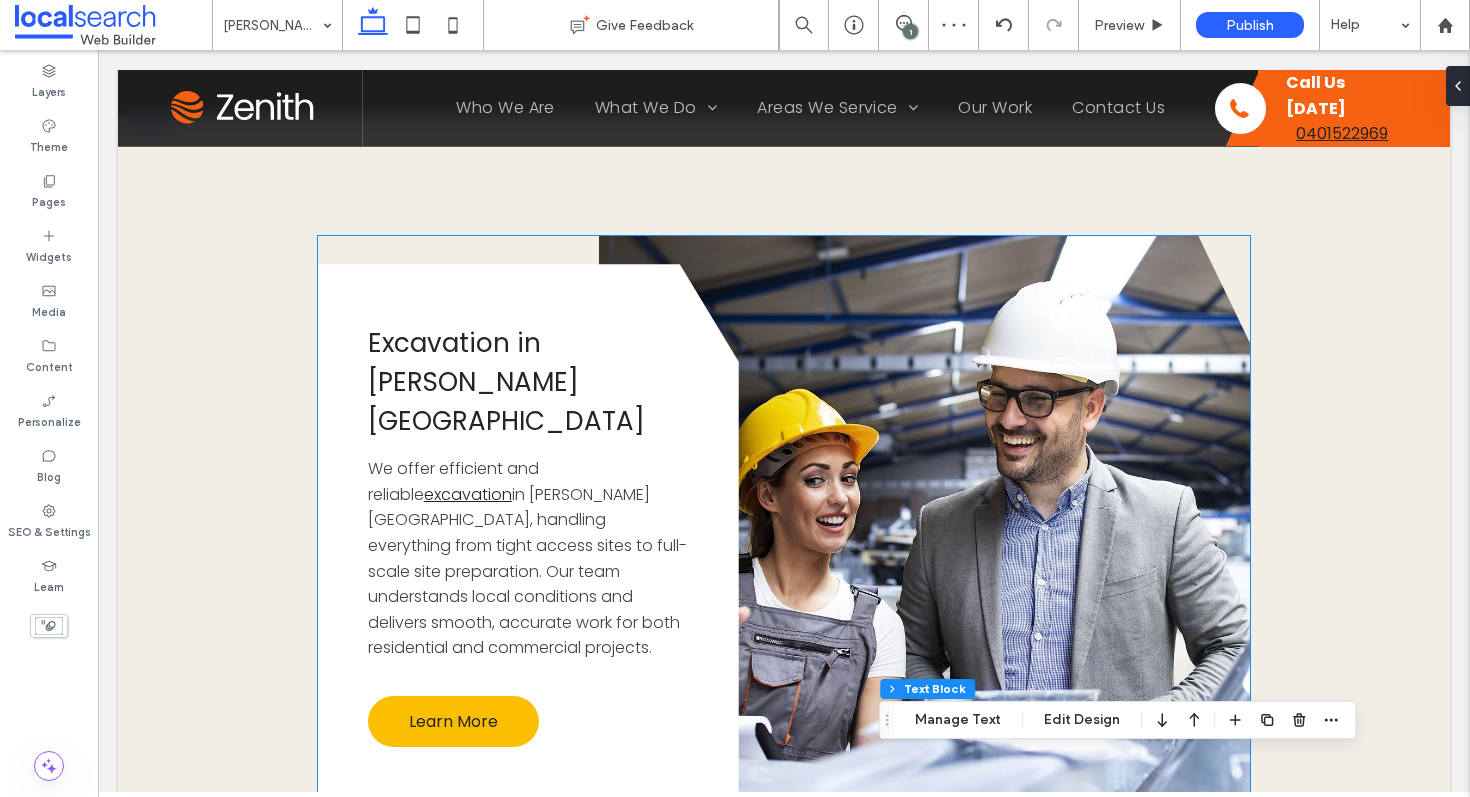 click on "Learn More" at bounding box center [453, 721] 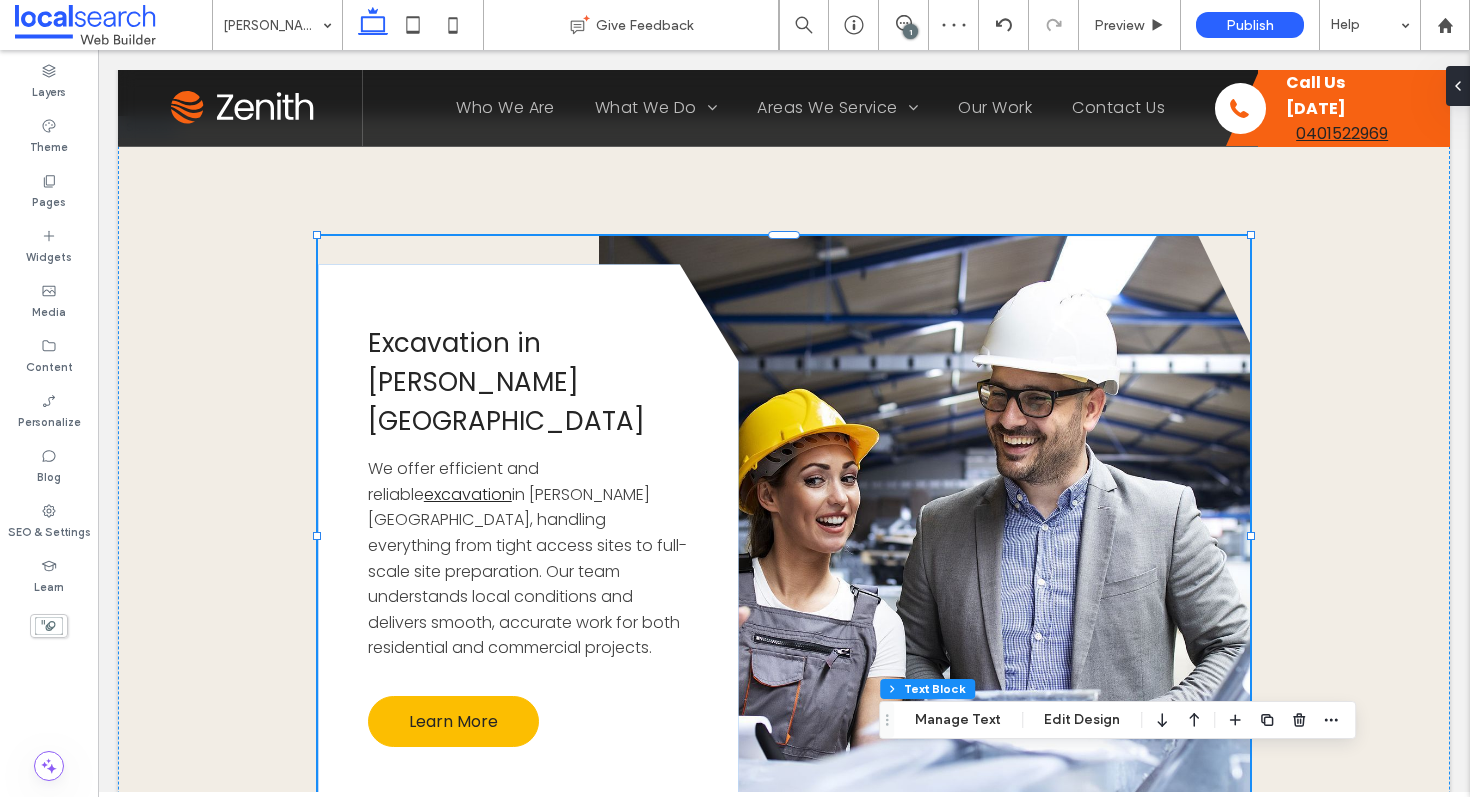 click on "Learn More" at bounding box center [453, 721] 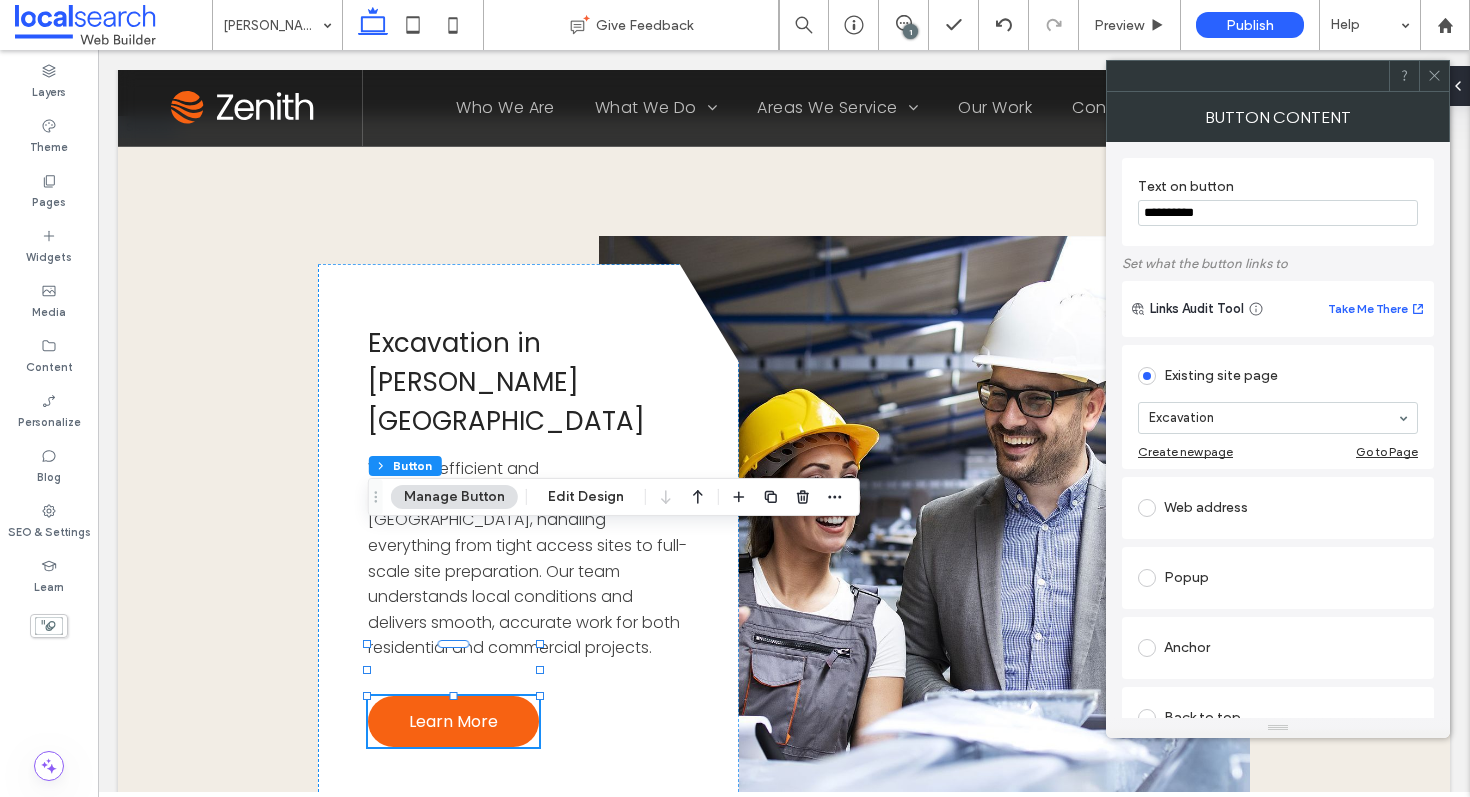 click 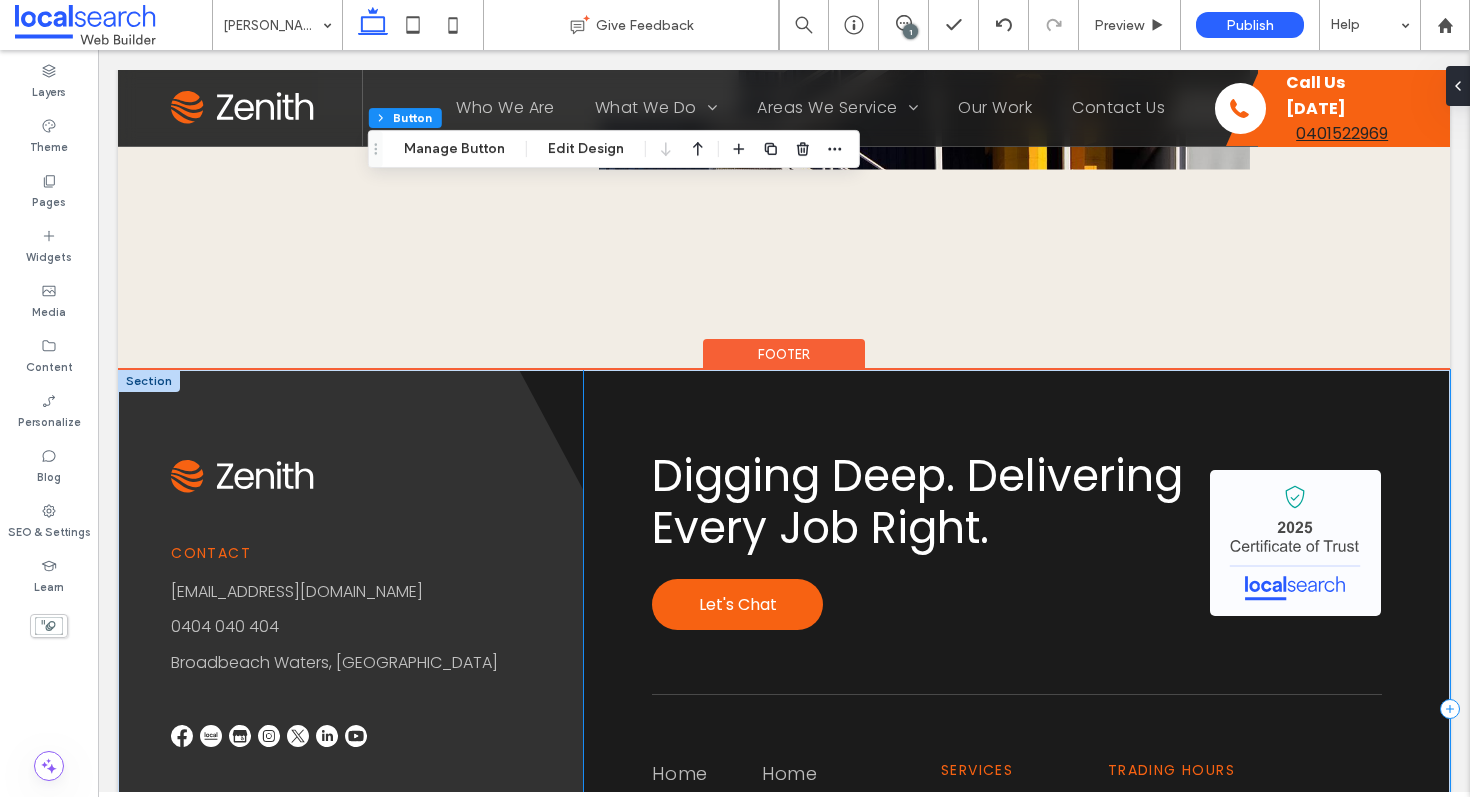 scroll, scrollTop: 6197, scrollLeft: 0, axis: vertical 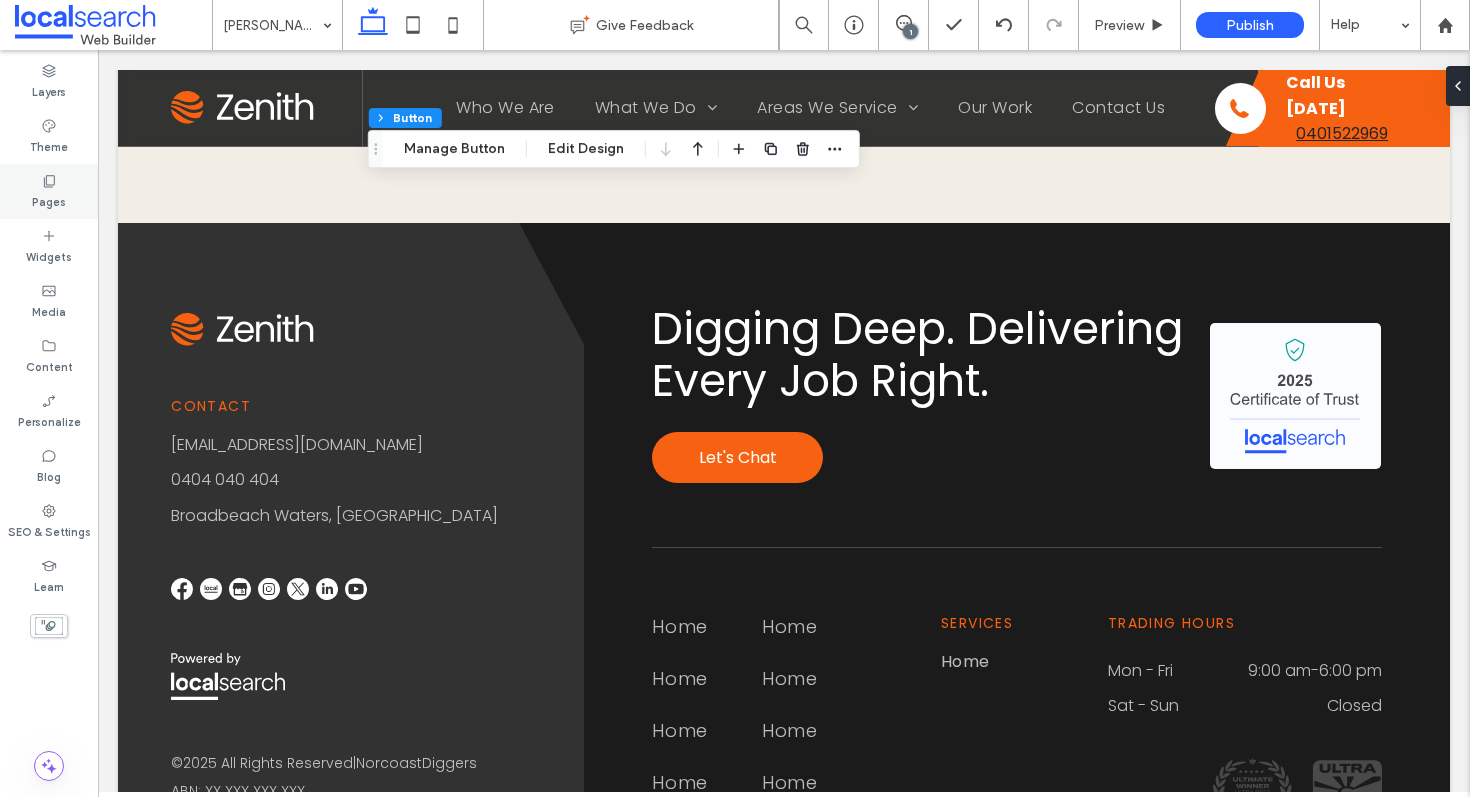 click on "Pages" at bounding box center [49, 200] 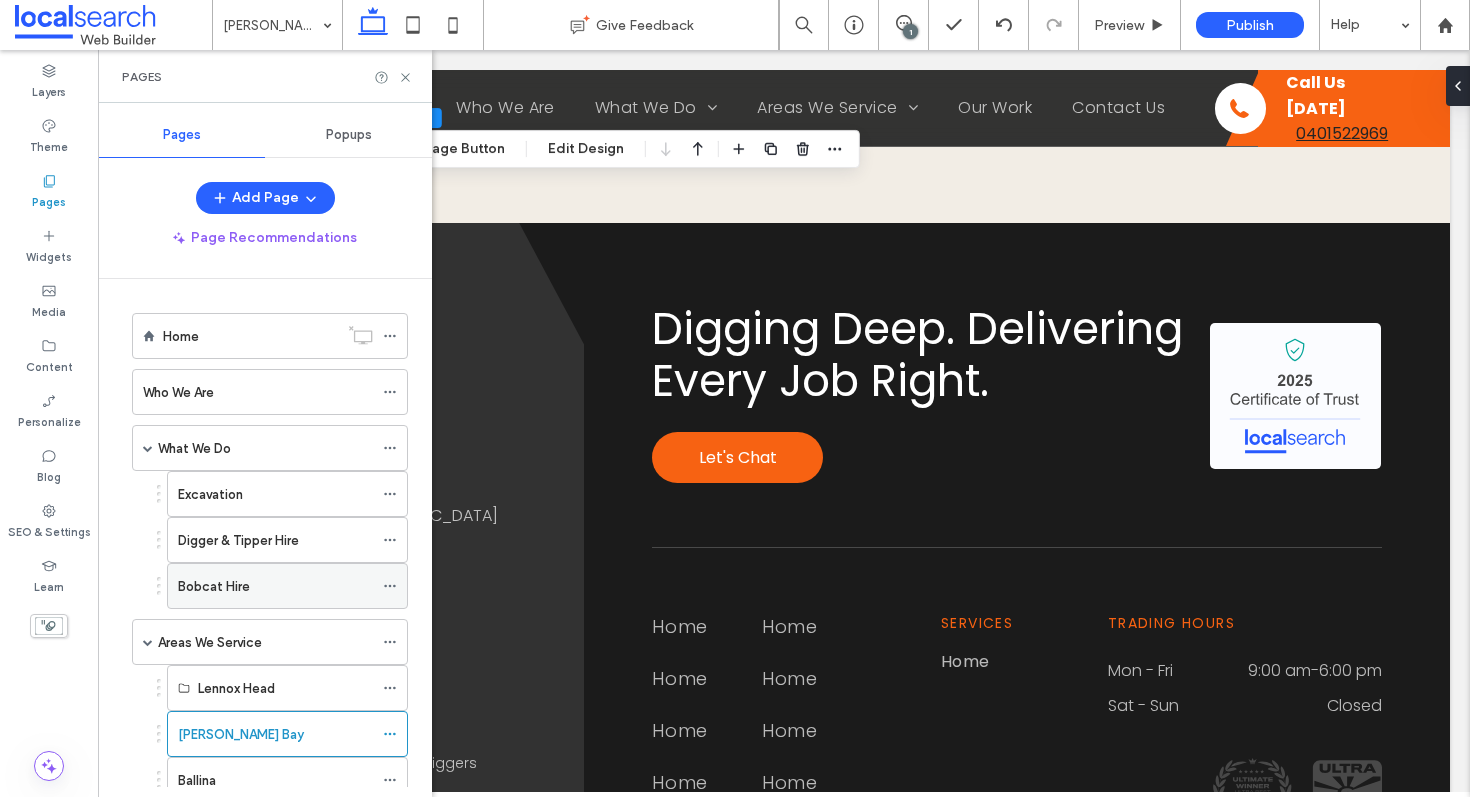 scroll, scrollTop: 178, scrollLeft: 0, axis: vertical 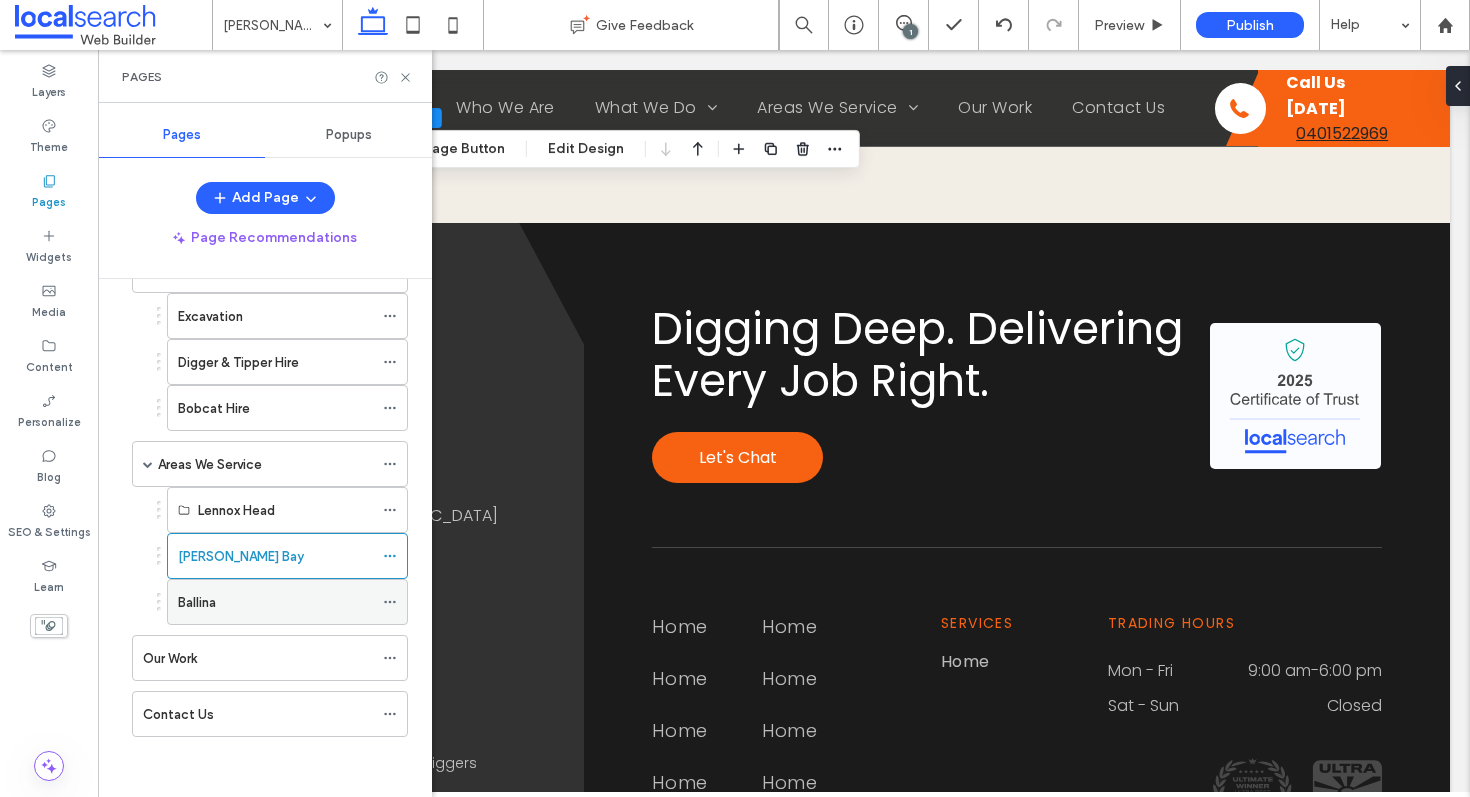 click on "Ballina" at bounding box center [275, 602] 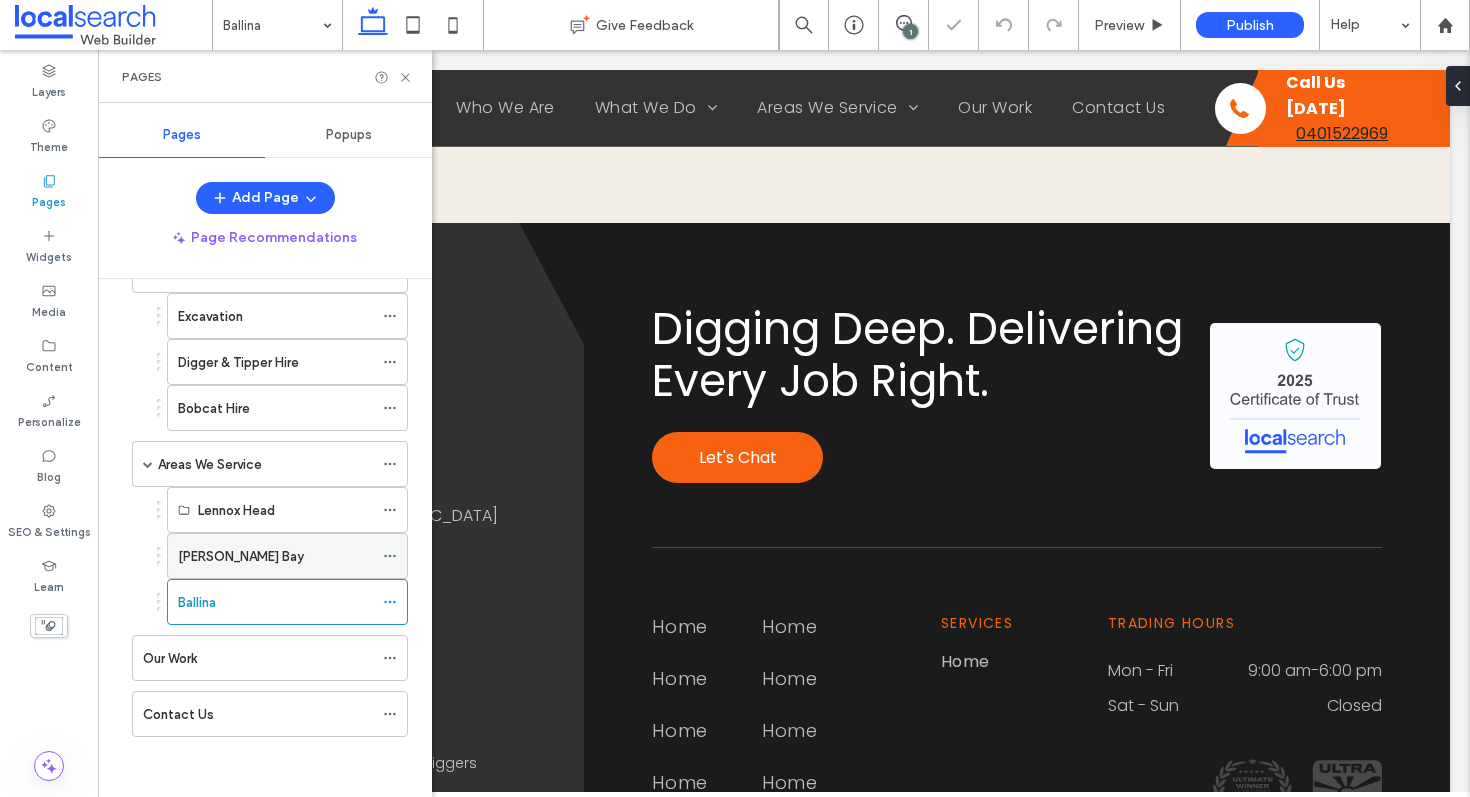 click on "[PERSON_NAME] Bay" at bounding box center (275, 556) 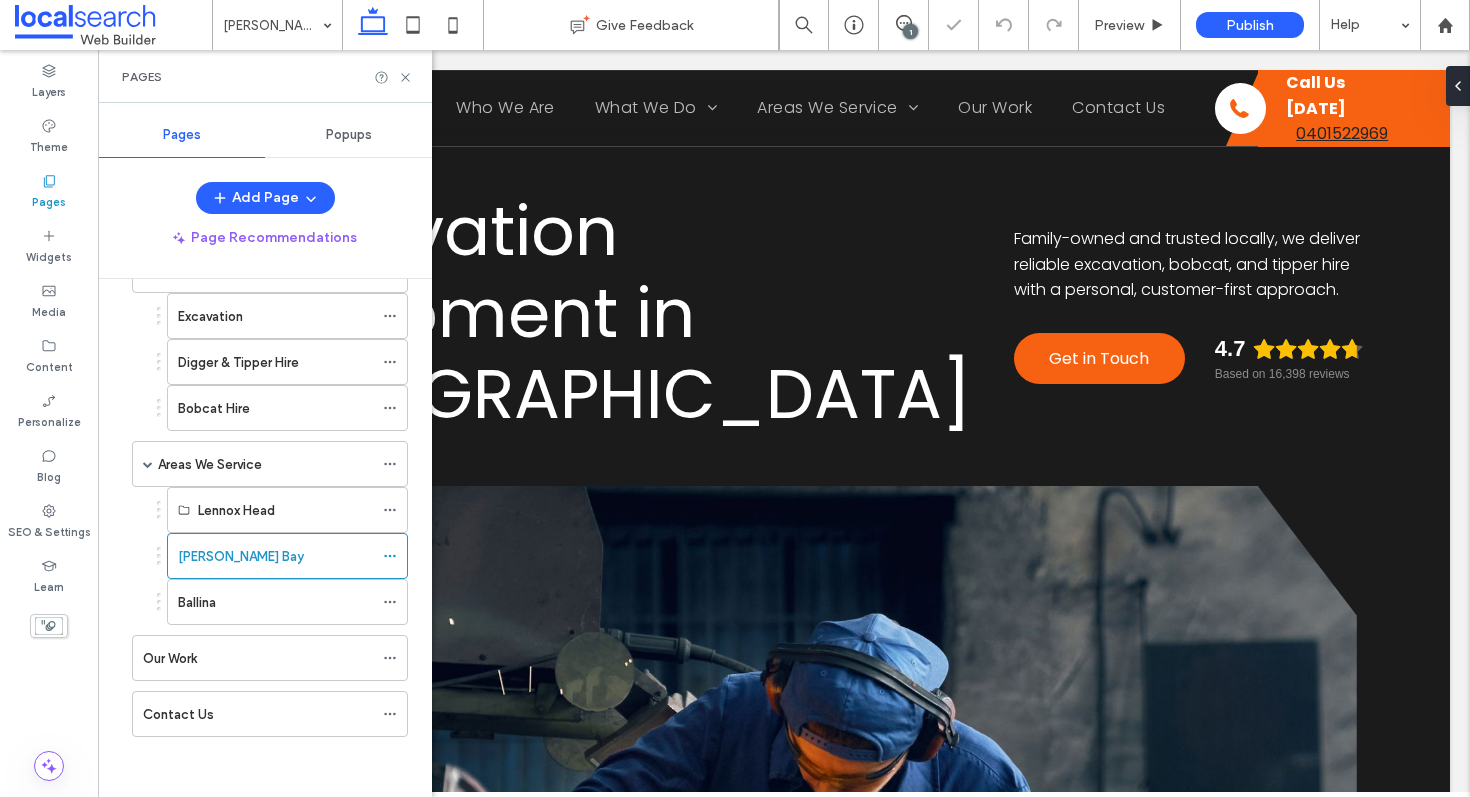 scroll, scrollTop: 0, scrollLeft: 0, axis: both 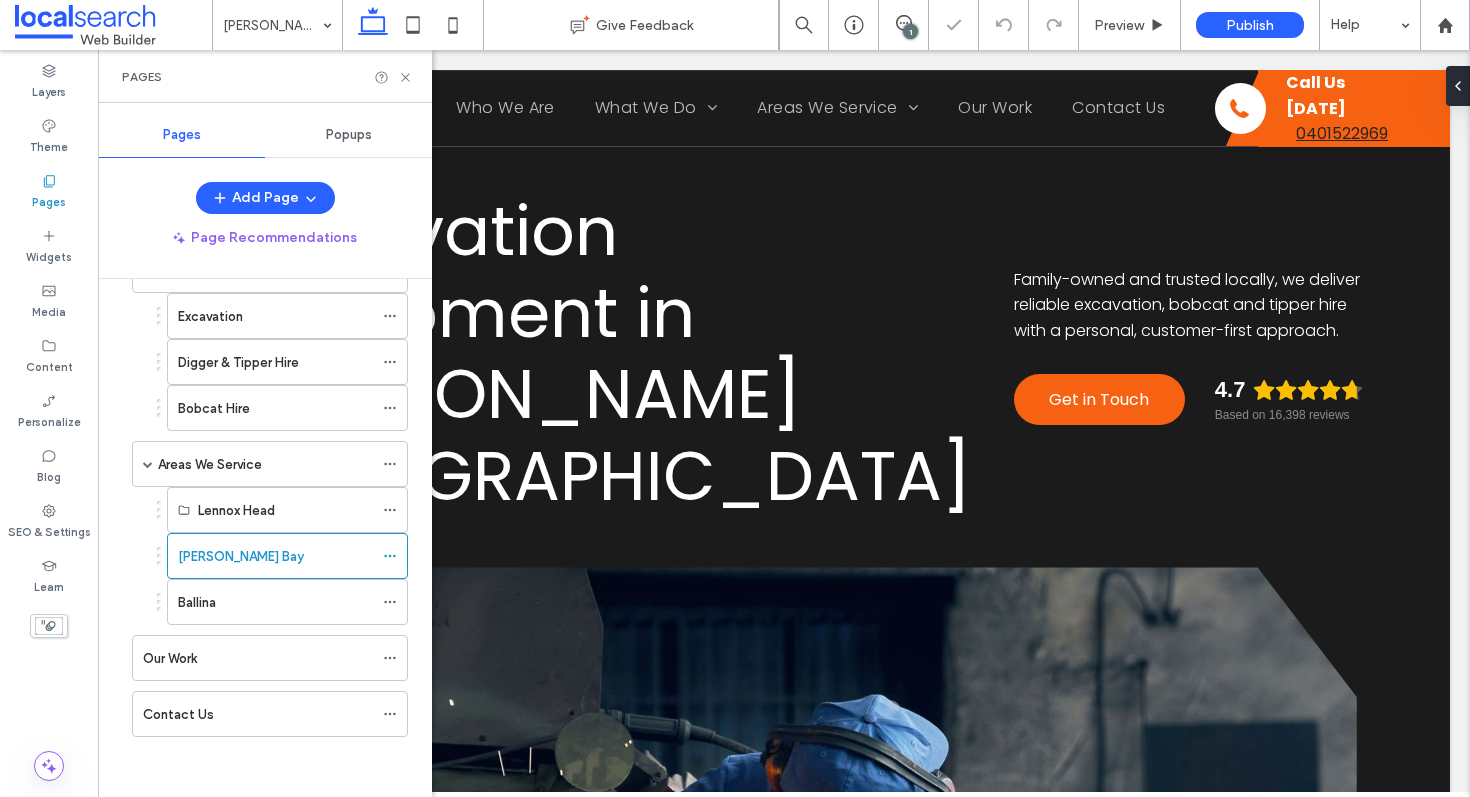 click on "Pages" at bounding box center (265, 76) 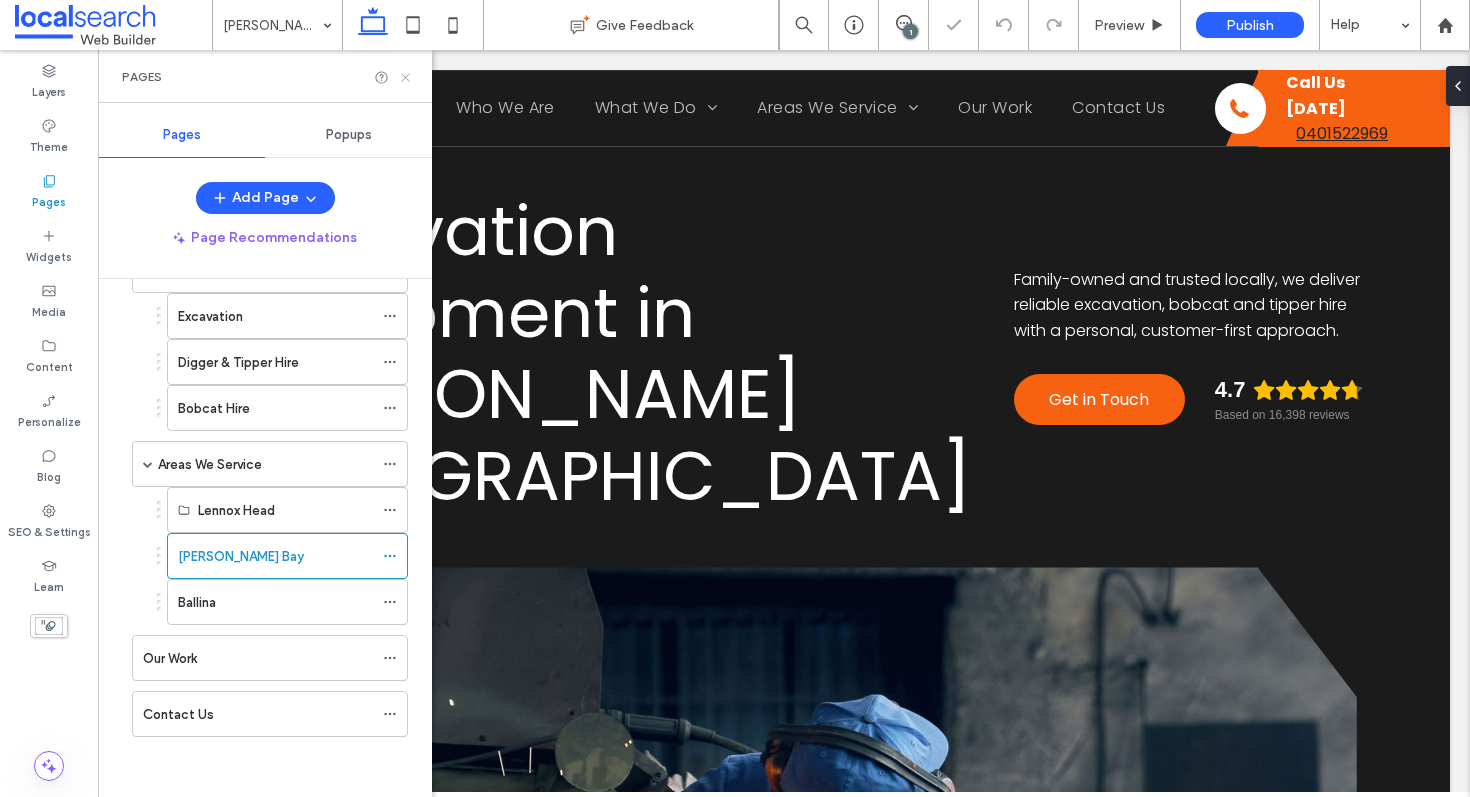 click 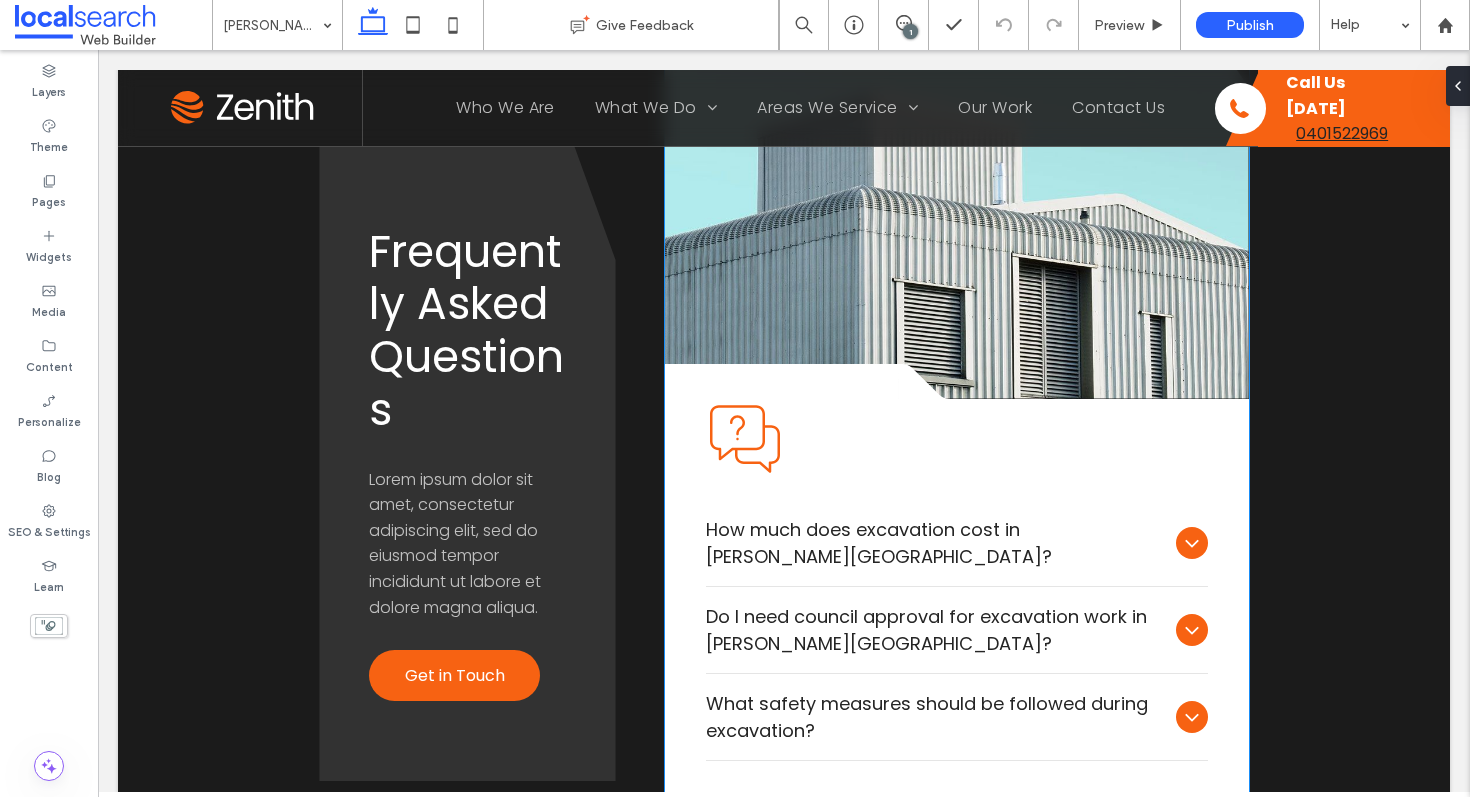 scroll, scrollTop: 3208, scrollLeft: 0, axis: vertical 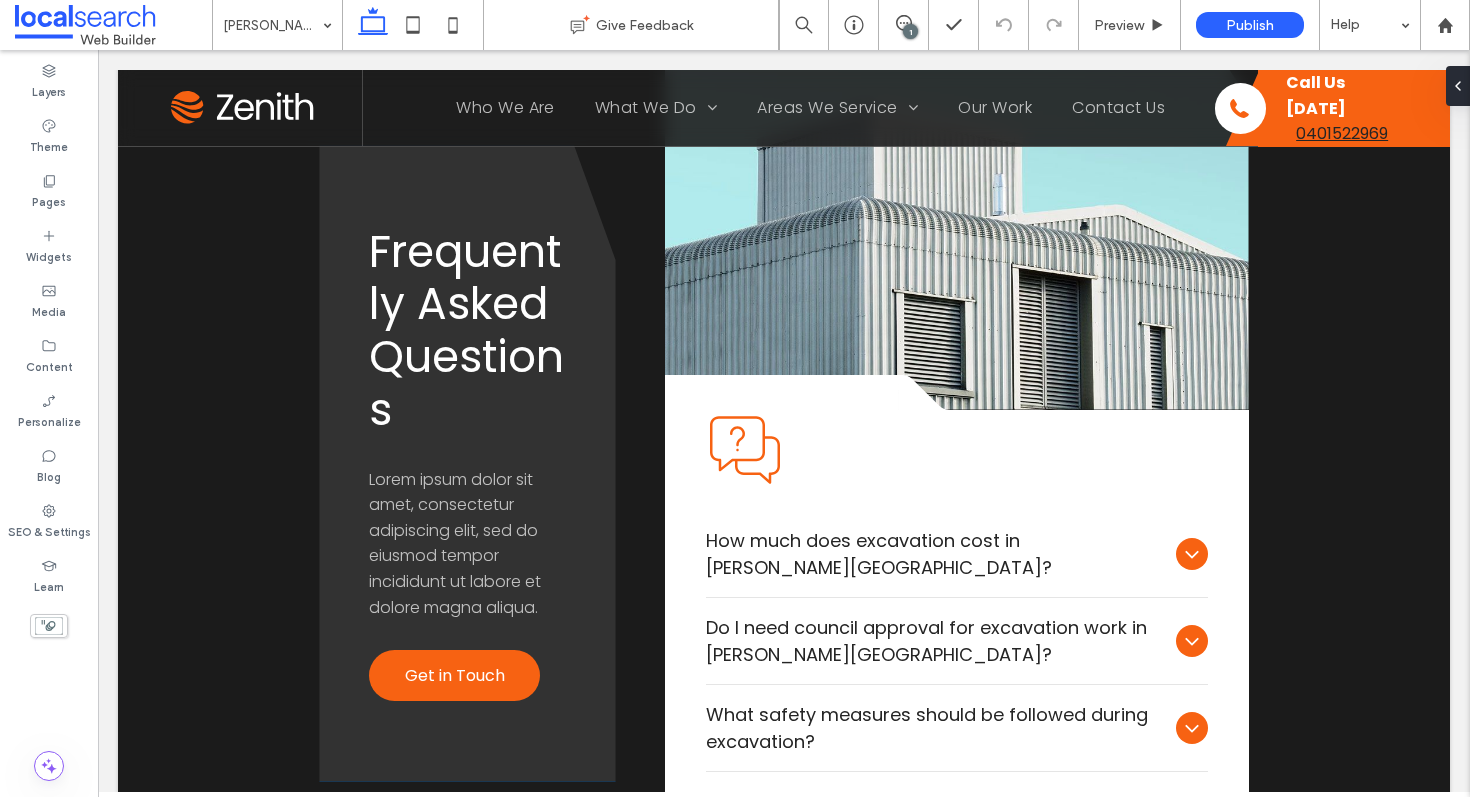 click on "Lorem ipsum dolor sit amet, consectetur adipiscing elit, sed do eiusmod tempor incididunt ut labore et dolore magna aliqua." at bounding box center [455, 542] 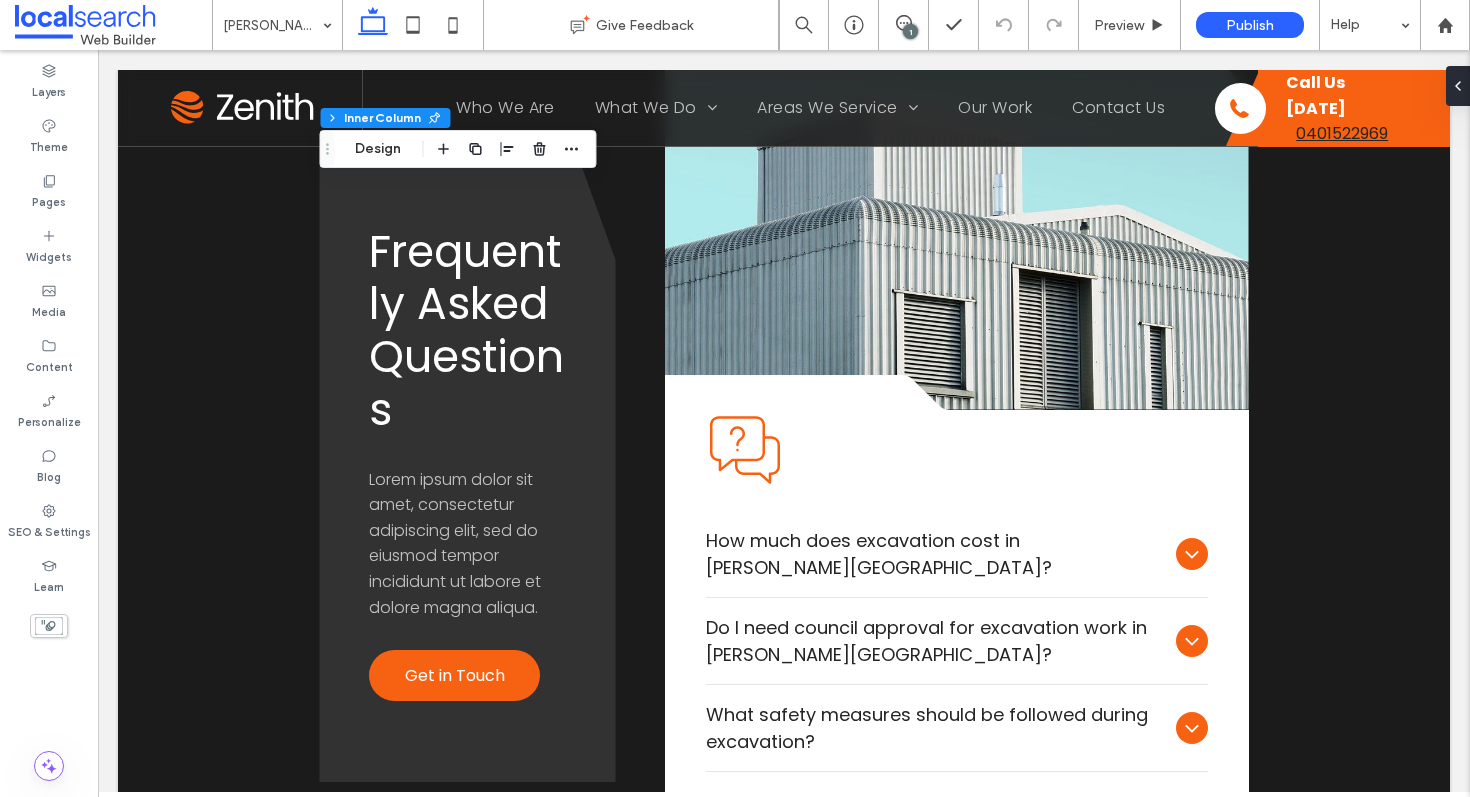 click on "Lorem ipsum dolor sit amet, consectetur adipiscing elit, sed do eiusmod tempor incididunt ut labore et dolore magna aliqua." at bounding box center [455, 542] 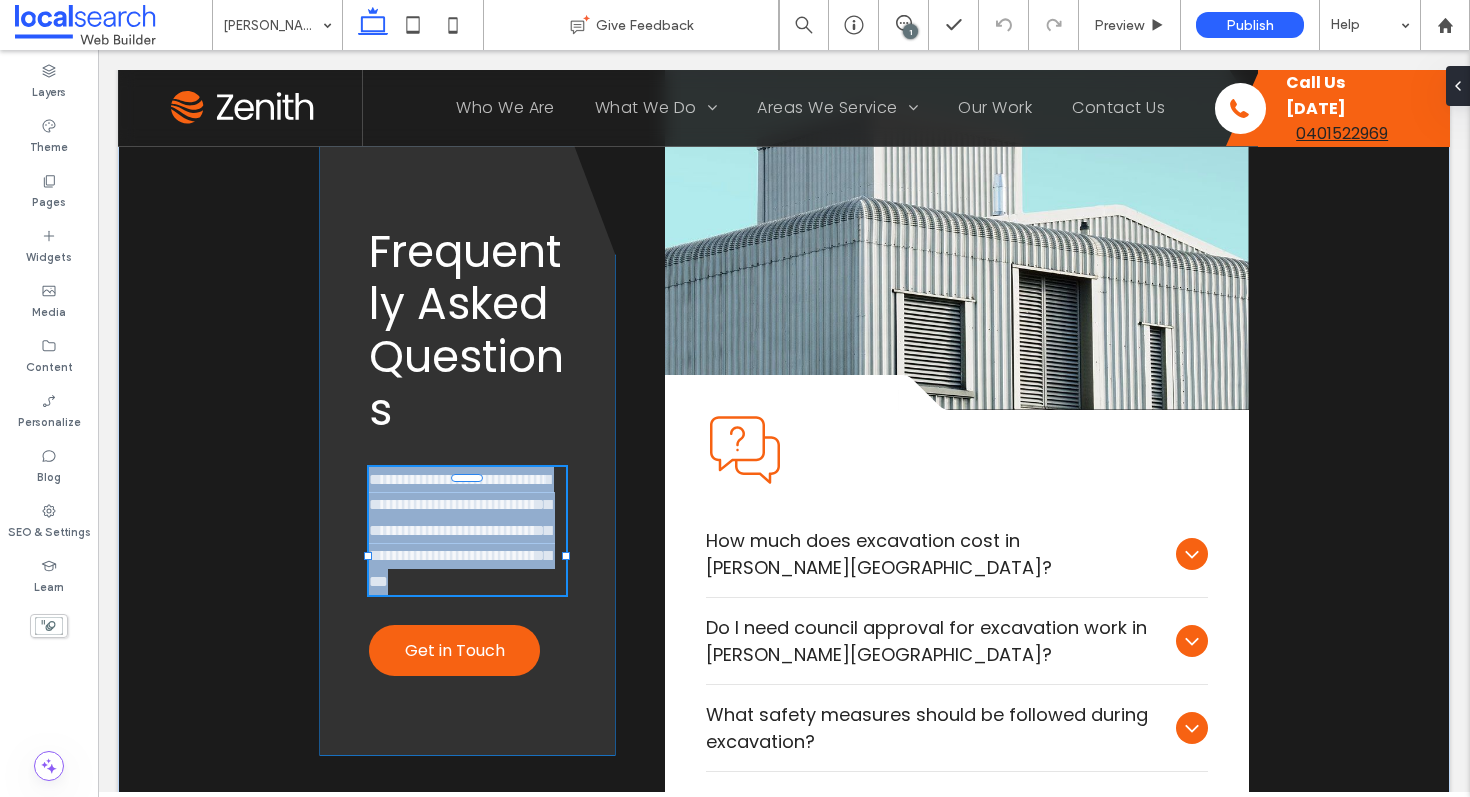 type on "*******" 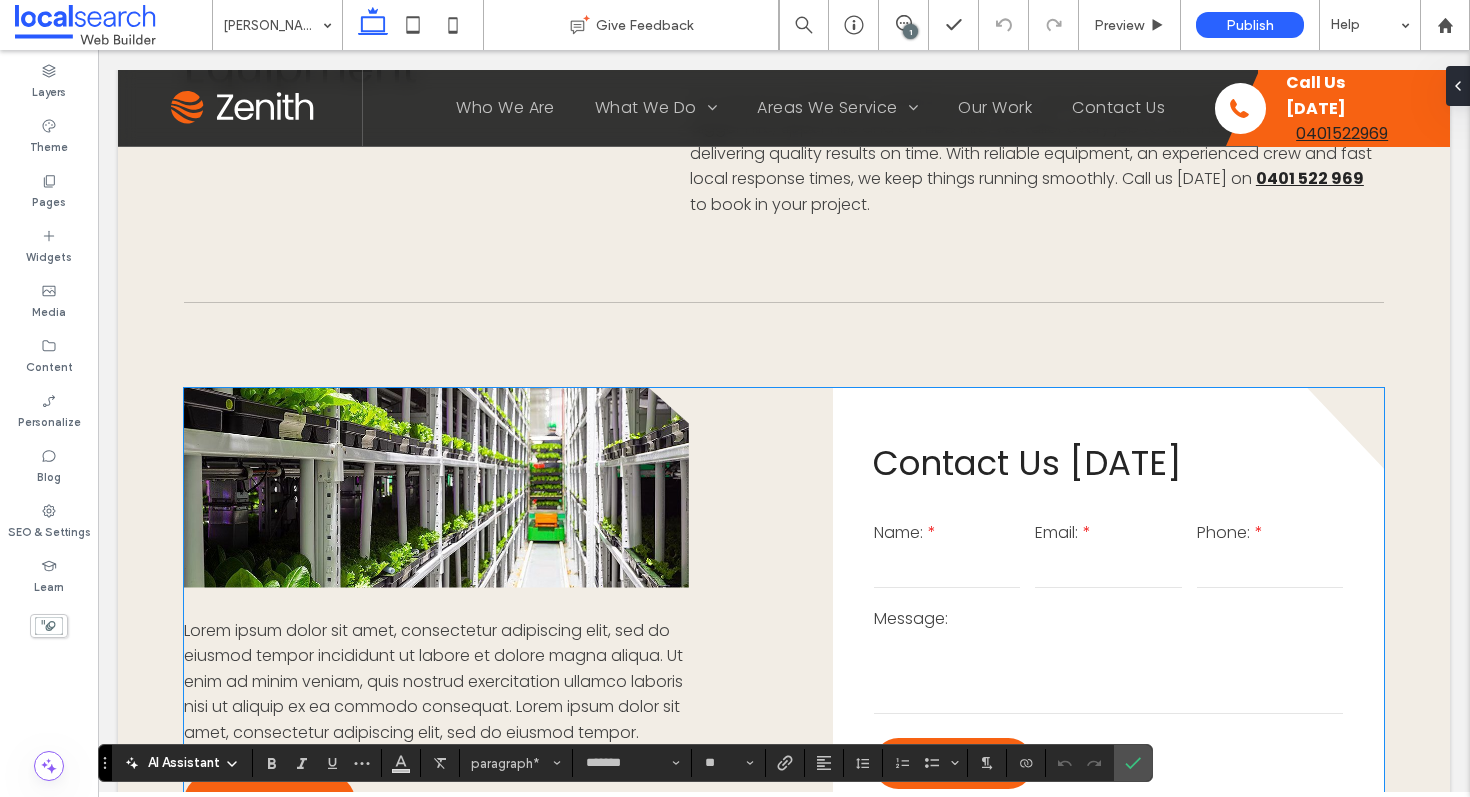 scroll, scrollTop: 1689, scrollLeft: 0, axis: vertical 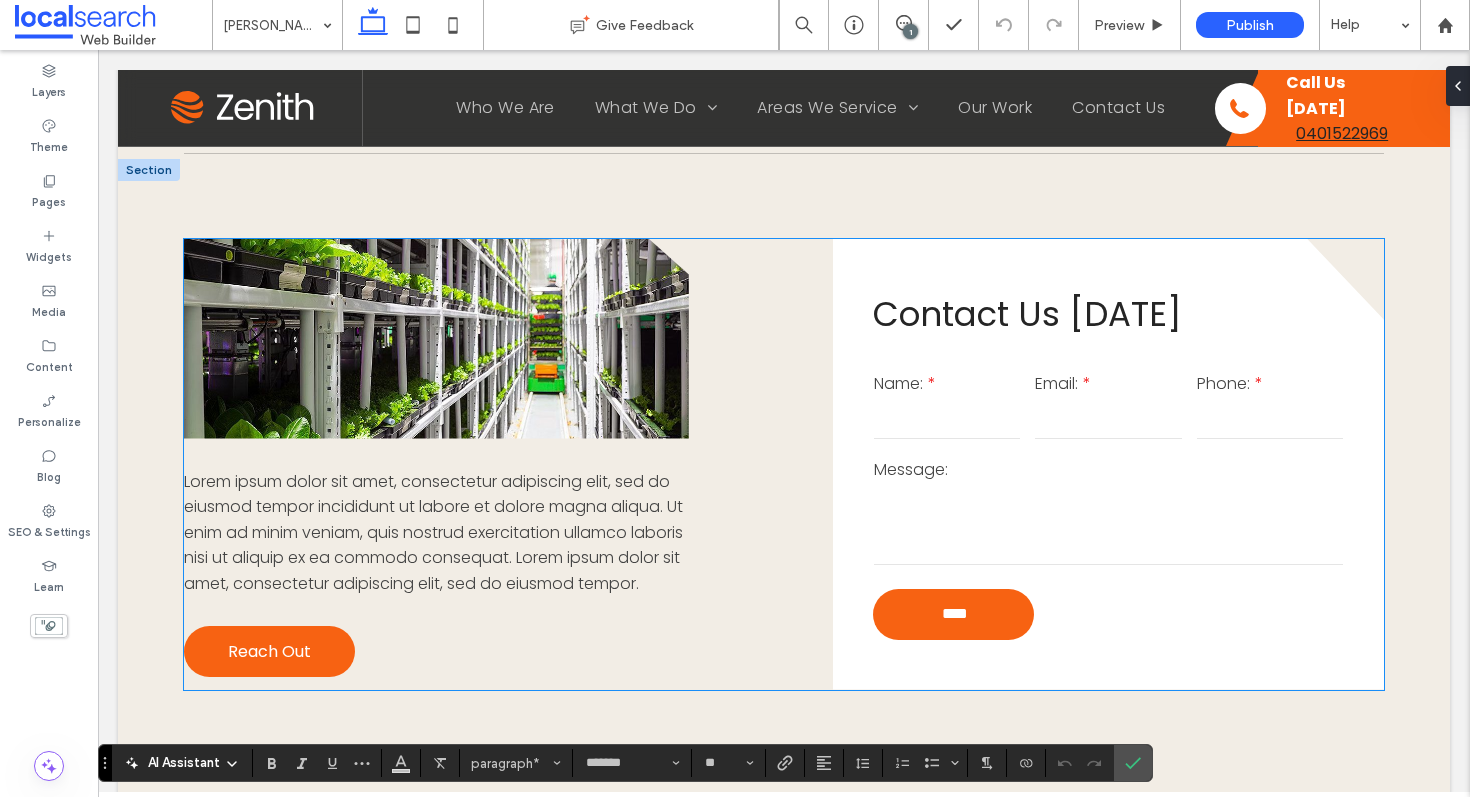click on "Lorem ipsum dolor sit amet, consectetur adipiscing elit, sed do eiusmod tempor incididunt ut labore et dolore magna aliqua. Ut enim ad minim veniam, quis nostrud exercitation ullamco laboris nisi ut aliquip ex ea commodo consequat. Lorem ipsum dolor sit amet, consectetur adipiscing elit, sed do eiusmod tempor." at bounding box center (433, 532) 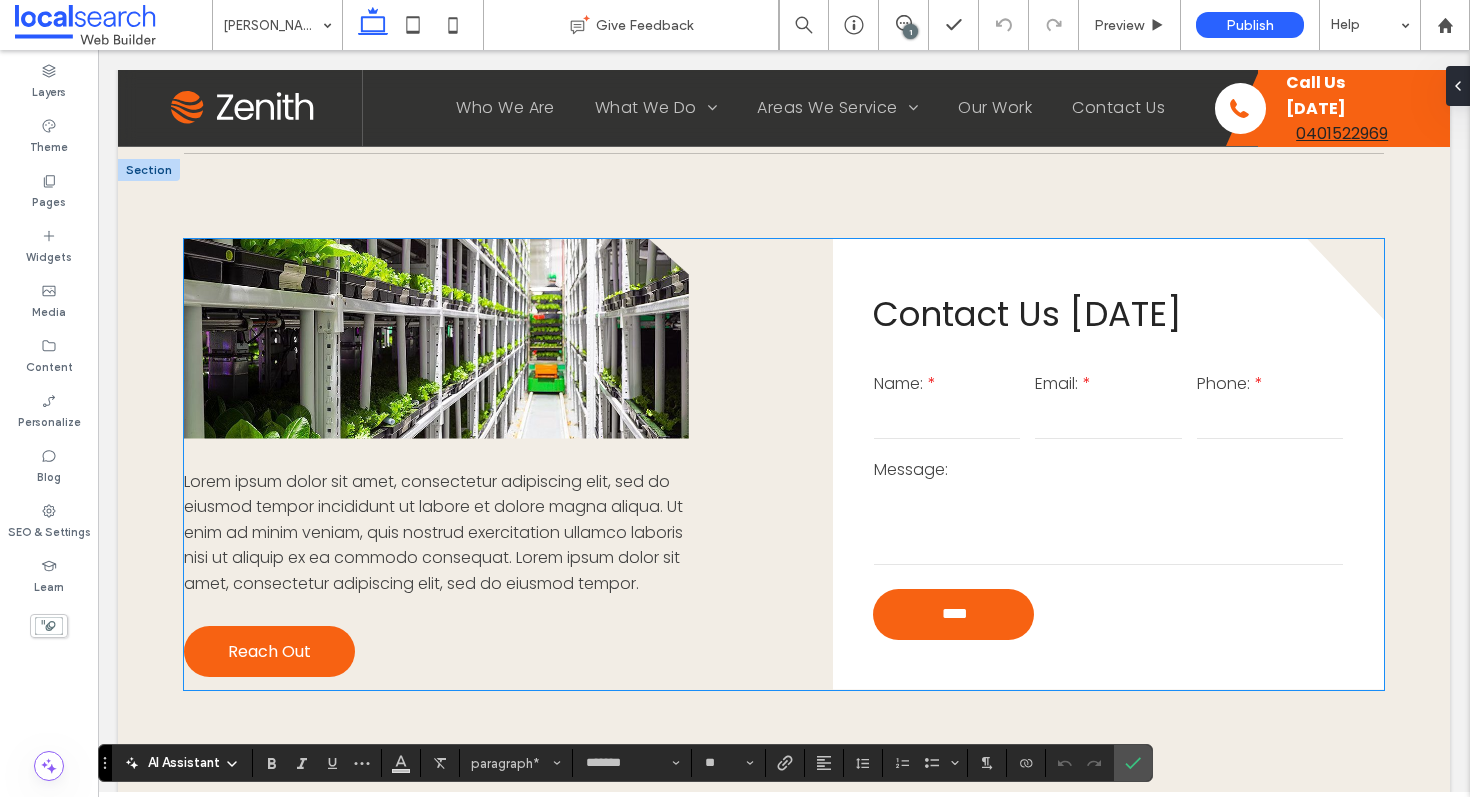 click on "Lorem ipsum dolor sit amet, consectetur adipiscing elit, sed do eiusmod tempor incididunt ut labore et dolore magna aliqua. Ut enim ad minim veniam, quis nostrud exercitation ullamco laboris nisi ut aliquip ex ea commodo consequat. Lorem ipsum dolor sit amet, consectetur adipiscing elit, sed do eiusmod tempor." at bounding box center [433, 532] 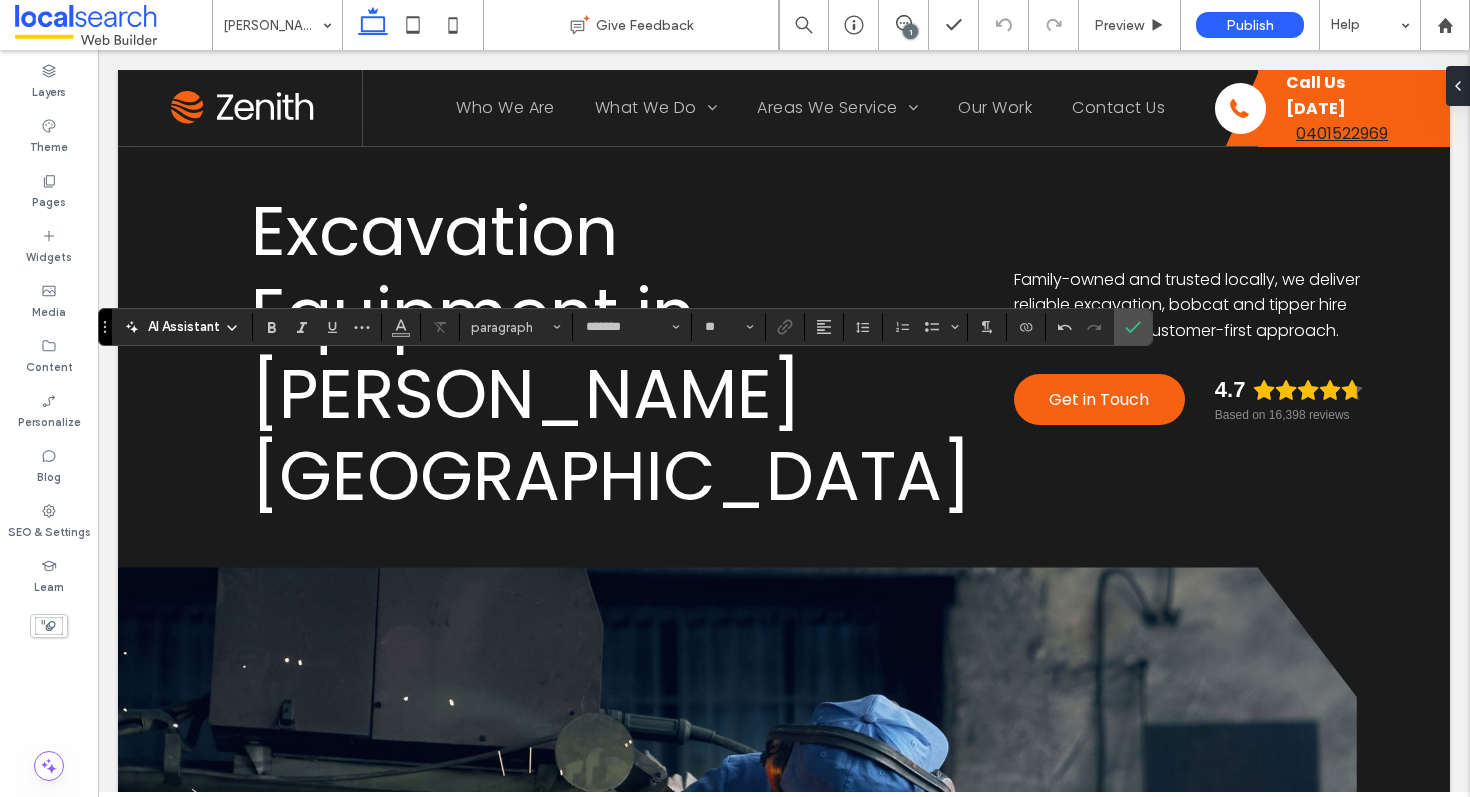 scroll, scrollTop: 1689, scrollLeft: 0, axis: vertical 